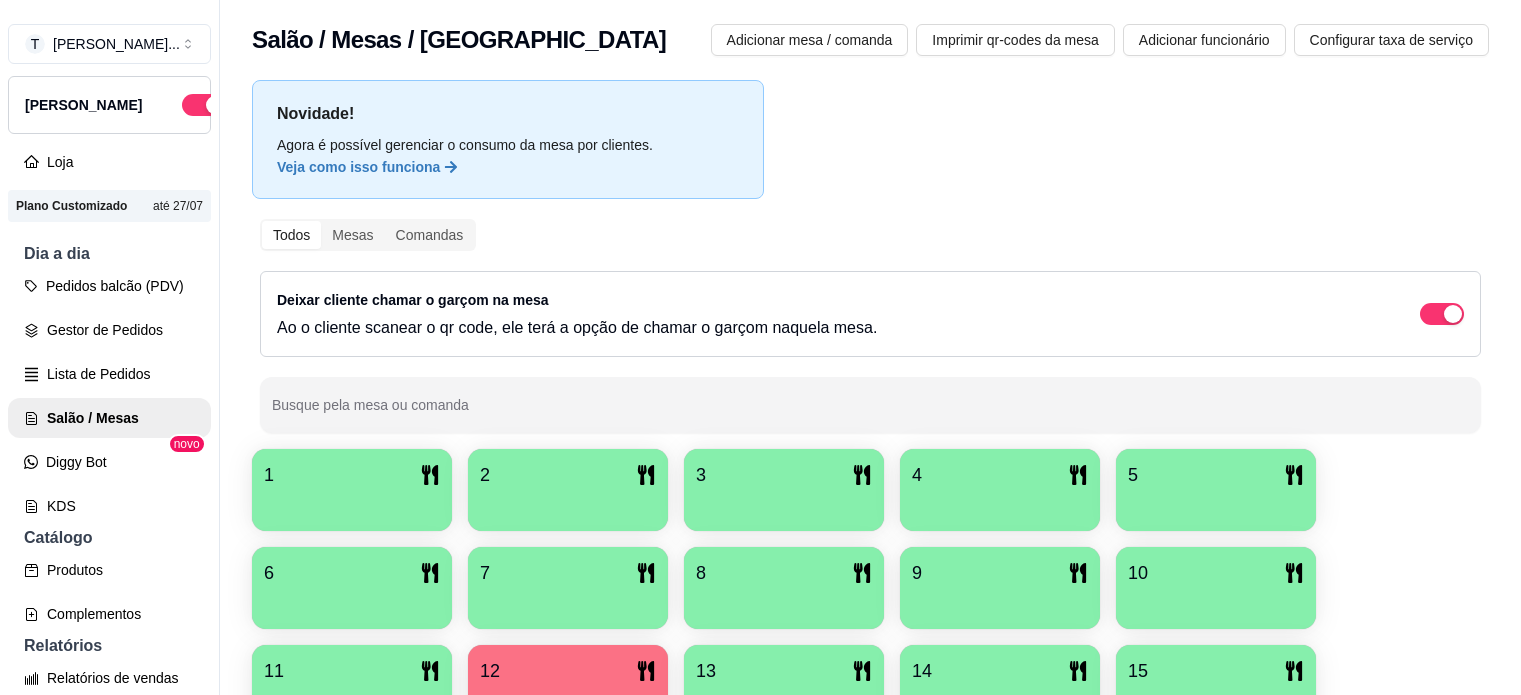 scroll, scrollTop: 0, scrollLeft: 0, axis: both 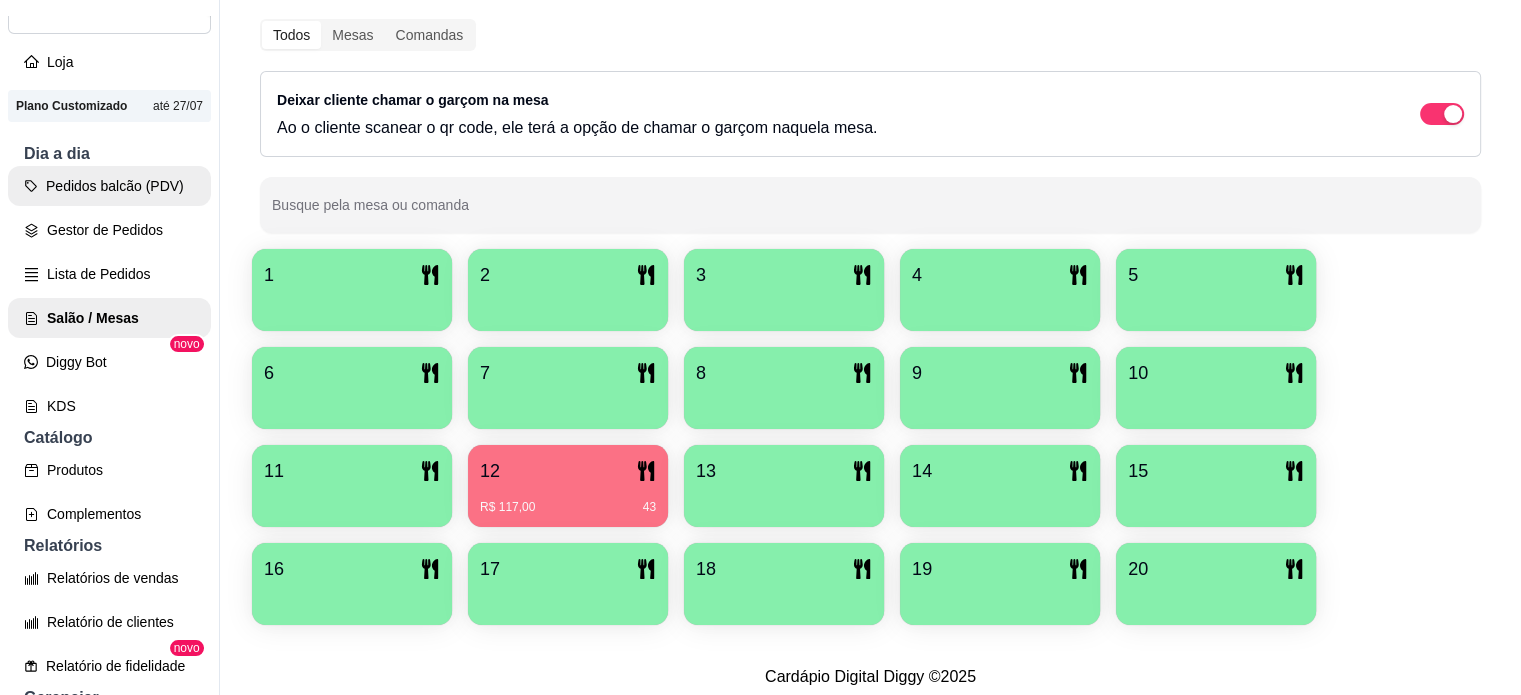 click on "Pedidos balcão (PDV)" at bounding box center [109, 186] 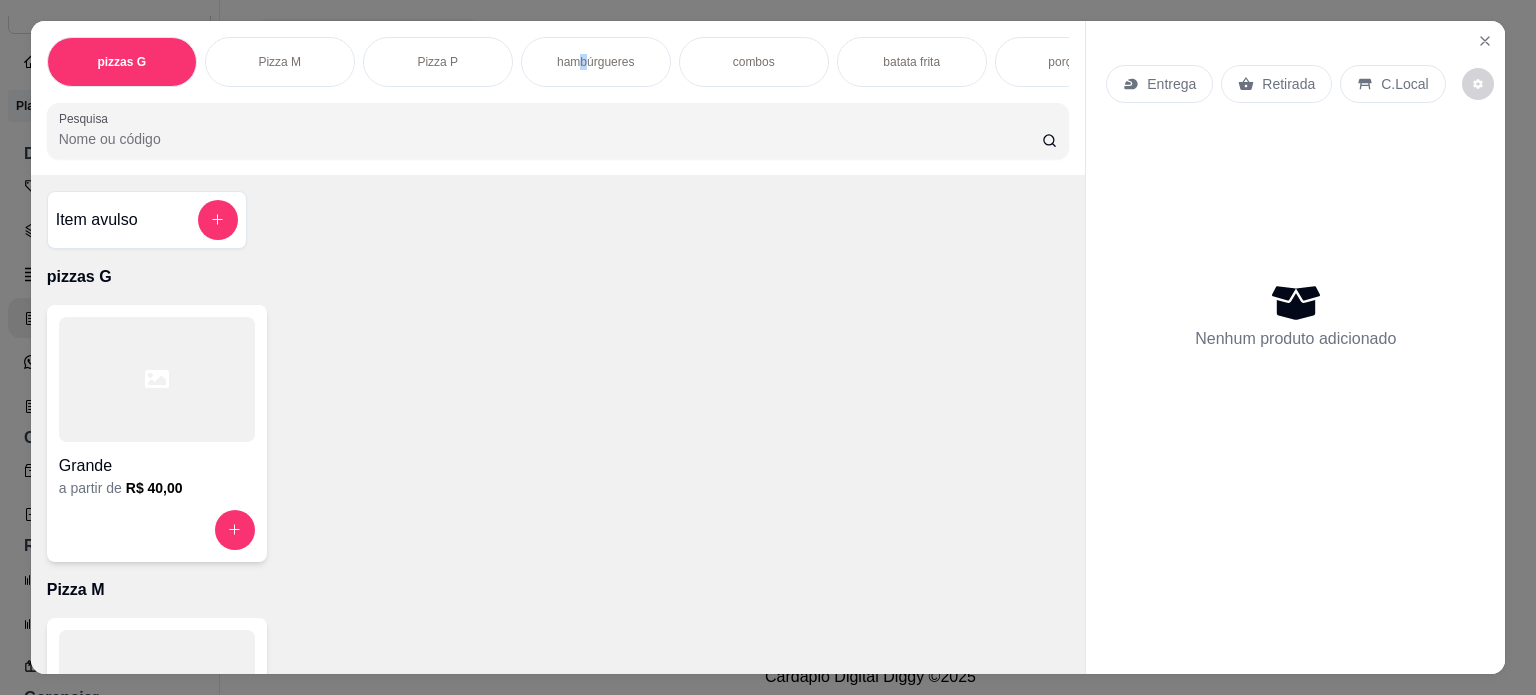 click on "hambúrgueres" at bounding box center [595, 62] 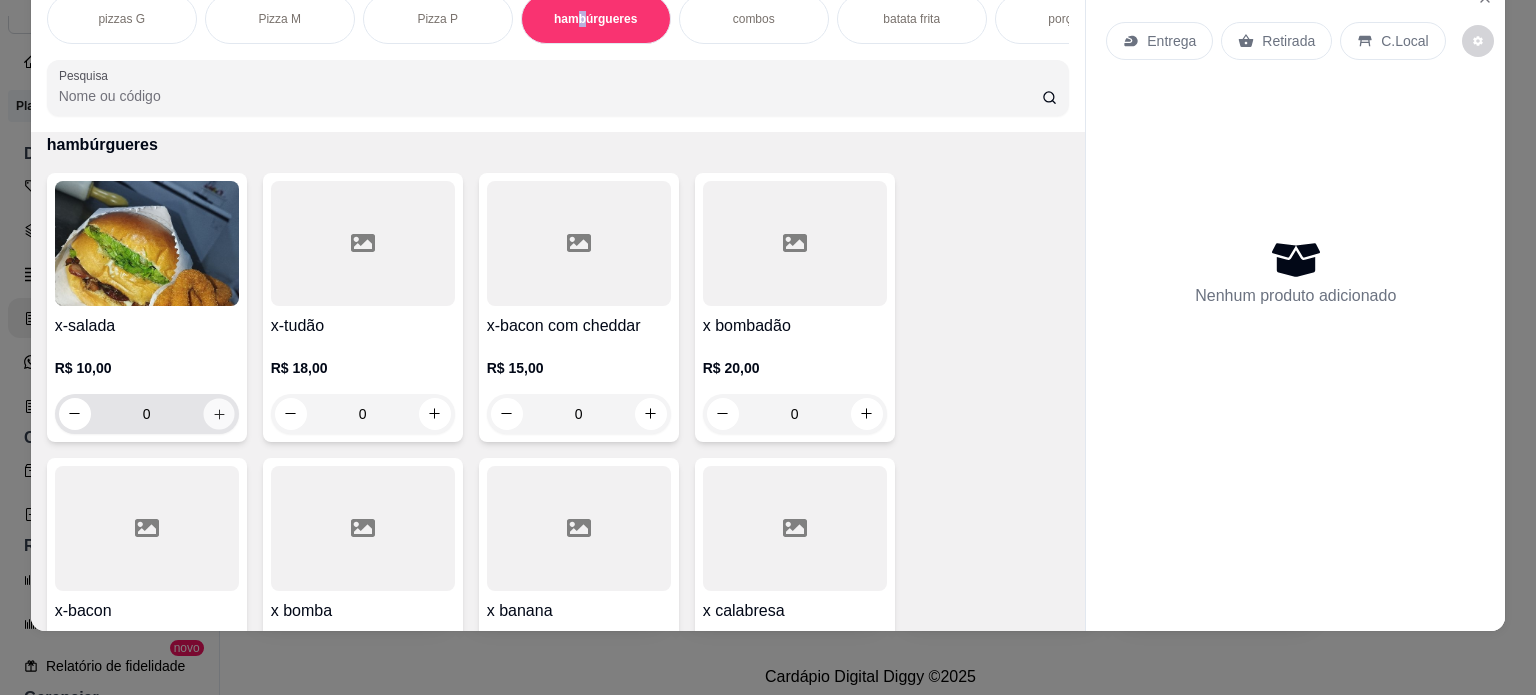 click 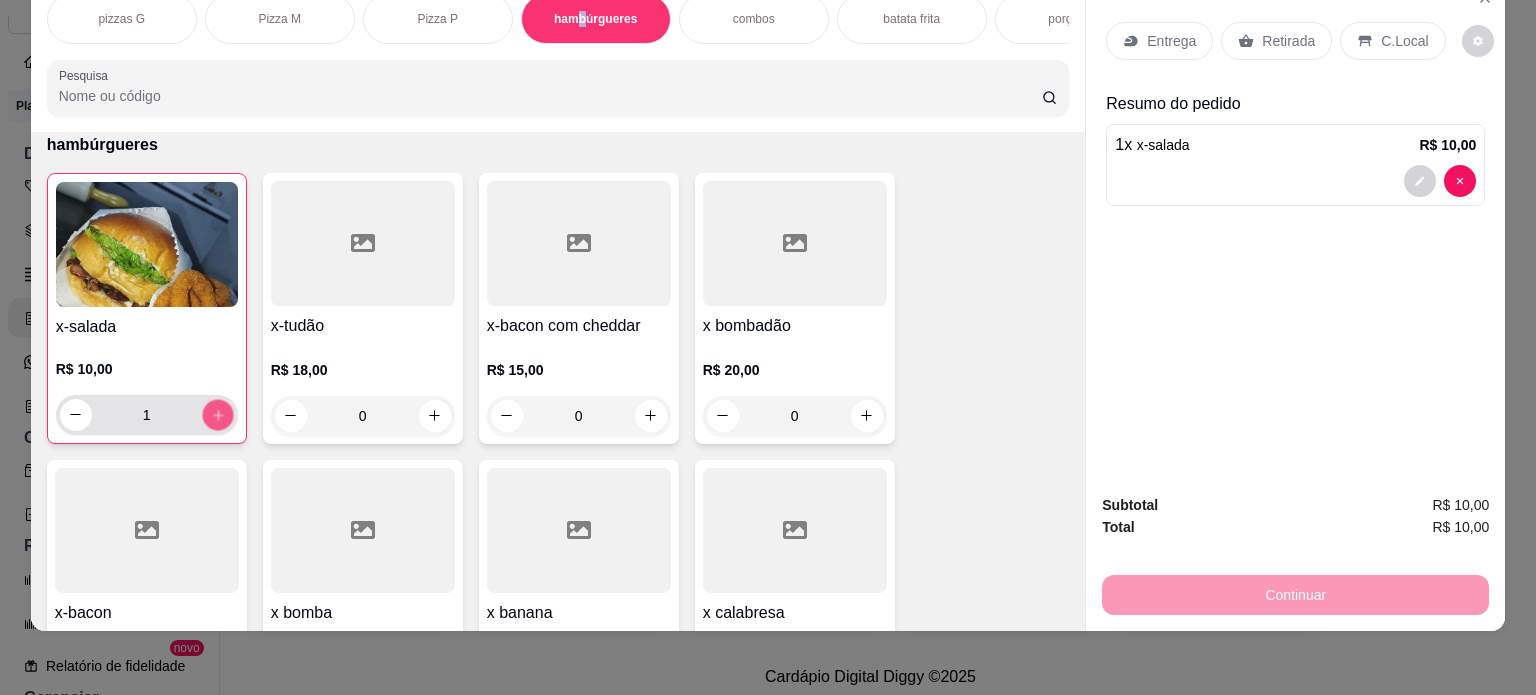 click 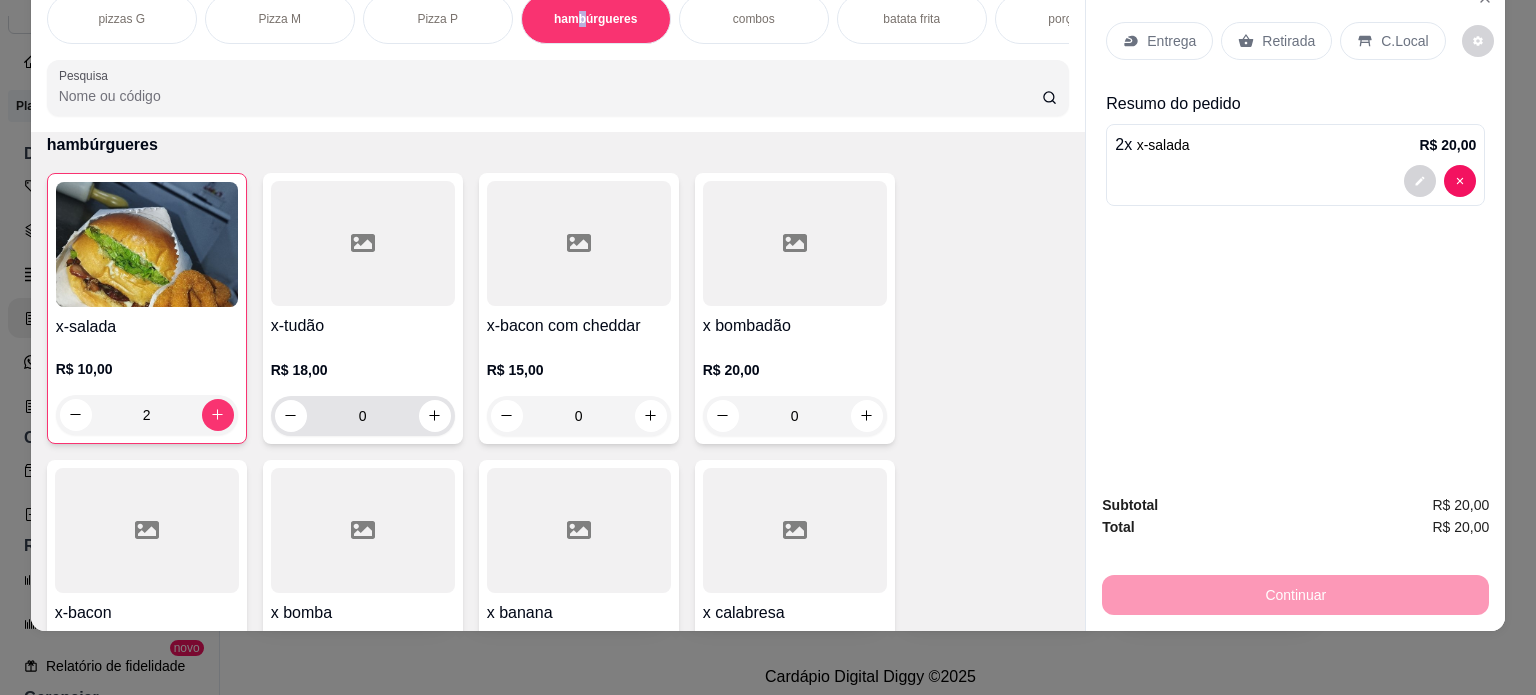 scroll, scrollTop: 1228, scrollLeft: 0, axis: vertical 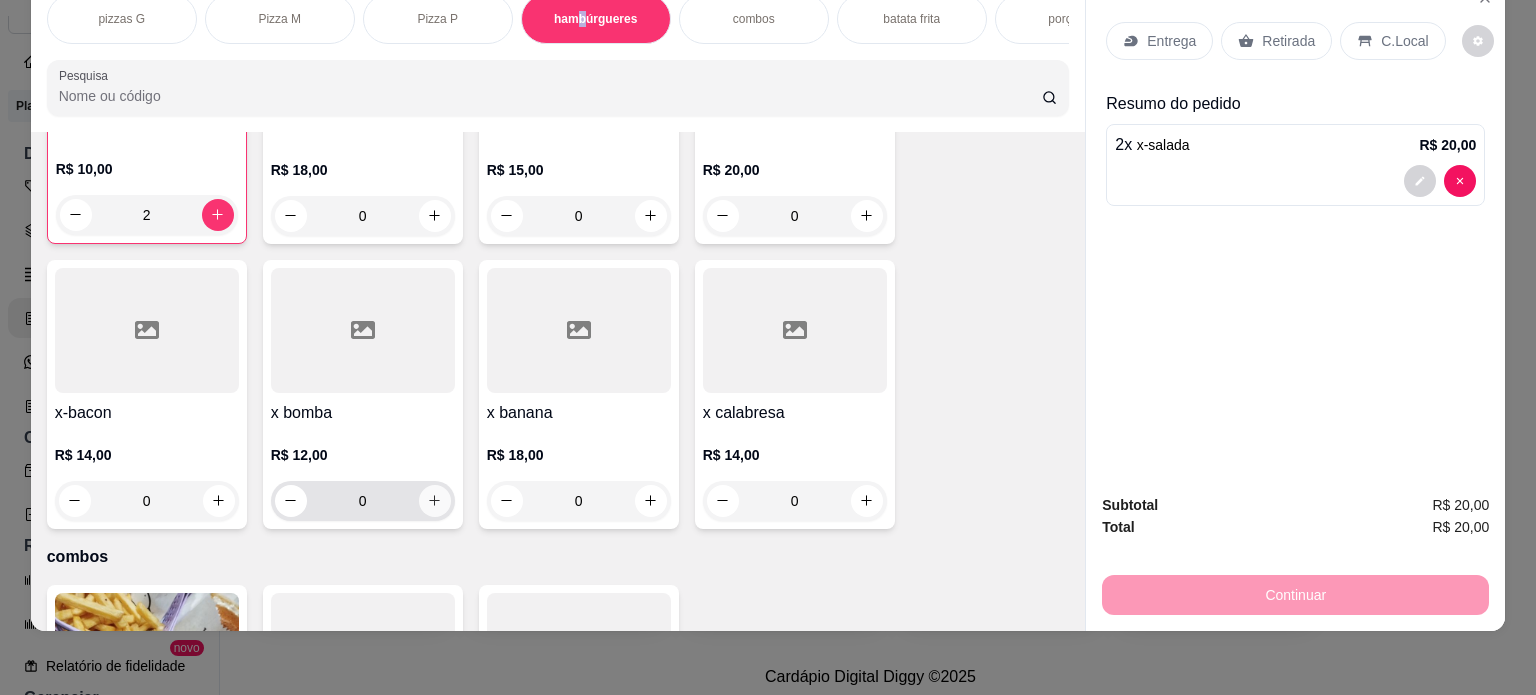 click 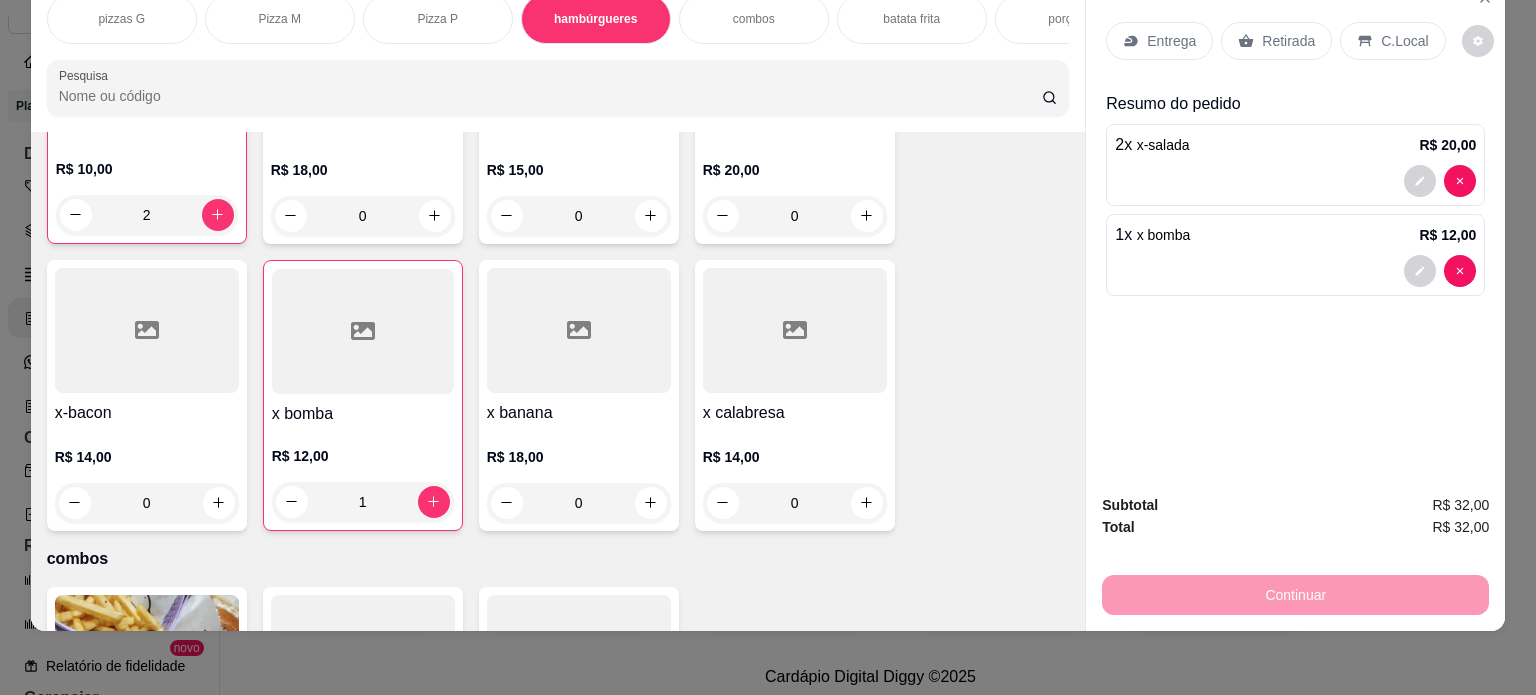 click on "Entrega" at bounding box center [1171, 41] 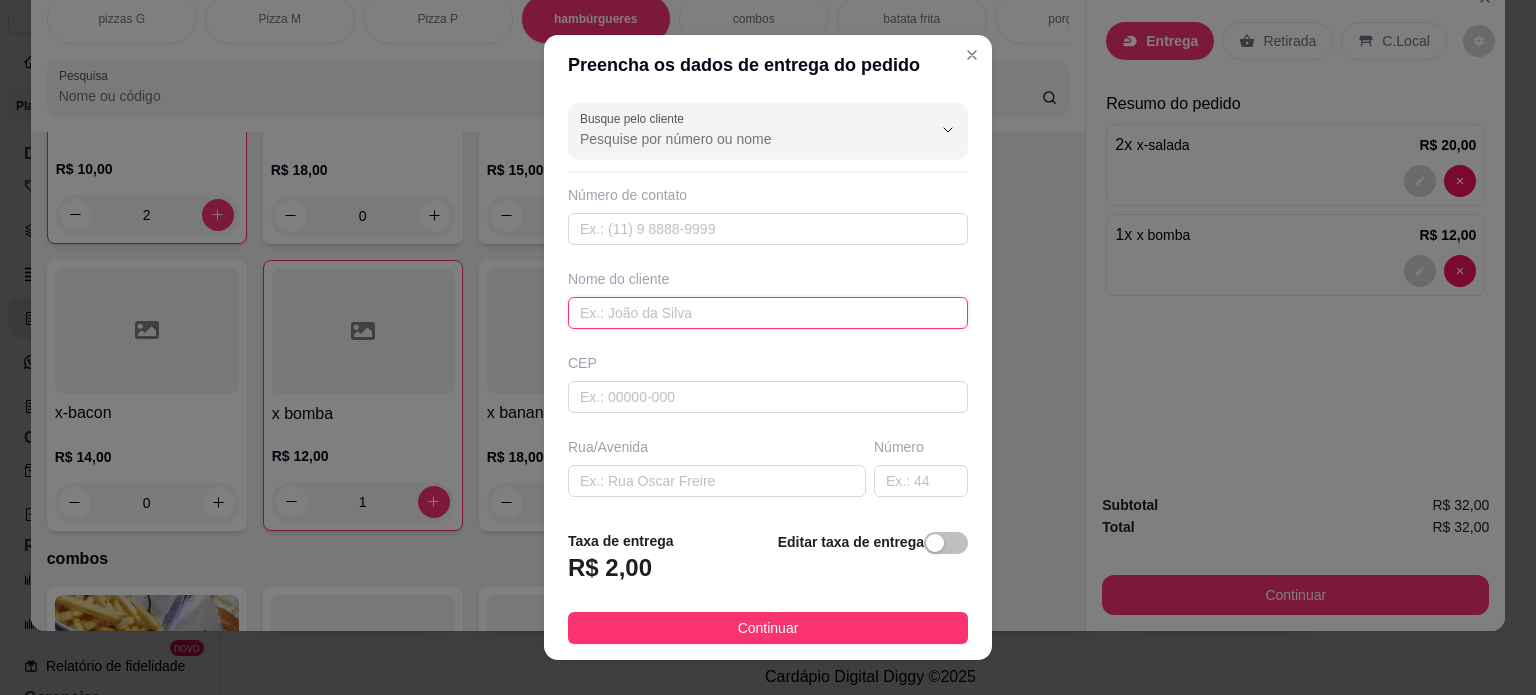 click at bounding box center [768, 313] 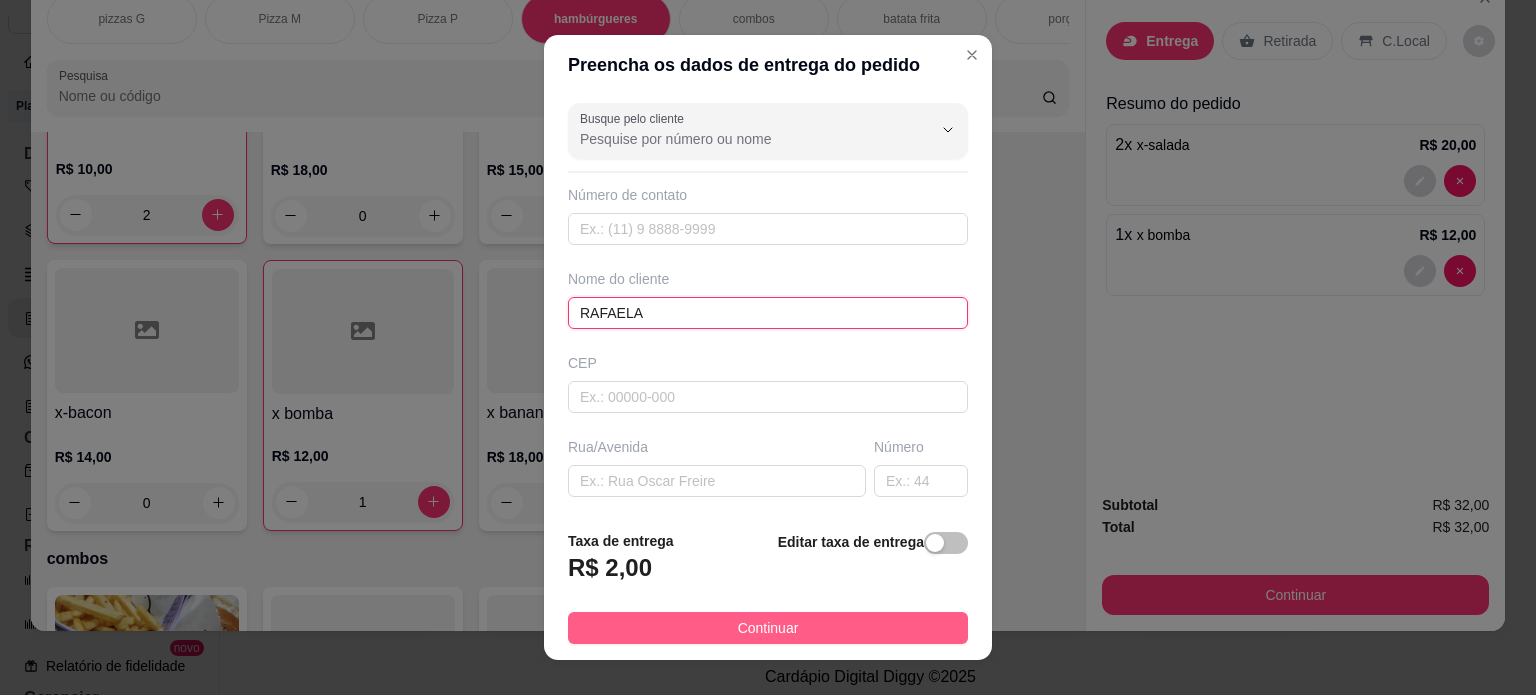 type on "RAFAELA" 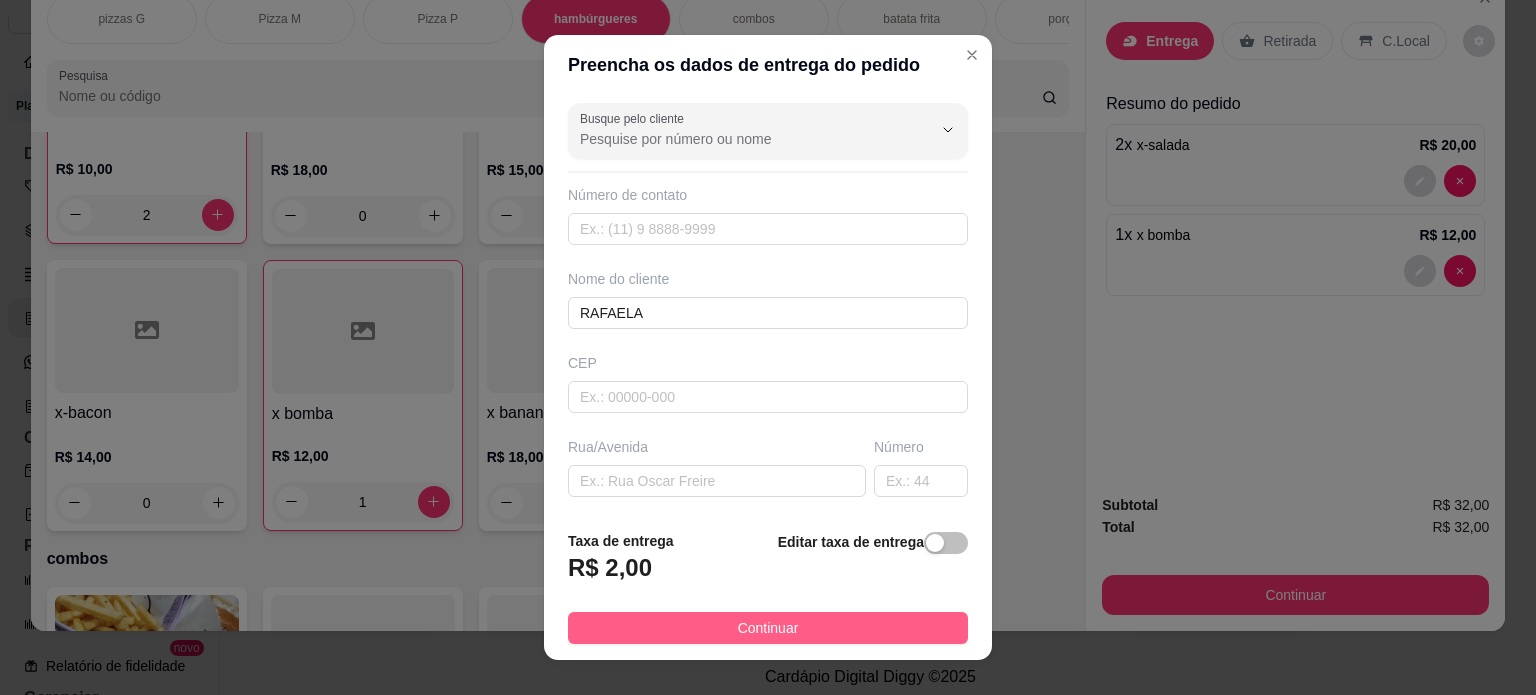 click on "Continuar" at bounding box center [768, 628] 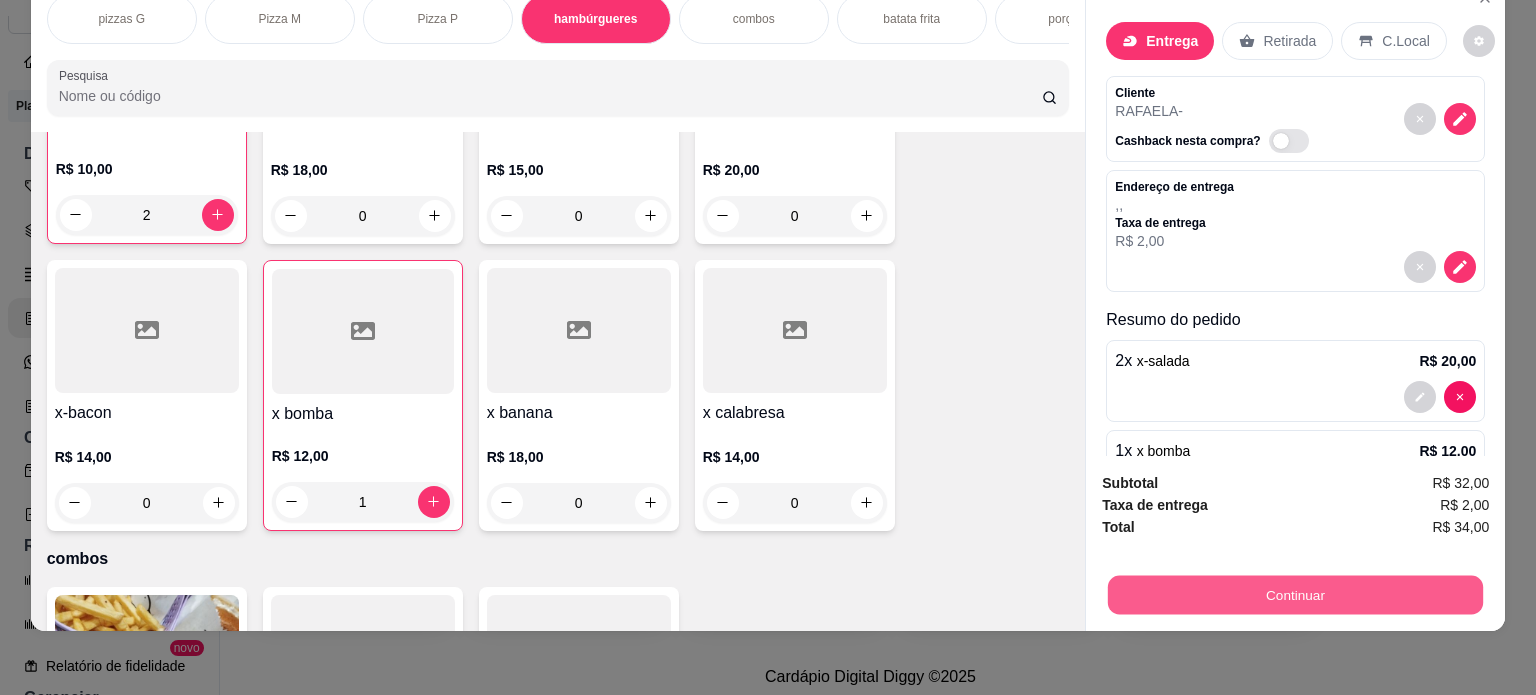 click on "Continuar" at bounding box center (1295, 595) 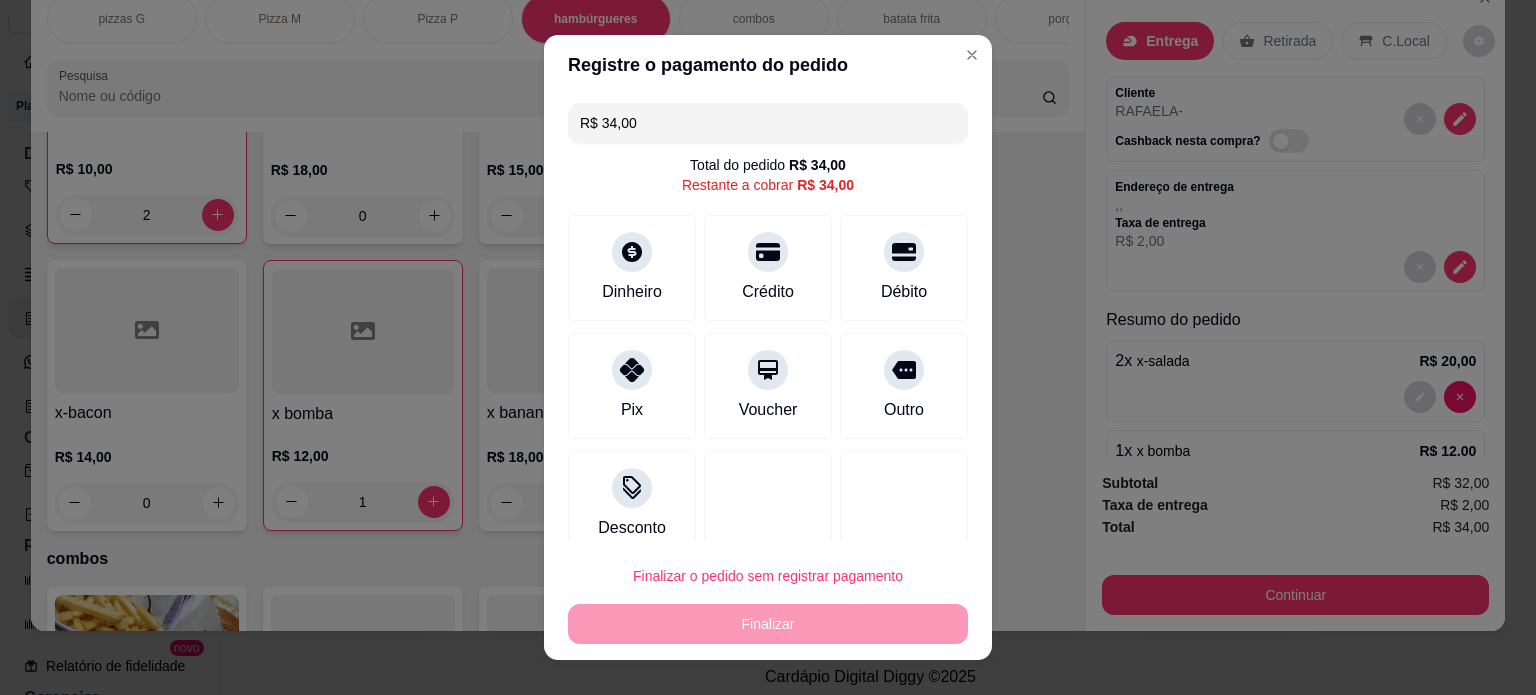 click on "Pix" at bounding box center [632, 386] 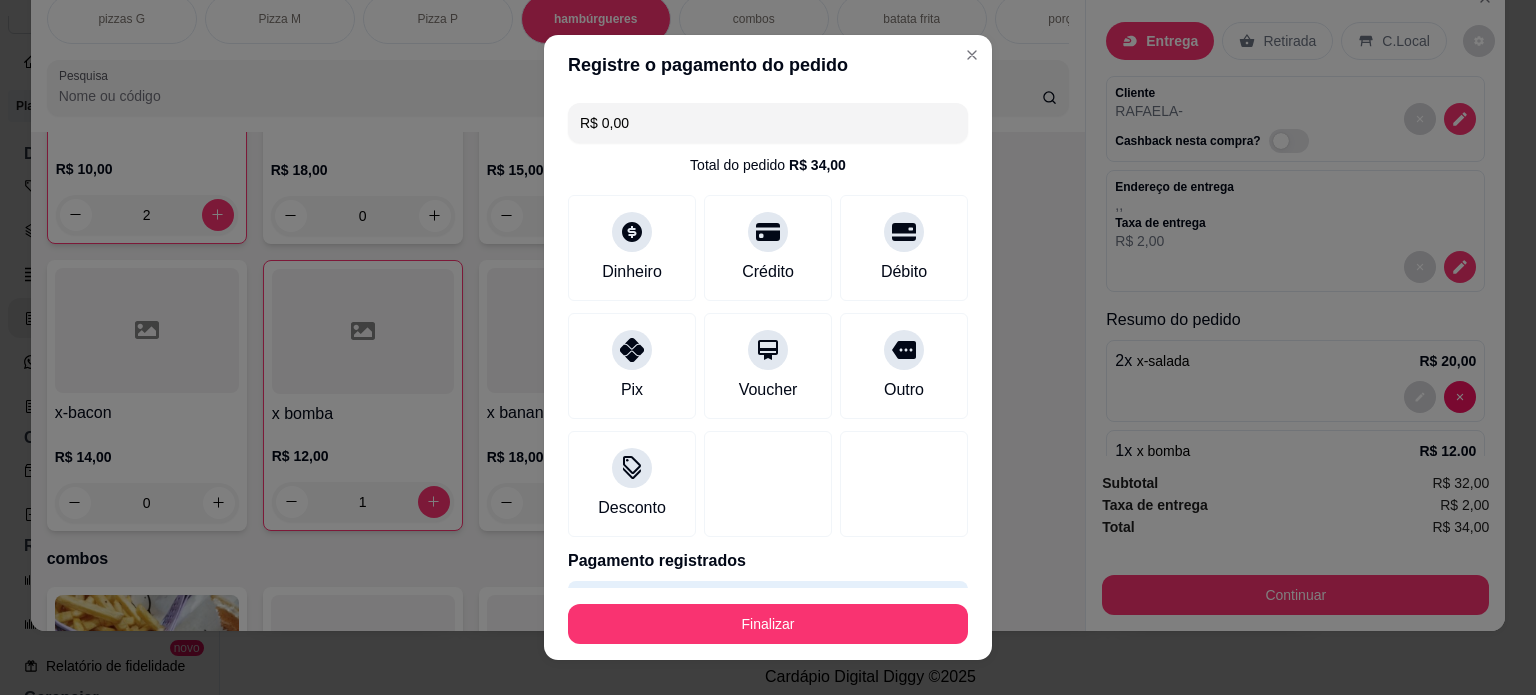 type on "R$ 0,00" 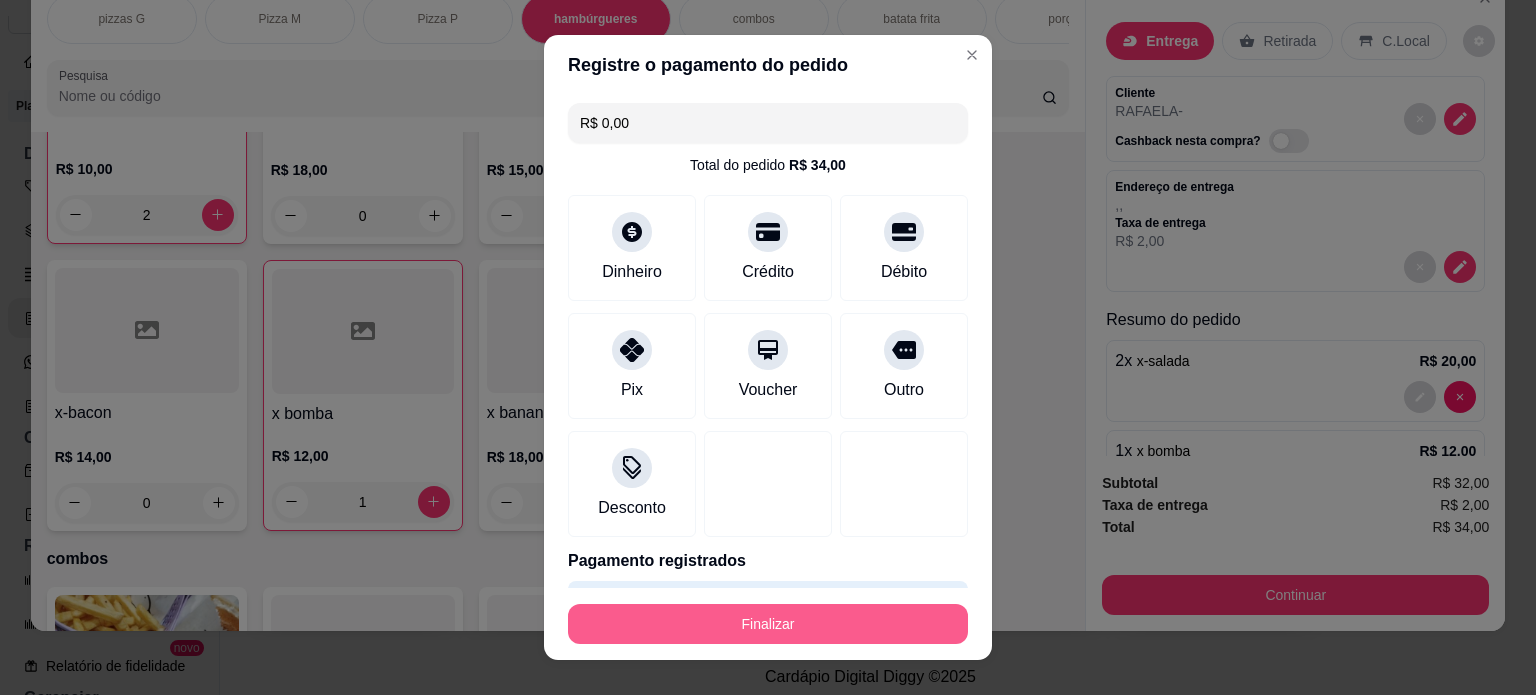 click on "Finalizar" at bounding box center (768, 624) 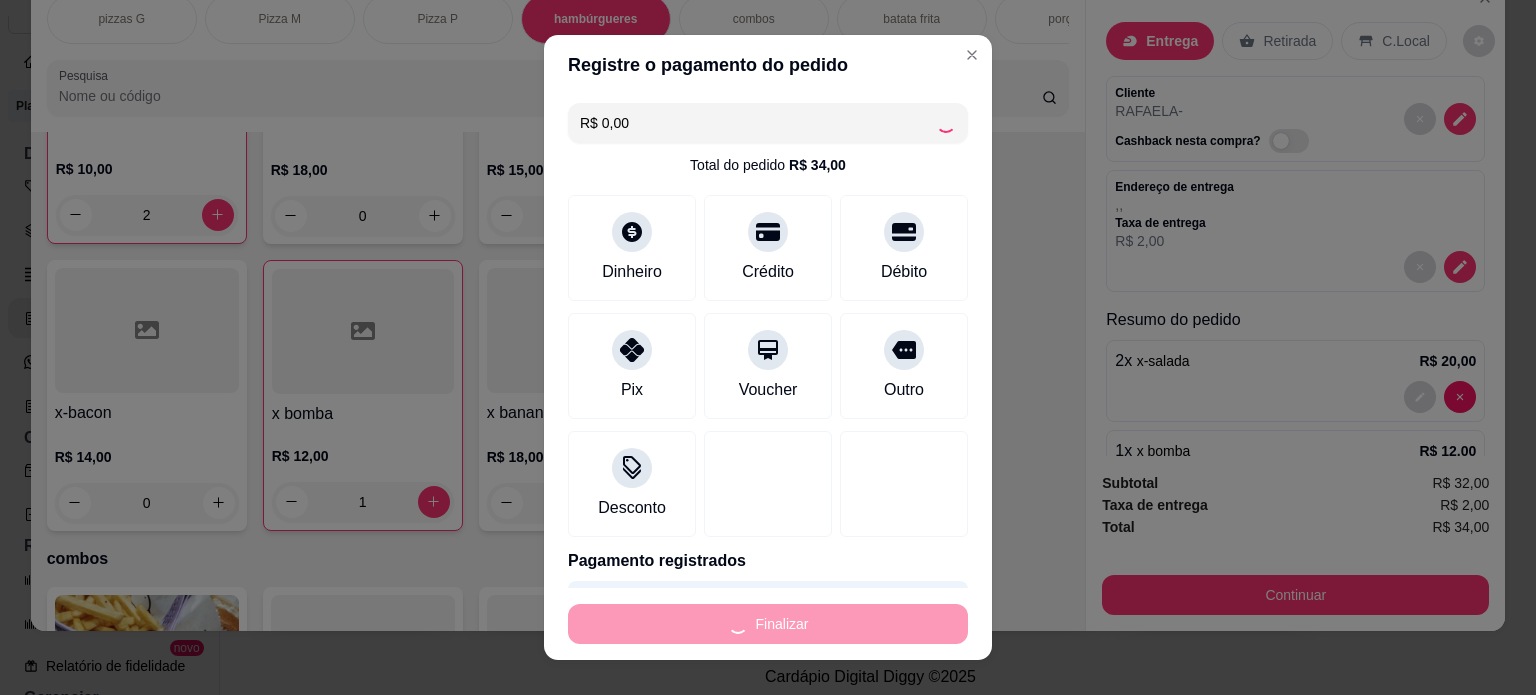 type on "0" 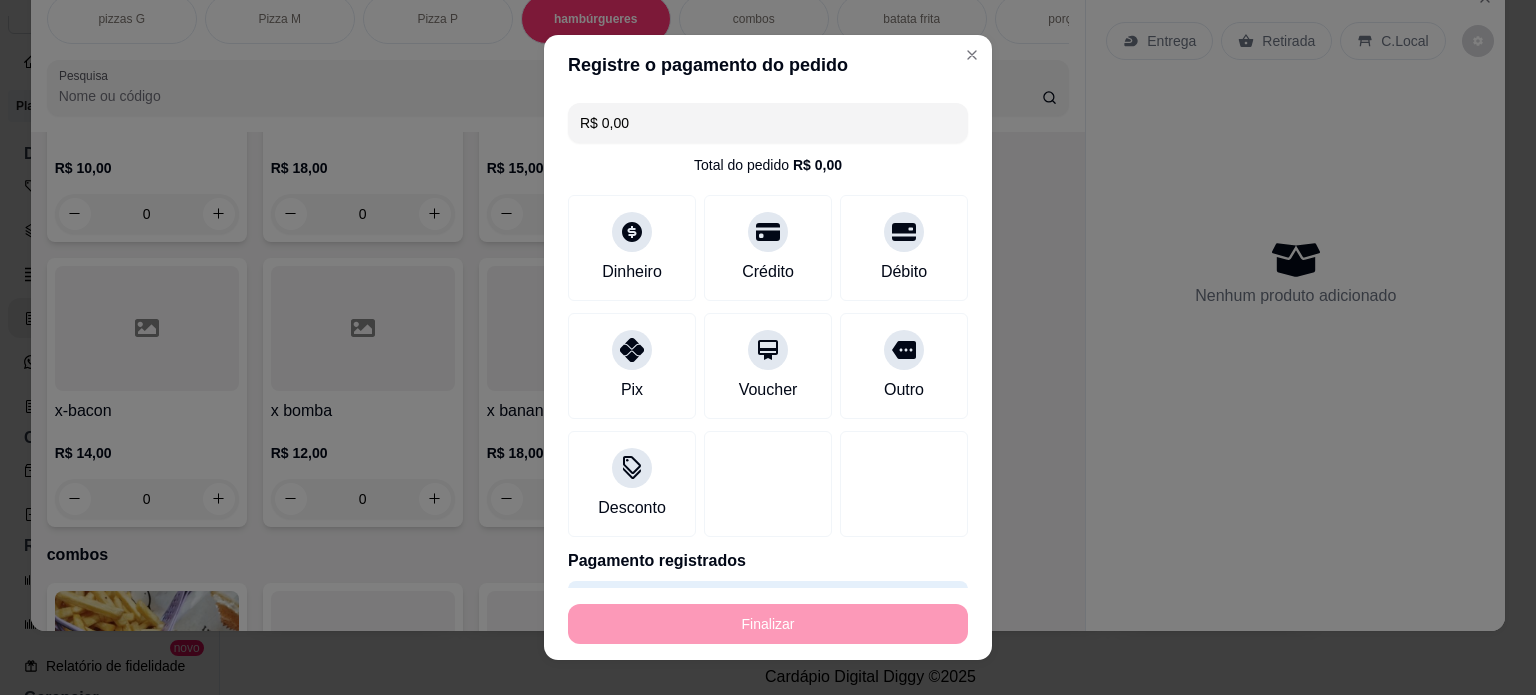 type on "-R$ 34,00" 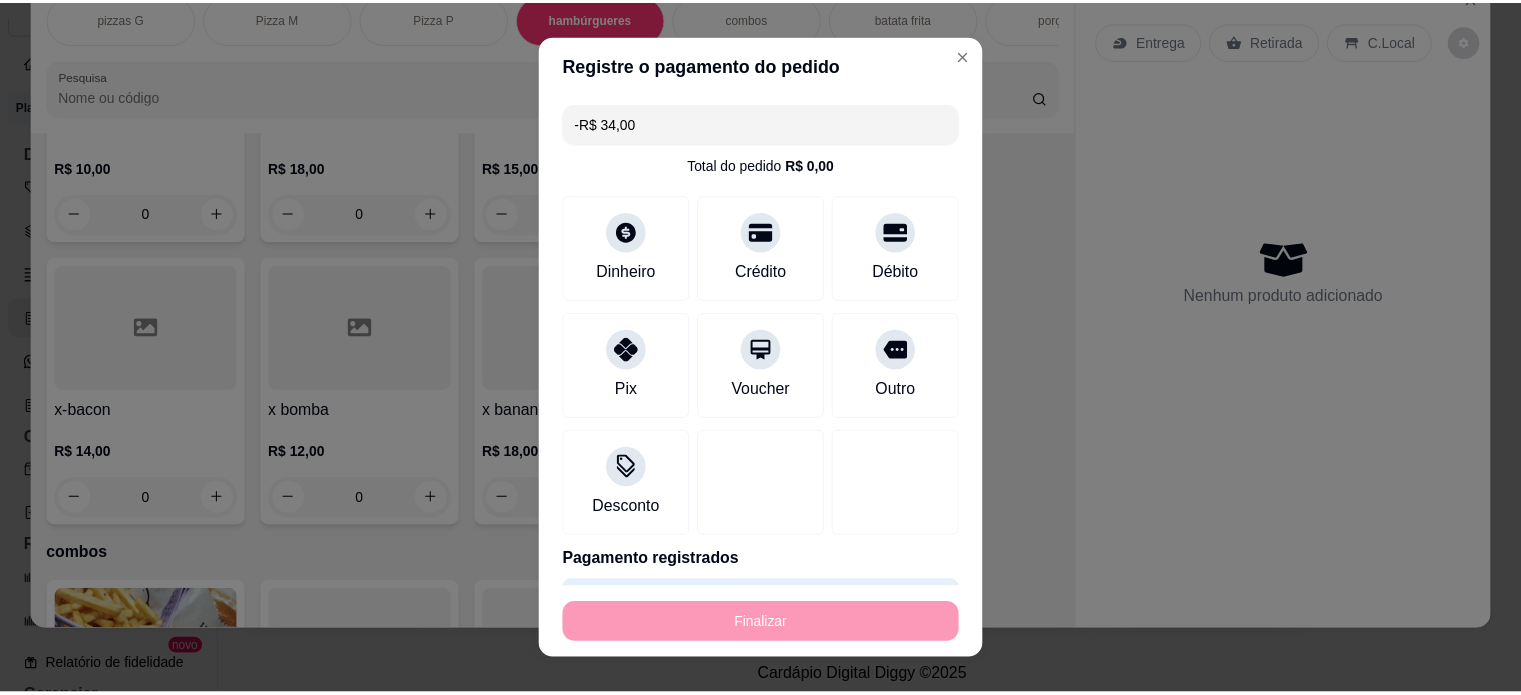 scroll, scrollTop: 1228, scrollLeft: 0, axis: vertical 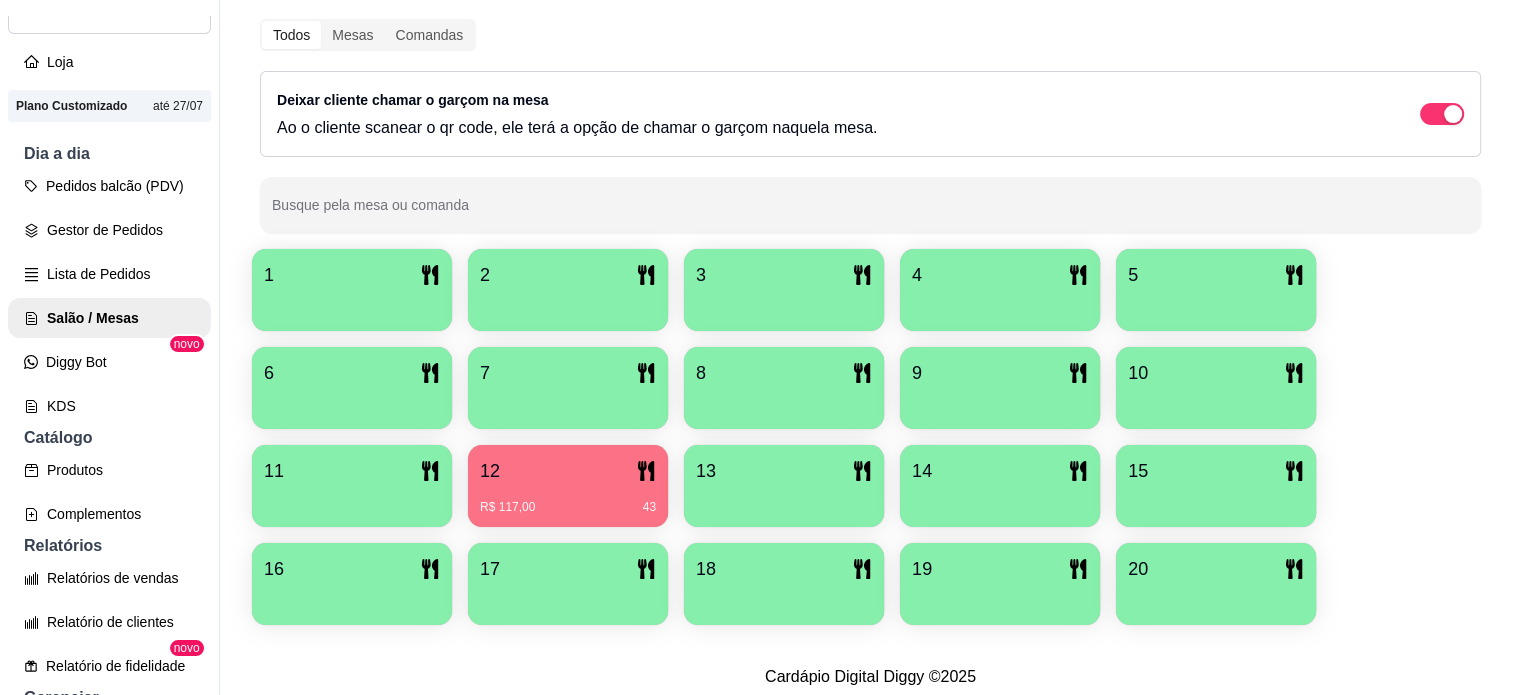 click on "12" at bounding box center (568, 471) 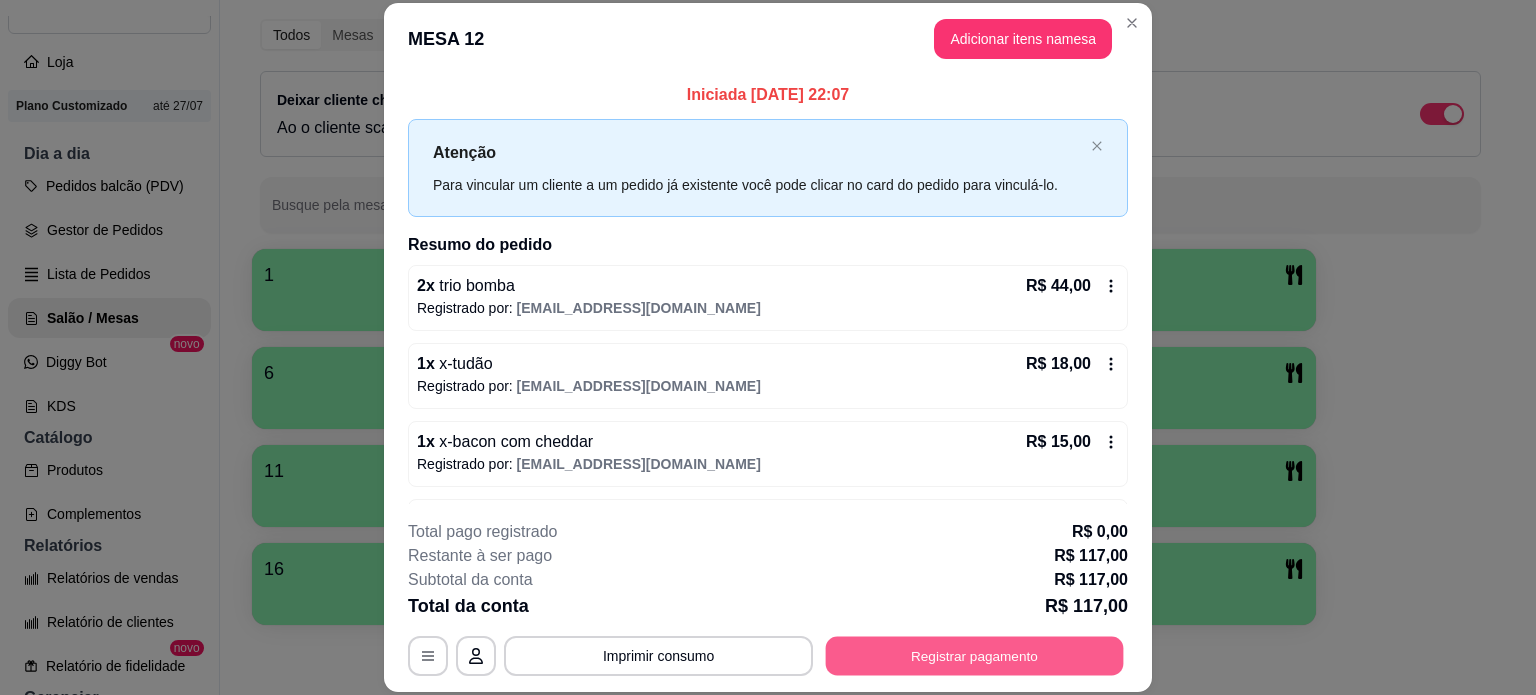 click on "Registrar pagamento" at bounding box center (975, 655) 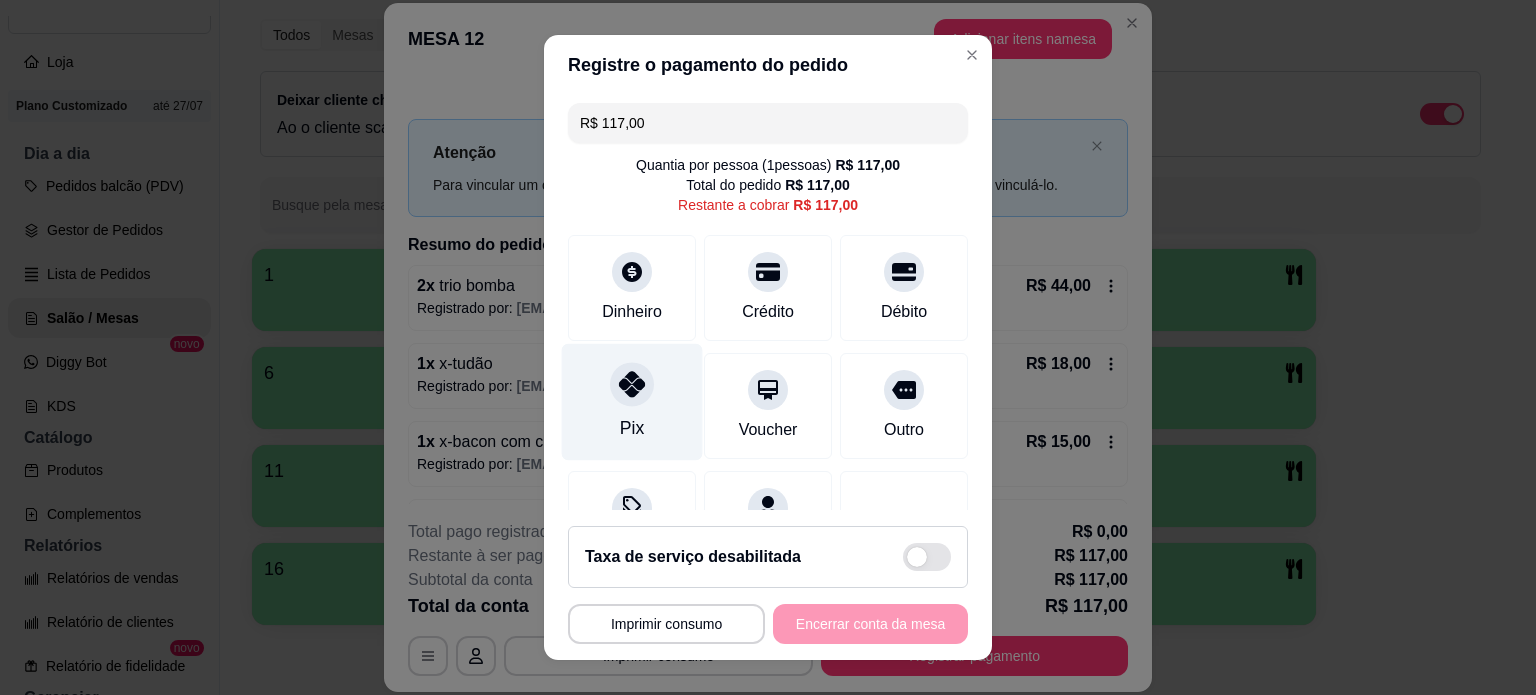 click on "Pix" at bounding box center (632, 401) 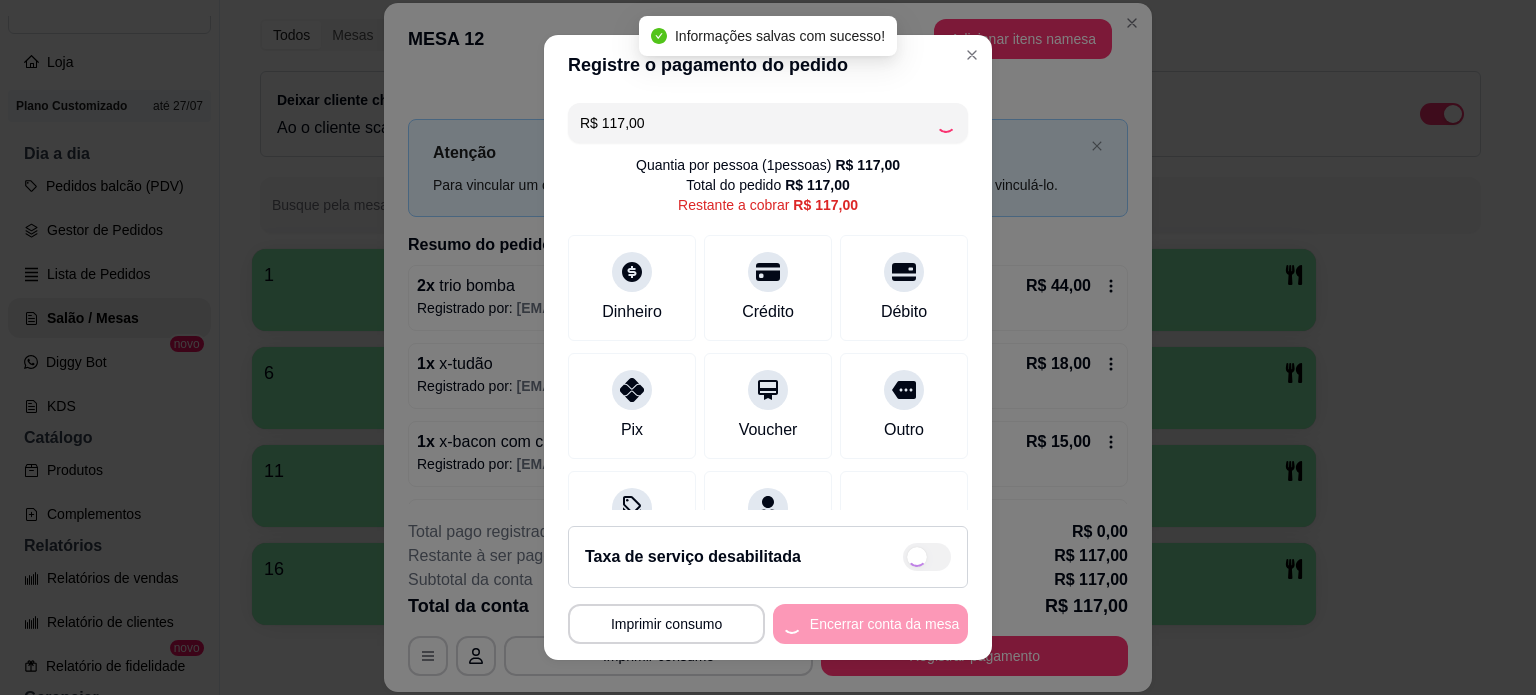 type on "R$ 0,00" 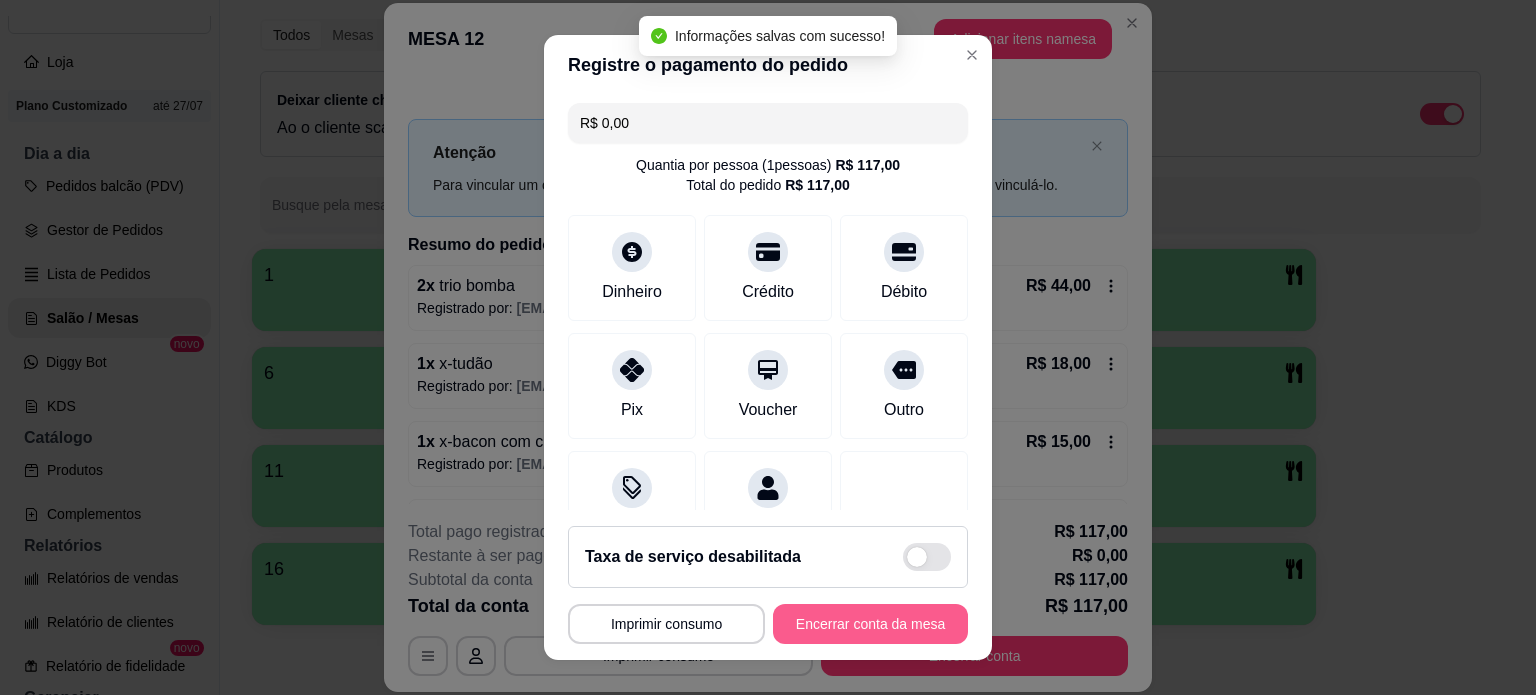 click on "Encerrar conta da mesa" at bounding box center (870, 624) 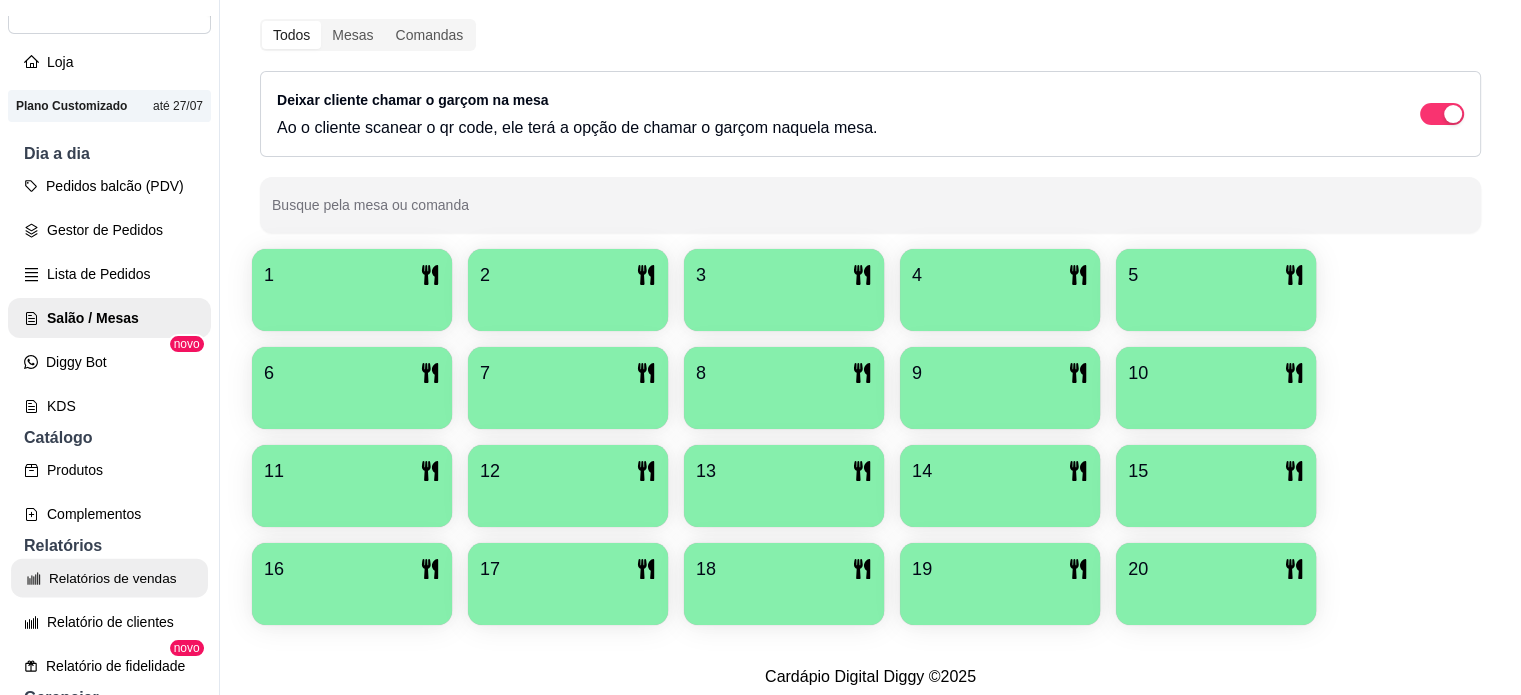 click on "Relatórios de vendas" at bounding box center [109, 578] 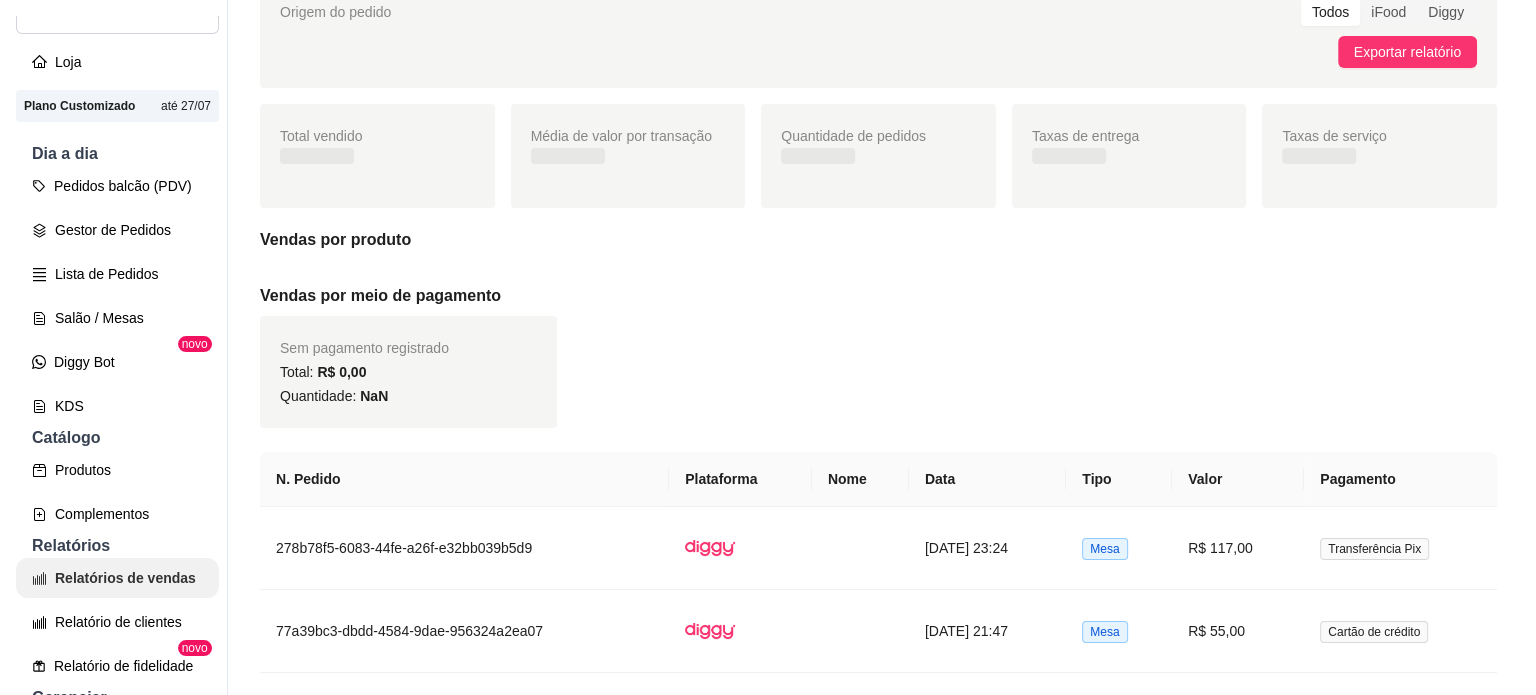scroll, scrollTop: 0, scrollLeft: 0, axis: both 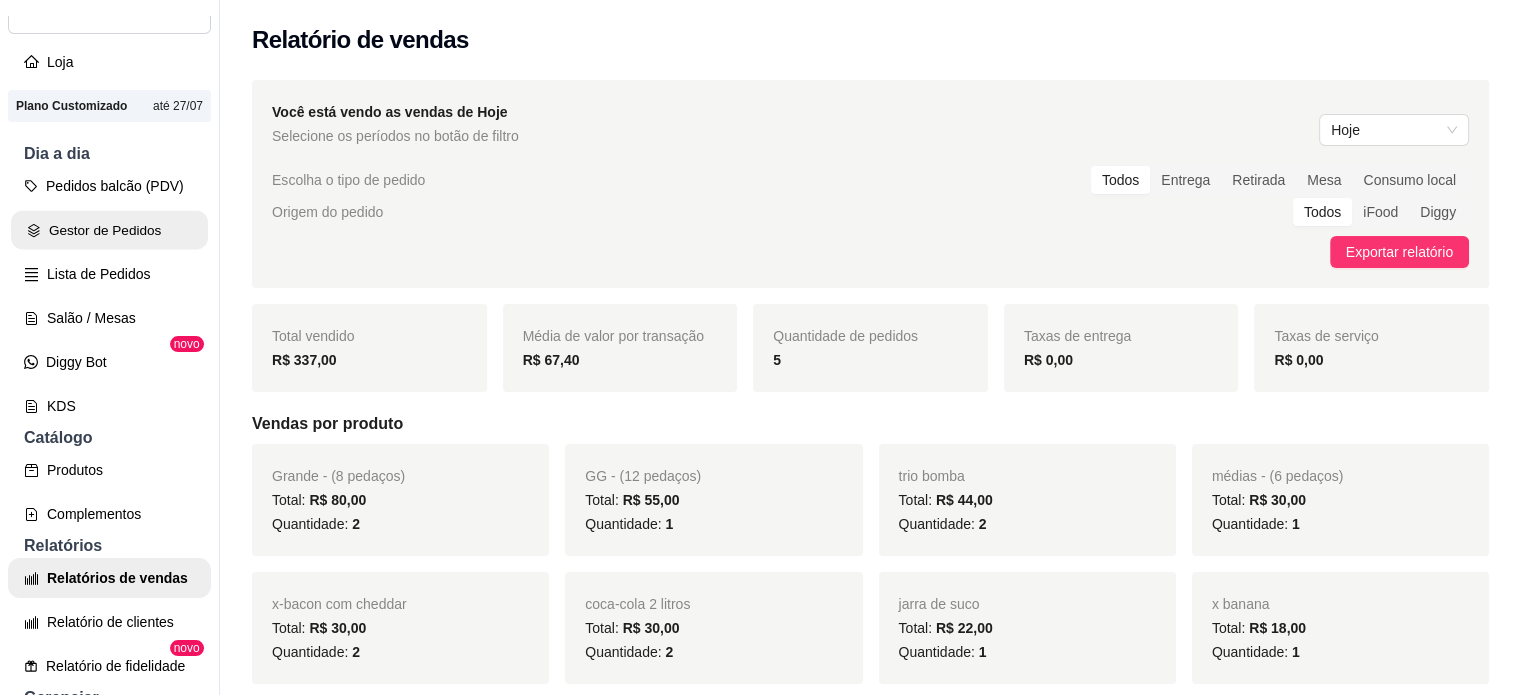 click on "Gestor de Pedidos" at bounding box center [109, 230] 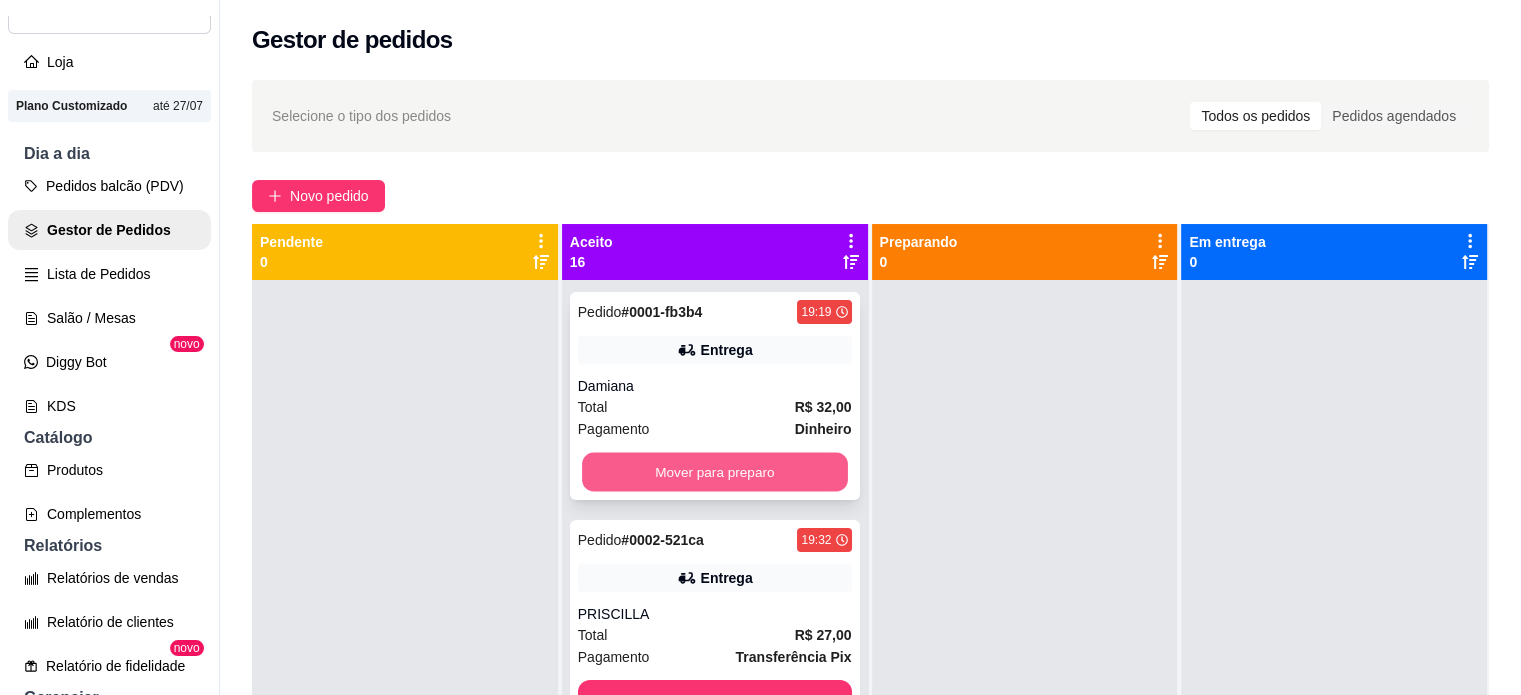 click on "Mover para preparo" at bounding box center [715, 472] 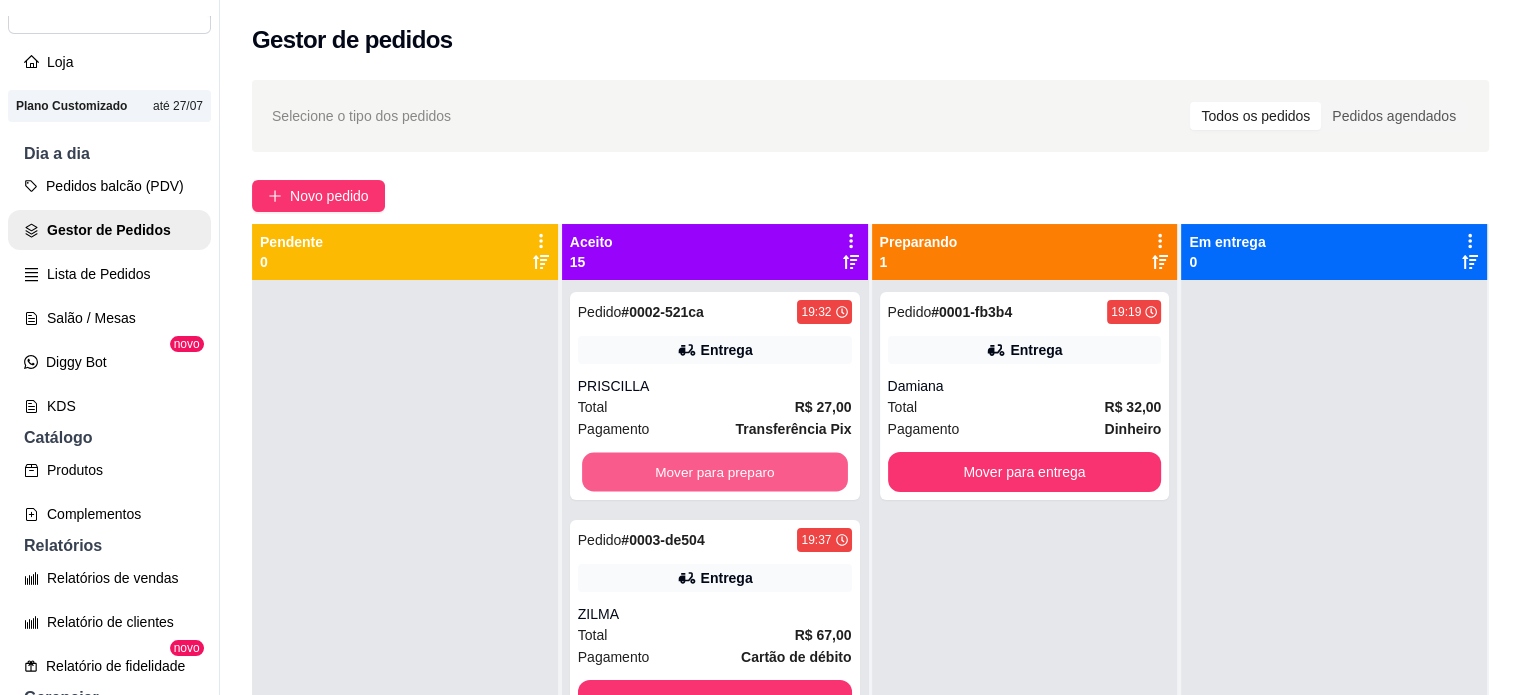 click on "Mover para preparo" at bounding box center [715, 472] 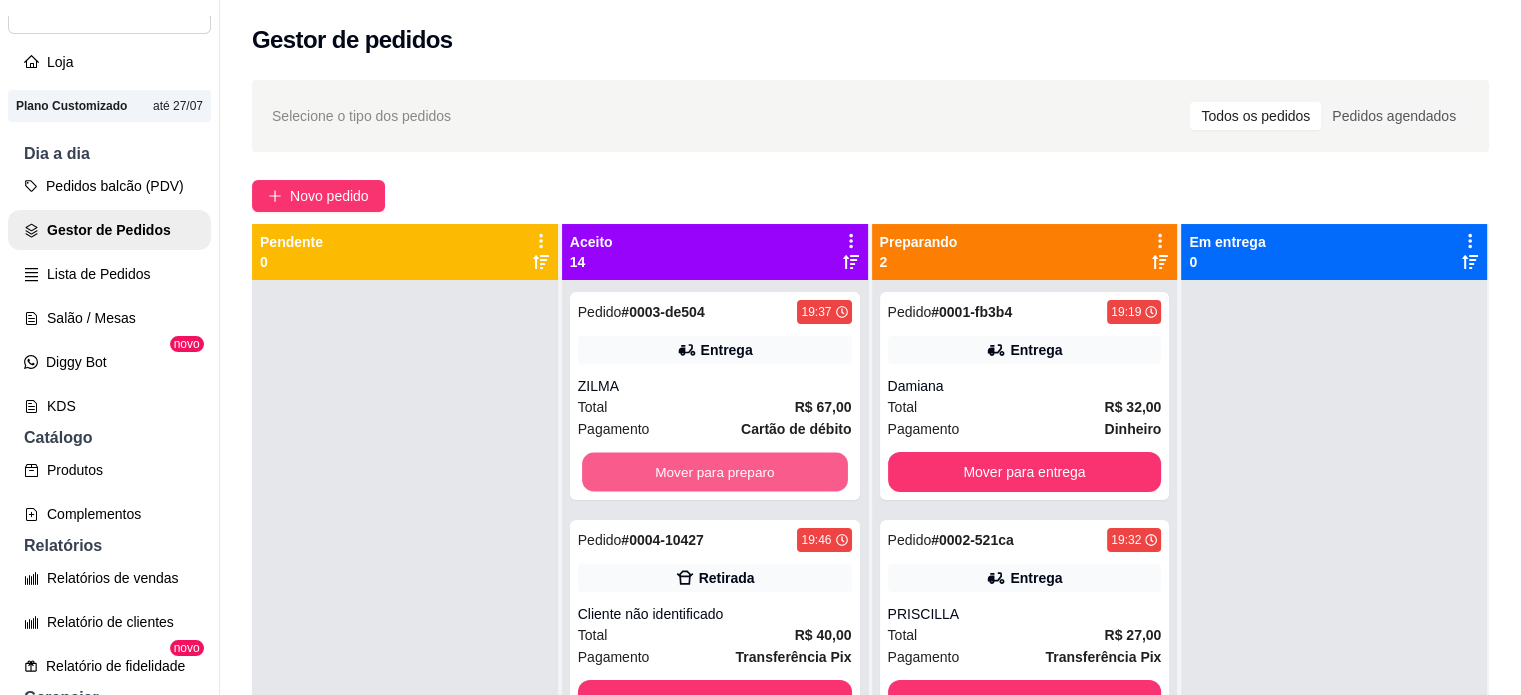 click on "Mover para preparo" at bounding box center (715, 472) 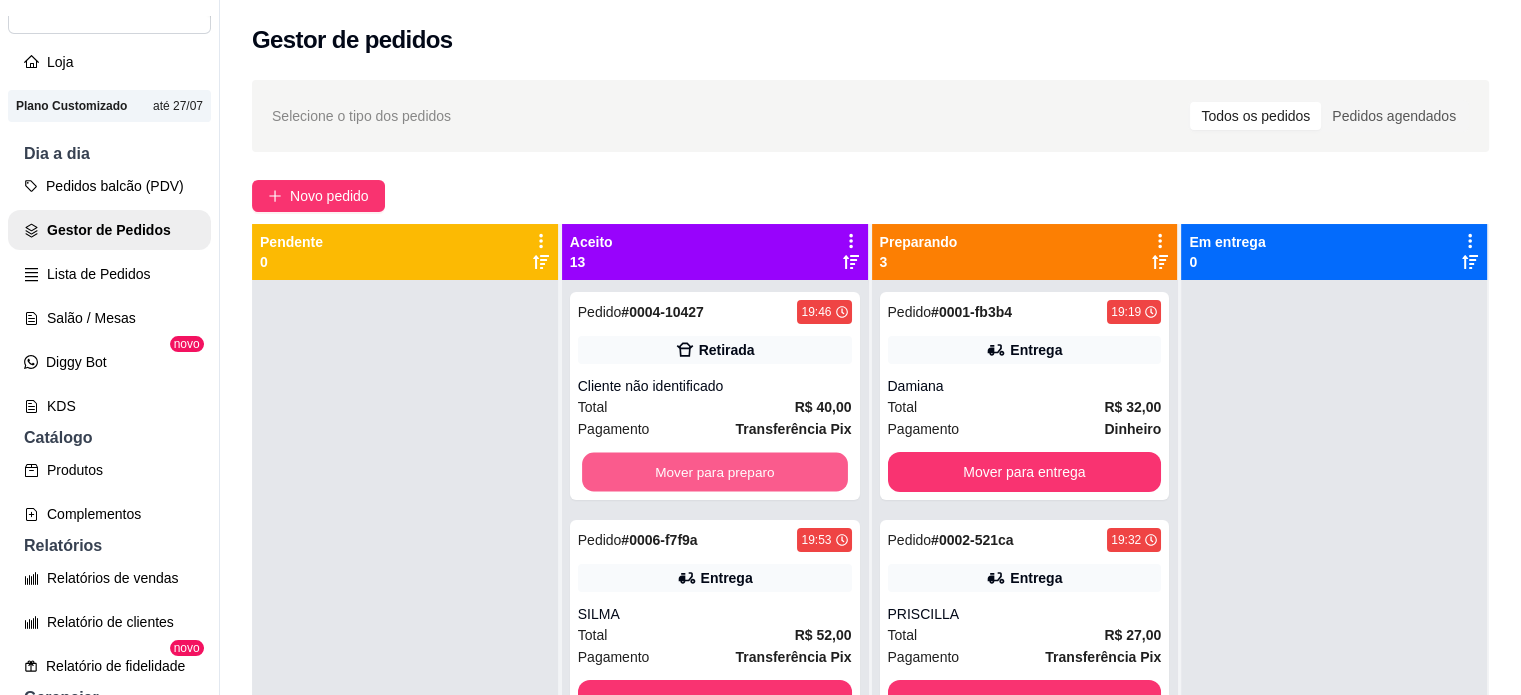 click on "Mover para preparo" at bounding box center (715, 472) 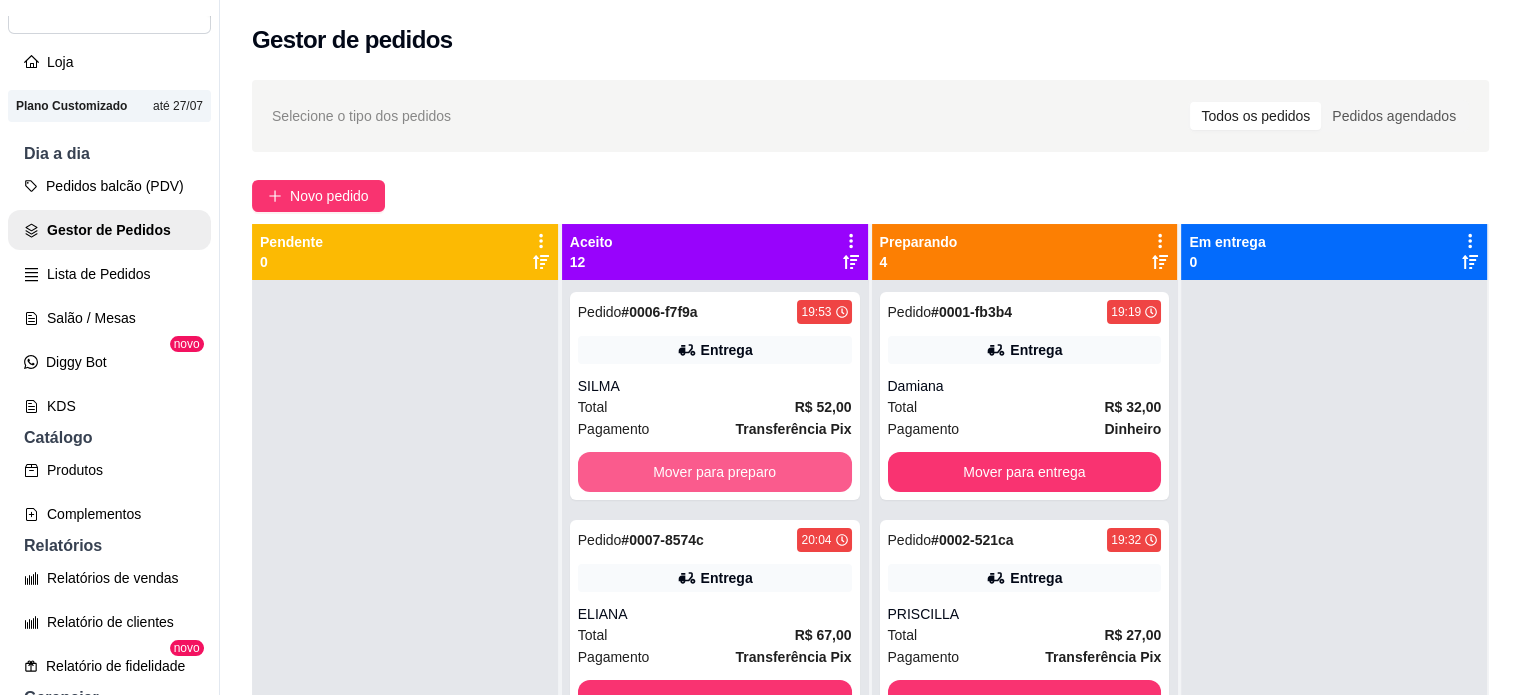 click on "Mover para preparo" at bounding box center [715, 472] 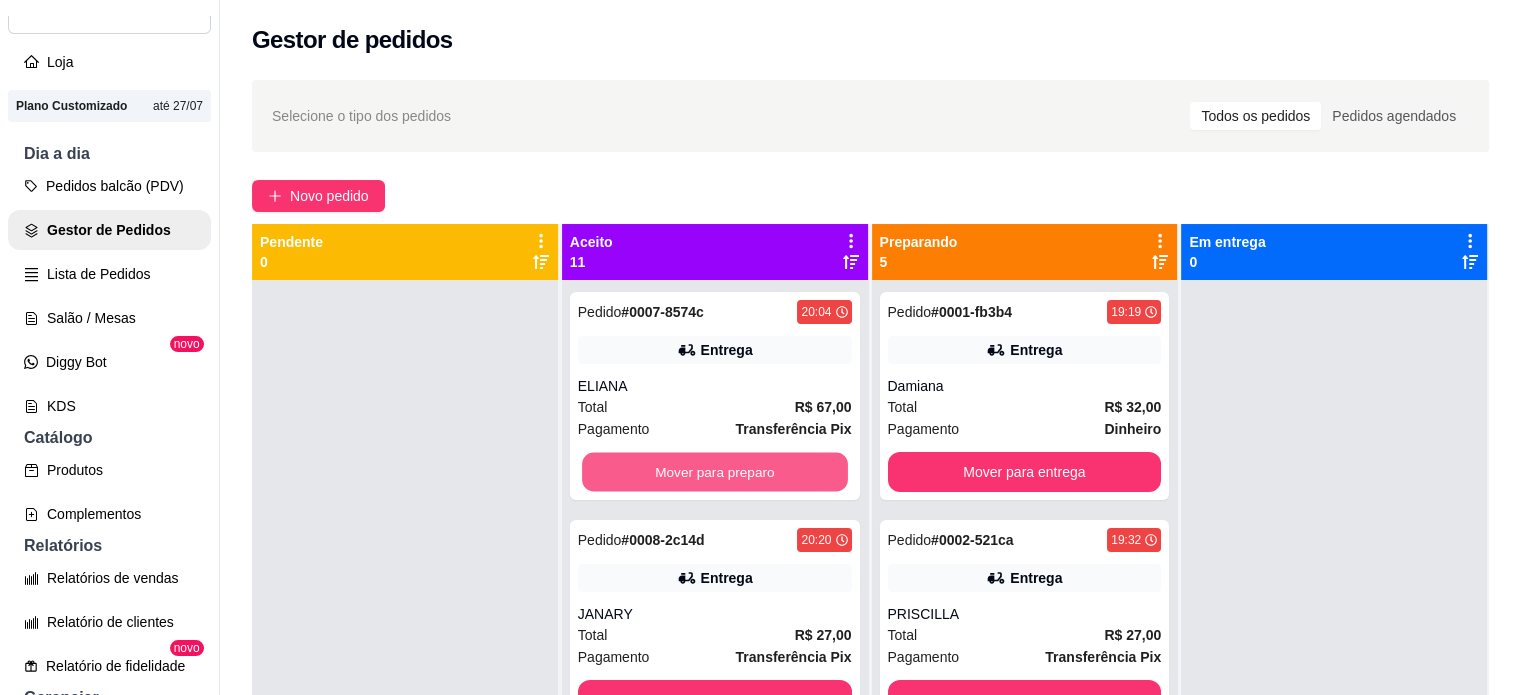 click on "Mover para preparo" at bounding box center [715, 472] 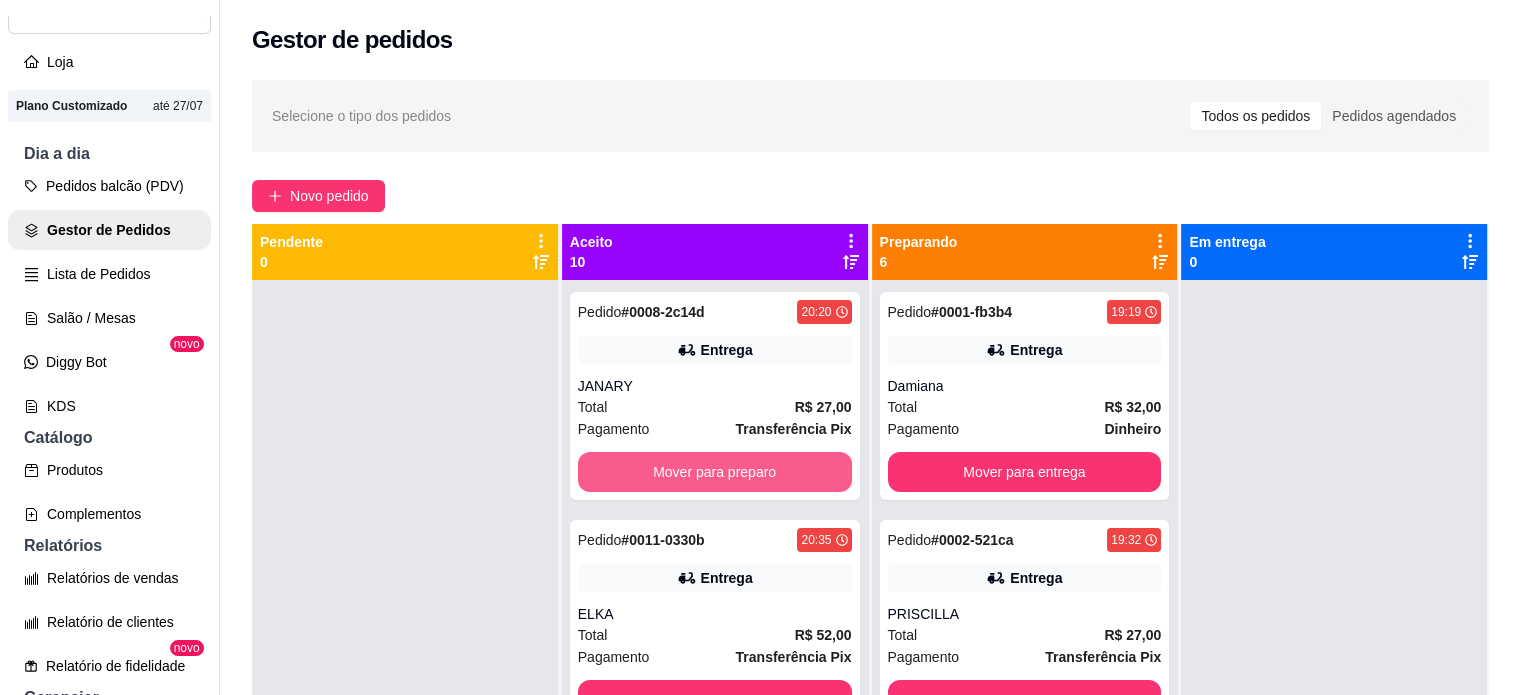 click on "Mover para preparo" at bounding box center (715, 472) 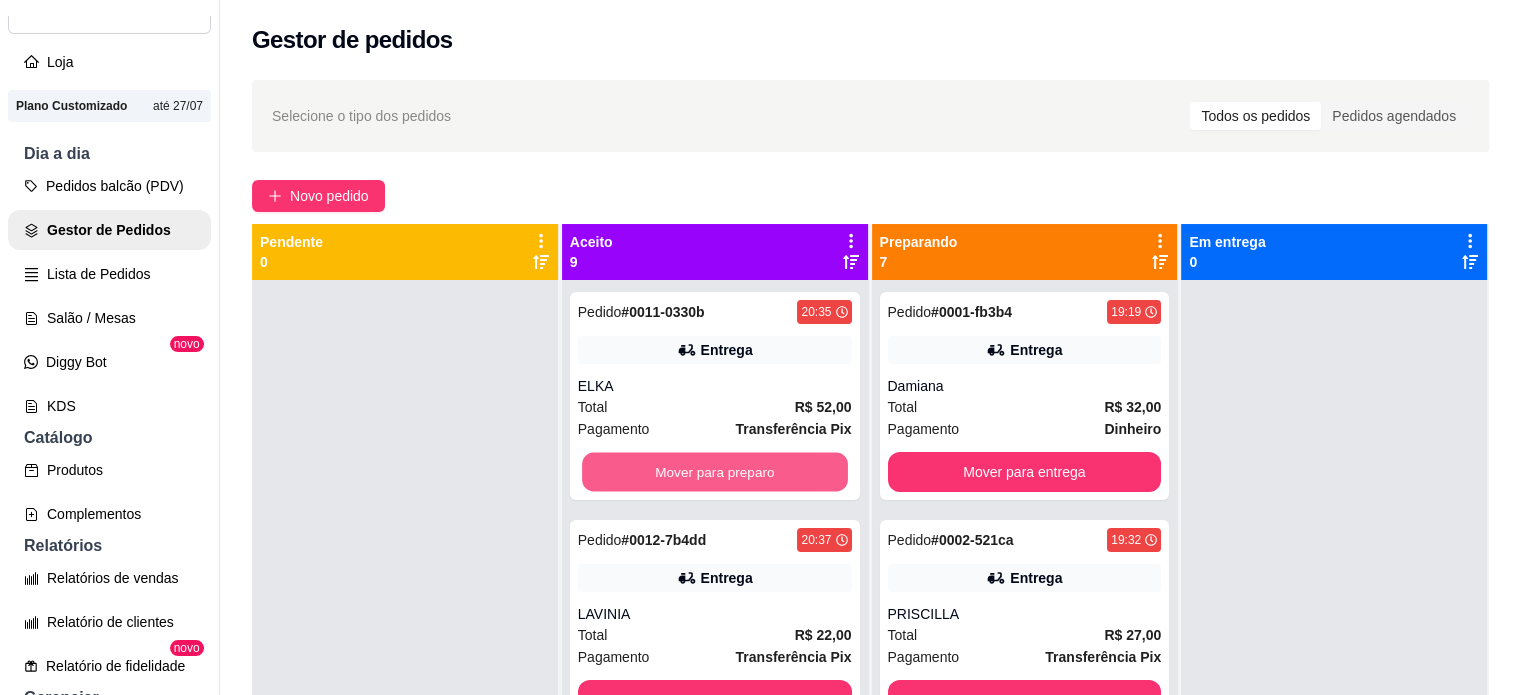 click on "Mover para preparo" at bounding box center [715, 472] 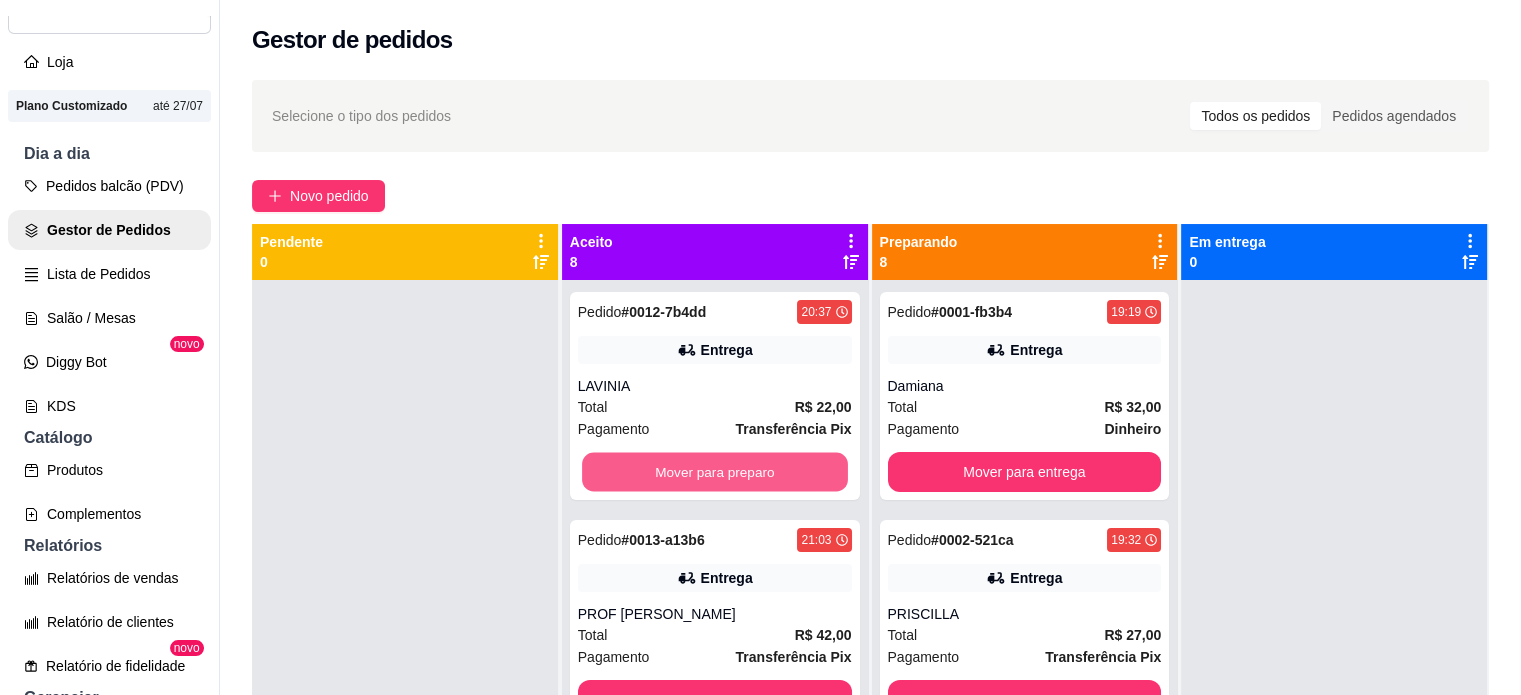 click on "Mover para preparo" at bounding box center [715, 472] 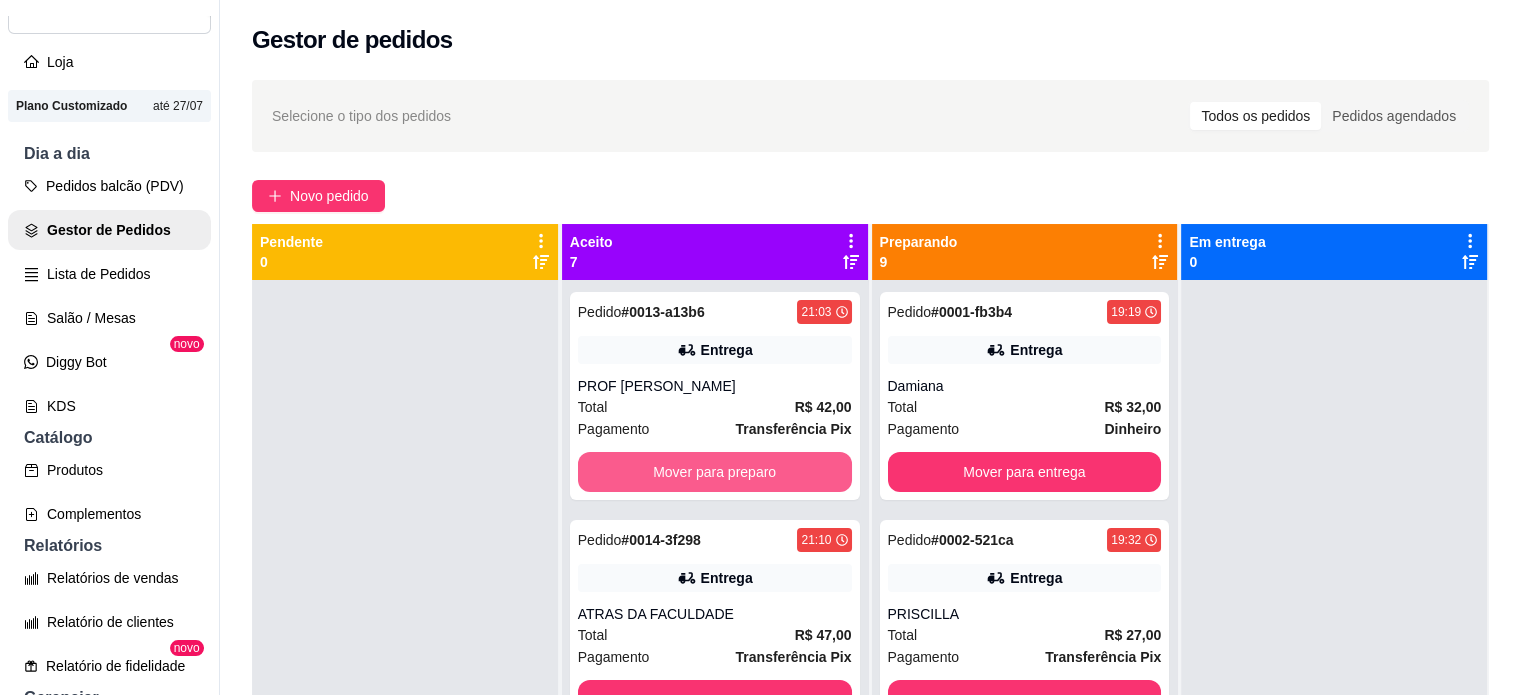 click on "Mover para preparo" at bounding box center [715, 472] 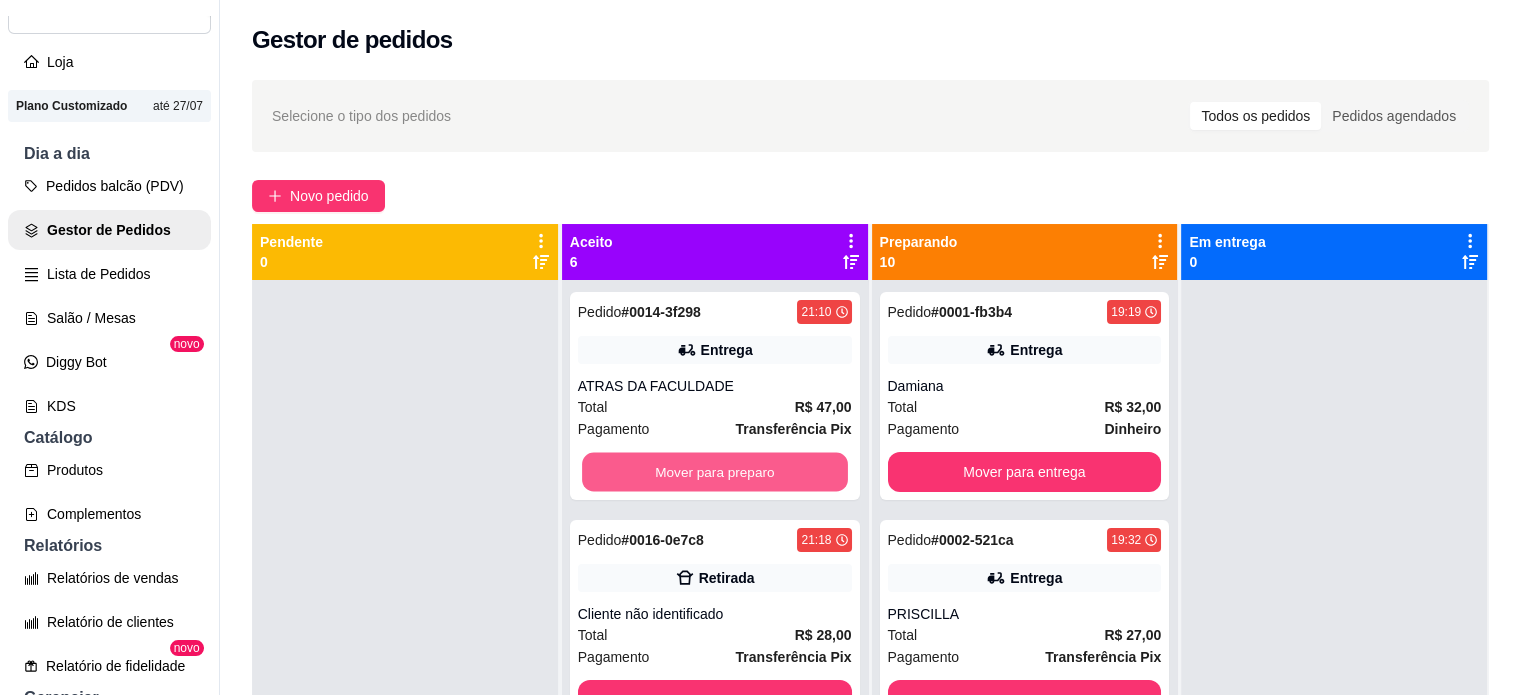 click on "Mover para preparo" at bounding box center [715, 472] 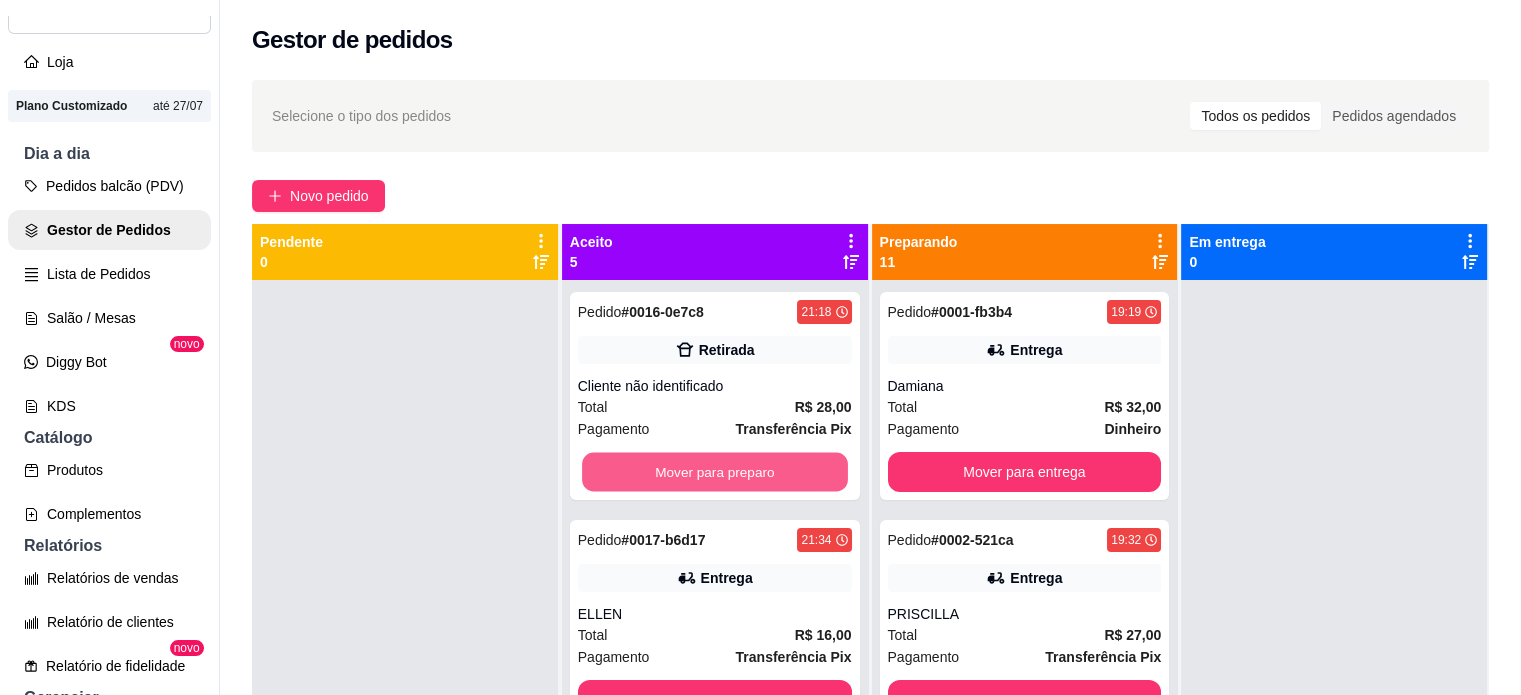 click on "Mover para preparo" at bounding box center [715, 472] 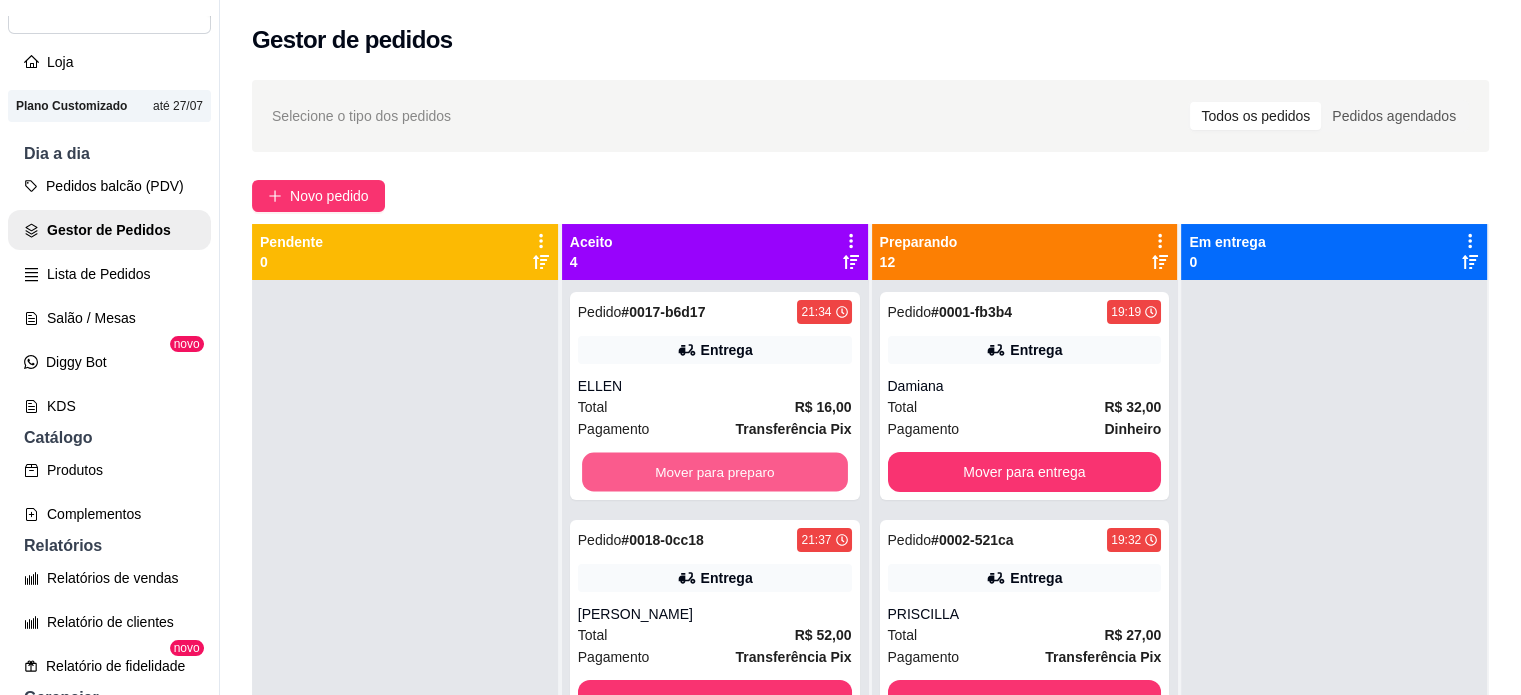 click on "Mover para preparo" at bounding box center [715, 472] 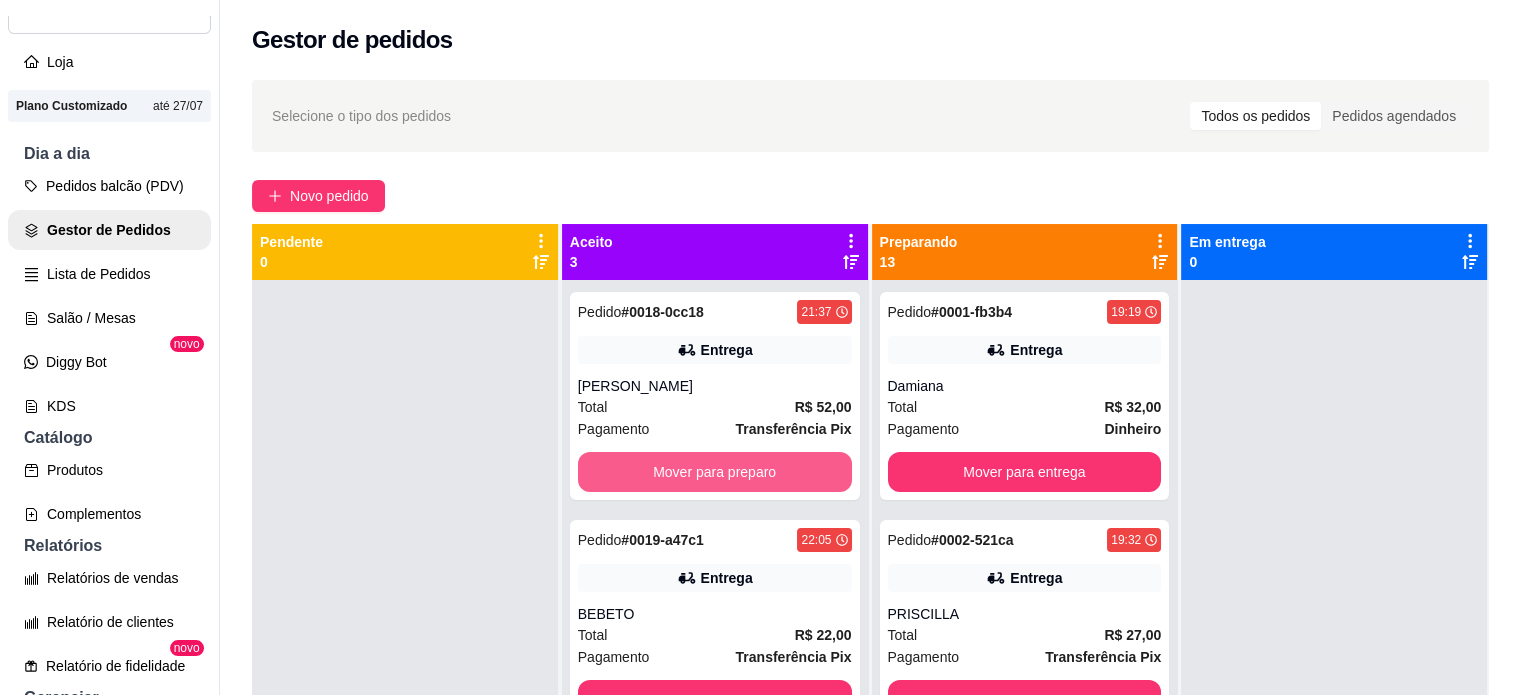 click on "Mover para preparo" at bounding box center [715, 472] 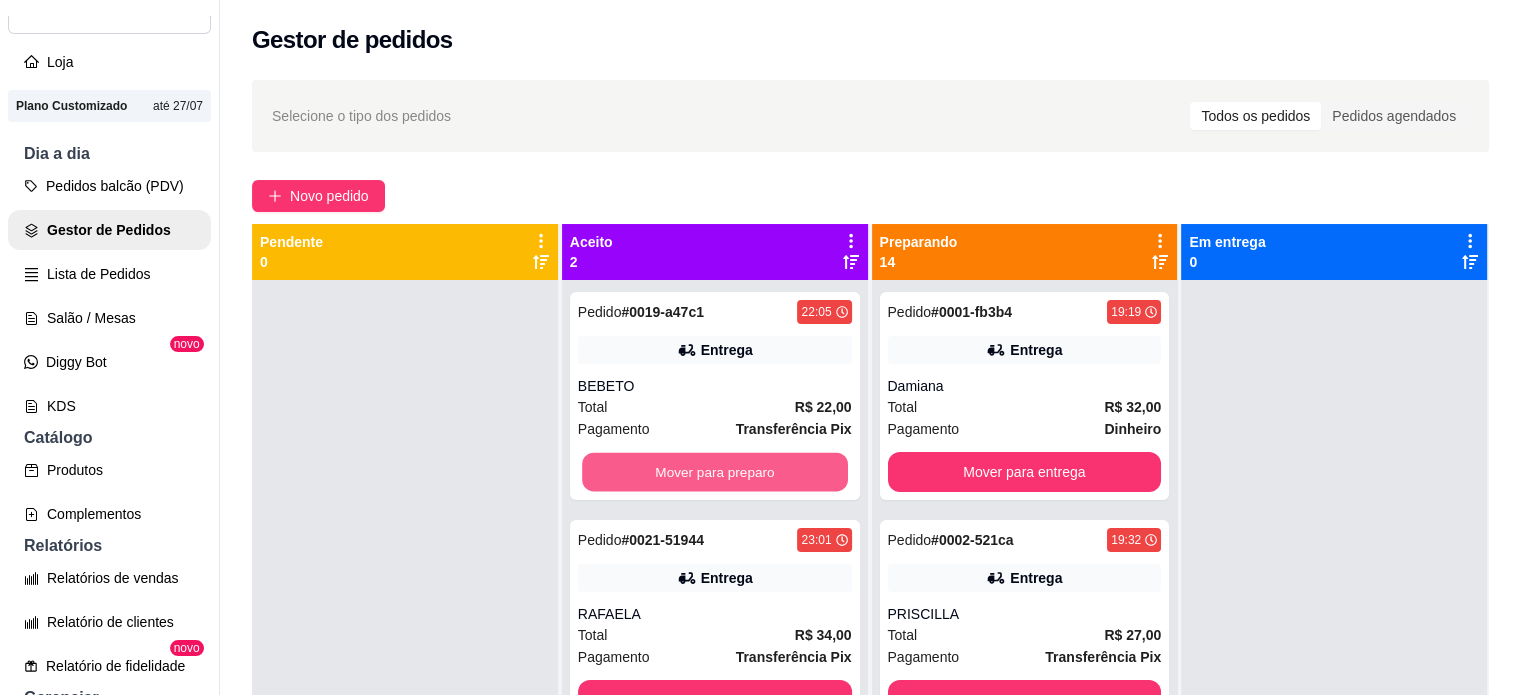 click on "Mover para preparo" at bounding box center [715, 472] 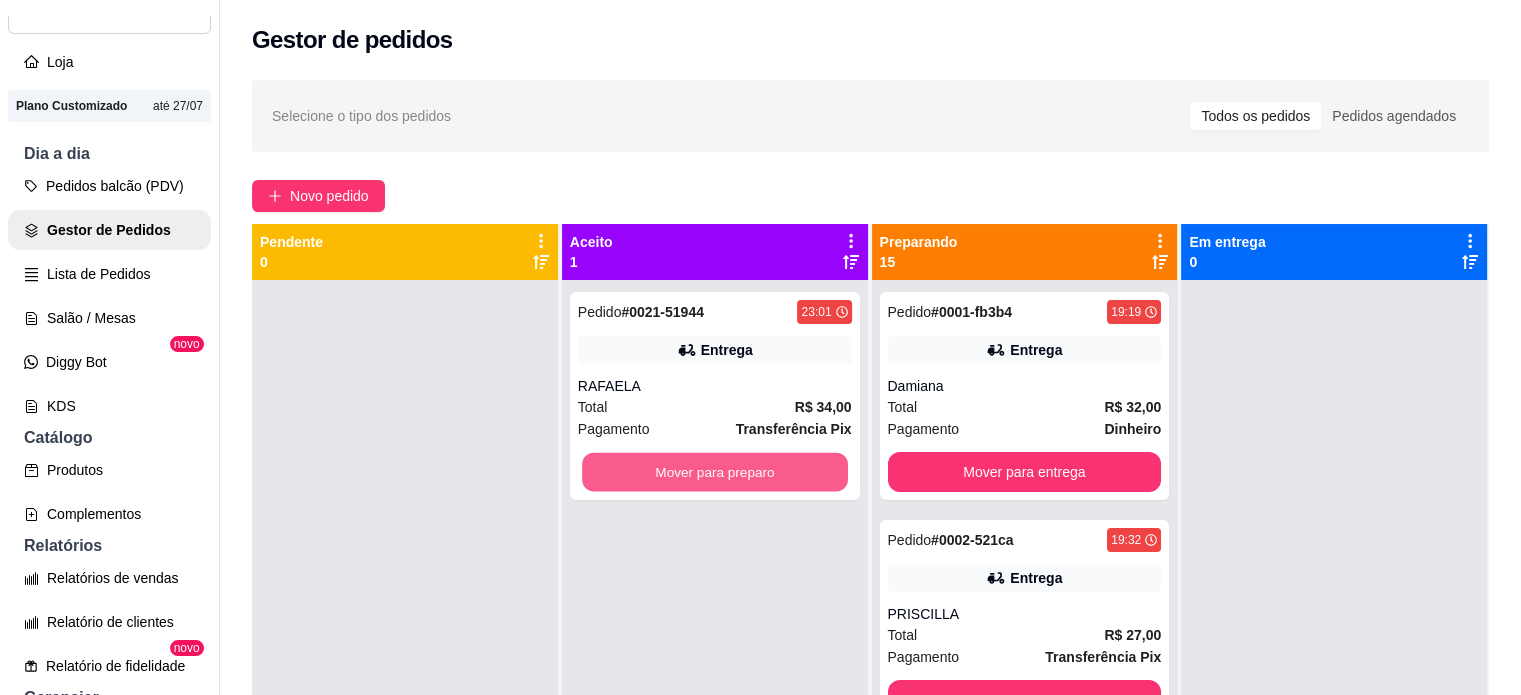 click on "Mover para preparo" at bounding box center (715, 472) 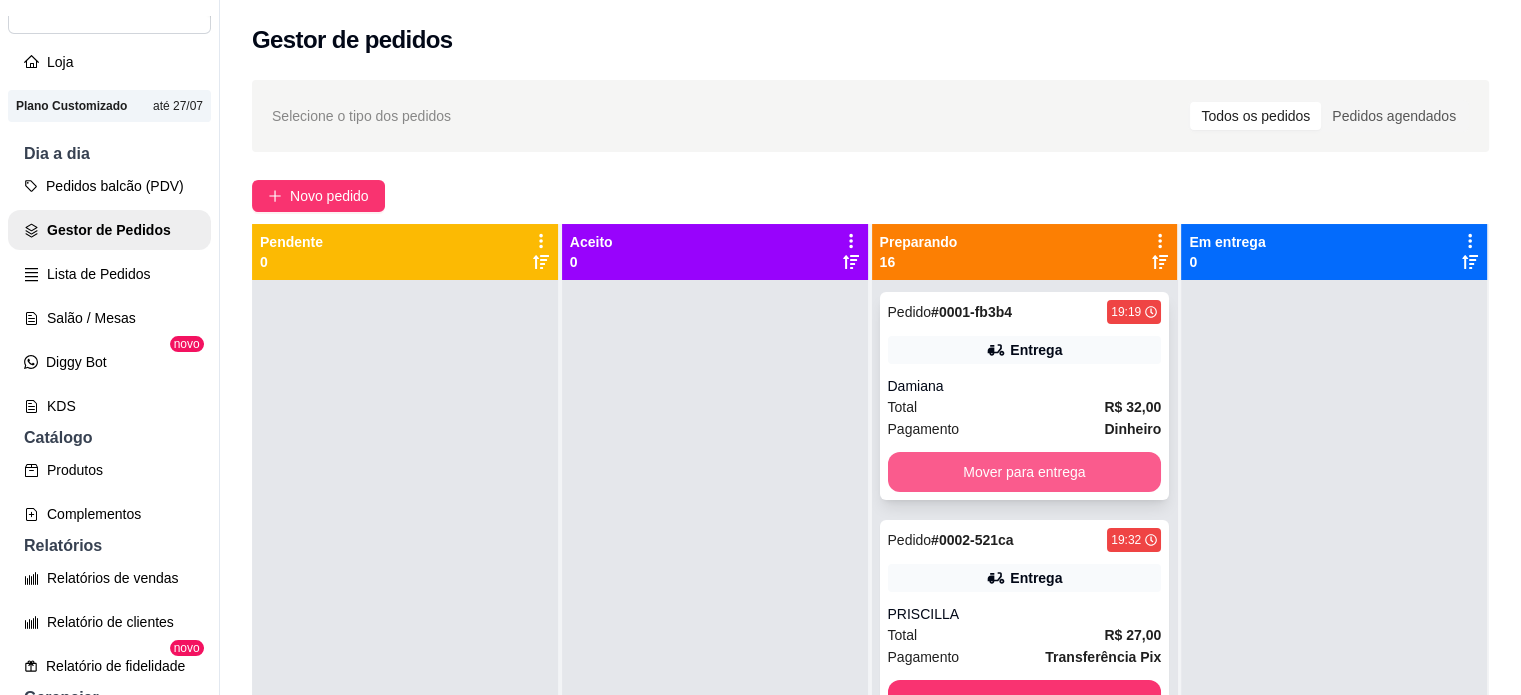 click on "Mover para entrega" at bounding box center (1025, 472) 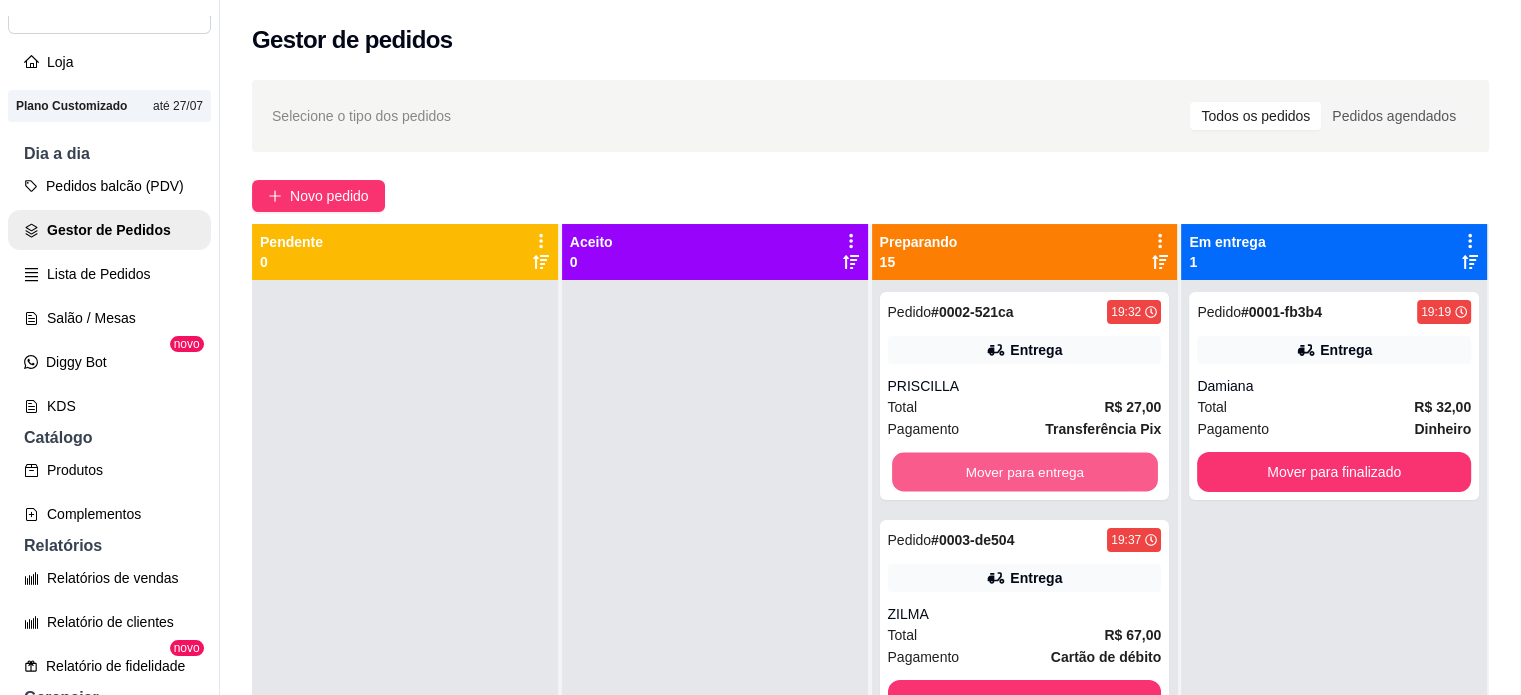click on "Mover para entrega" at bounding box center (1025, 472) 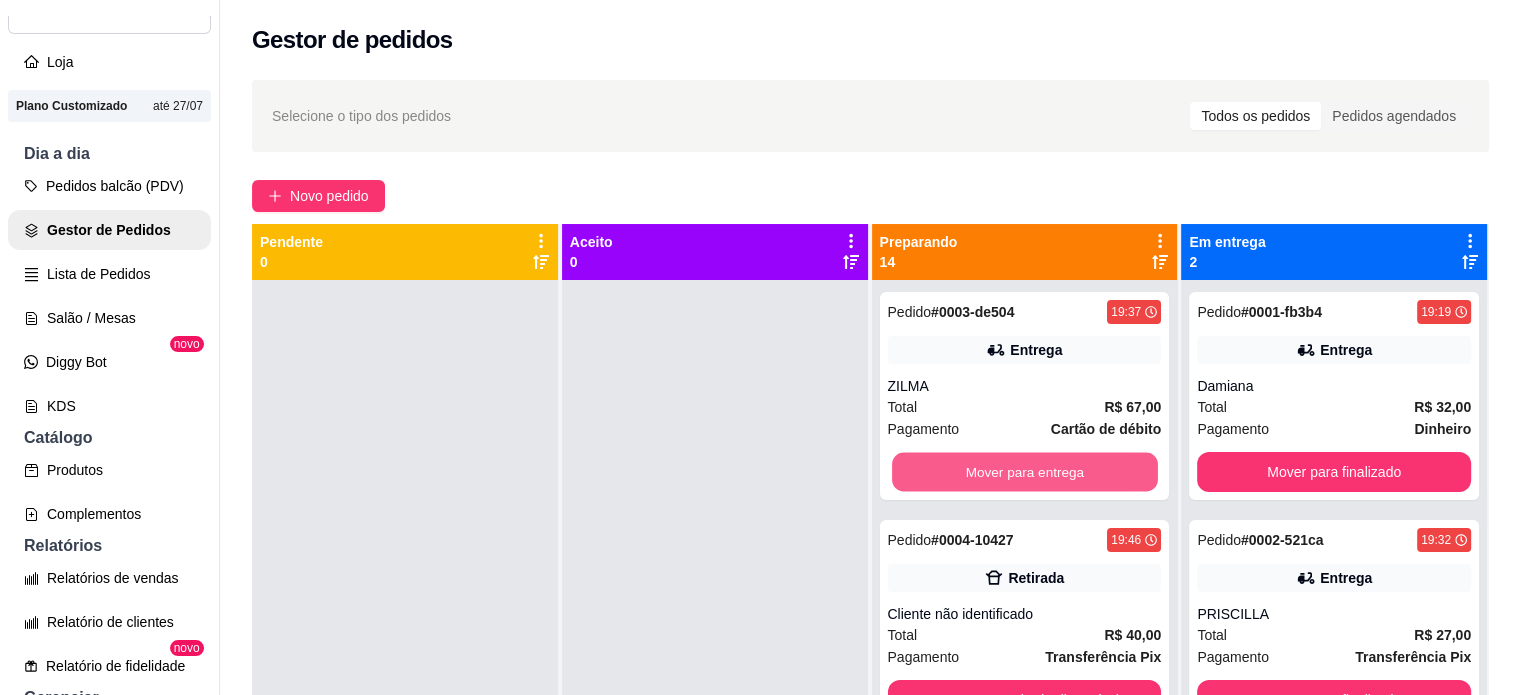 click on "Mover para entrega" at bounding box center (1025, 472) 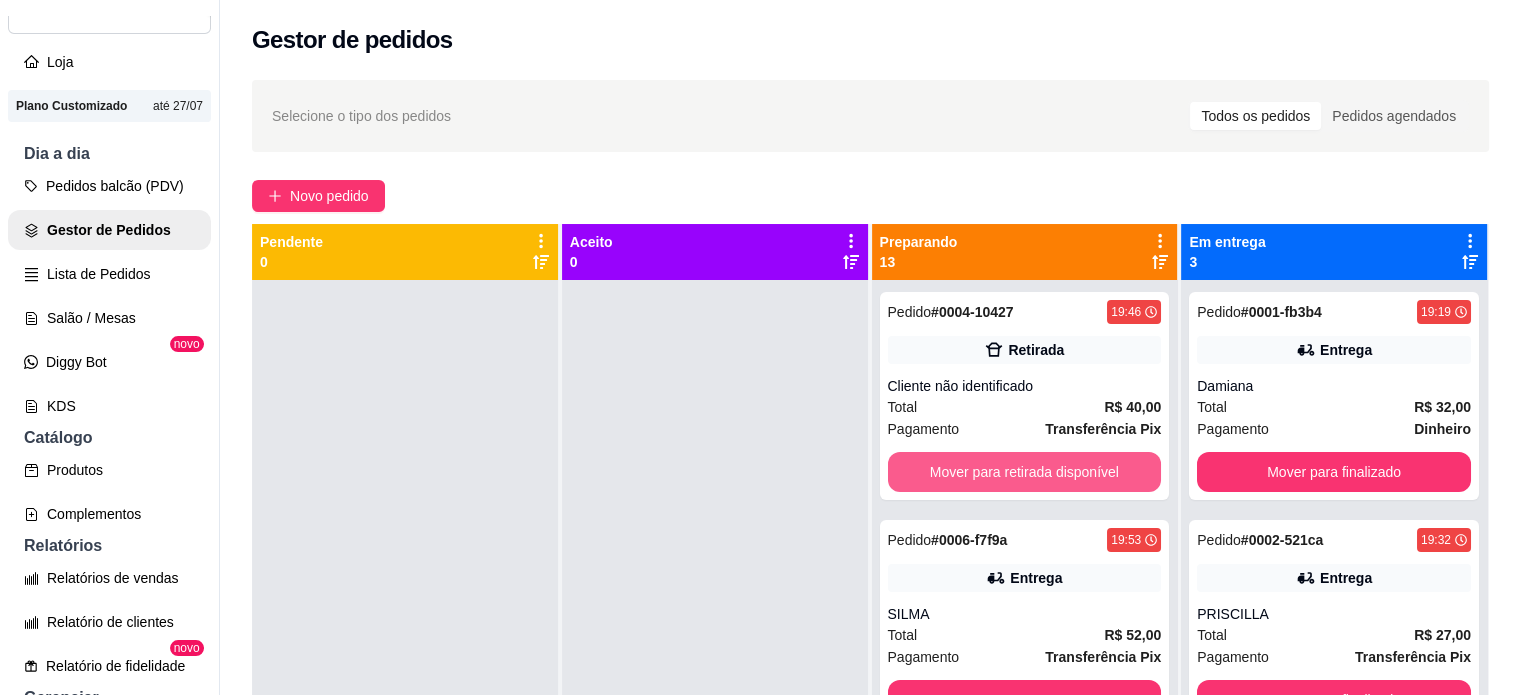 click on "Mover para retirada disponível" at bounding box center [1025, 472] 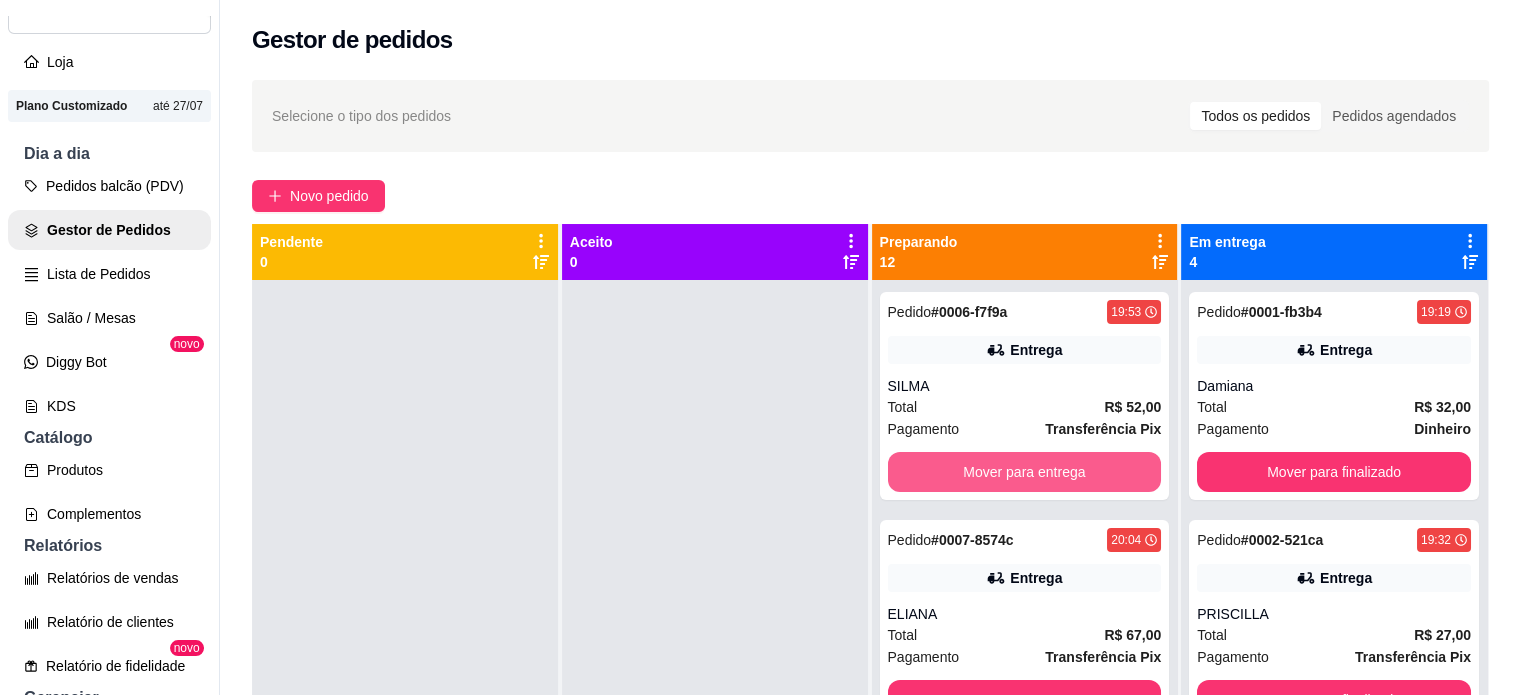 click on "Mover para entrega" at bounding box center (1025, 472) 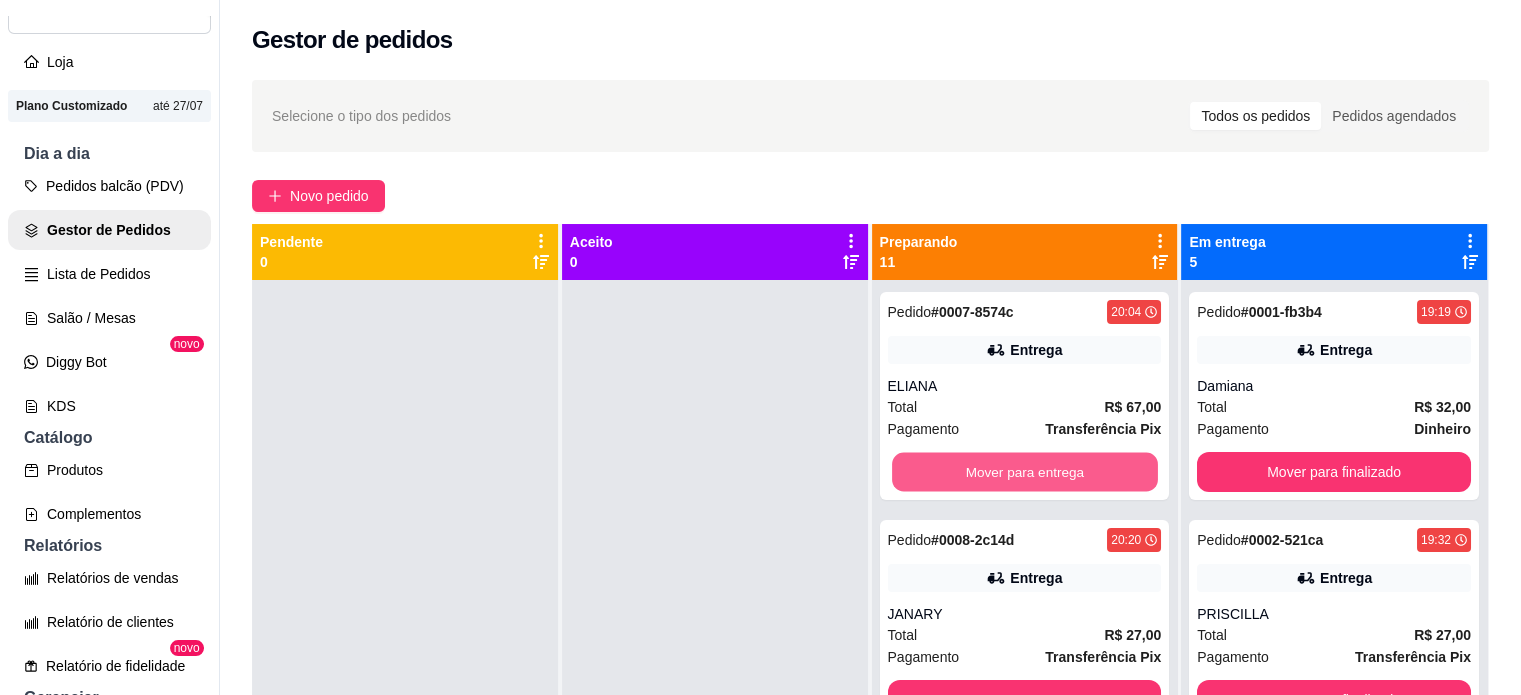 click on "Mover para entrega" at bounding box center [1025, 472] 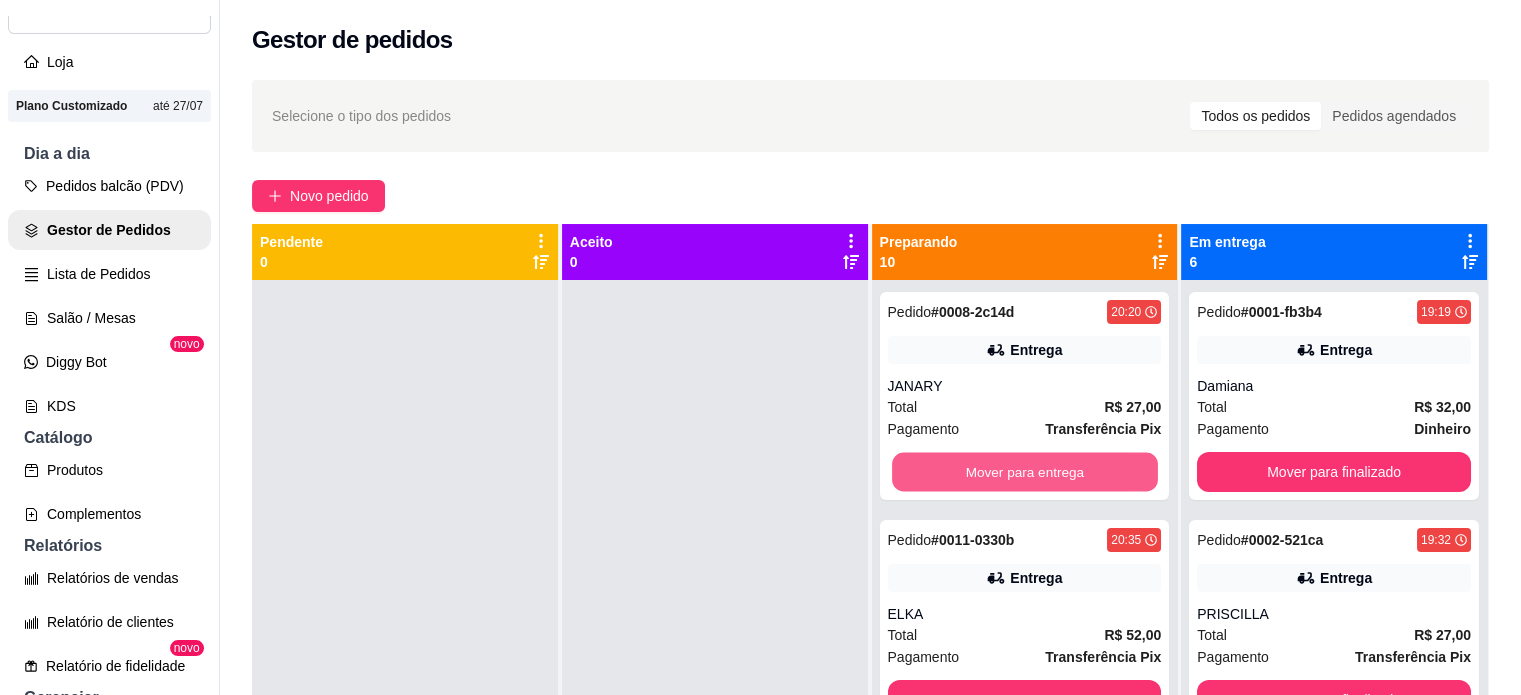 click on "Mover para entrega" at bounding box center [1025, 472] 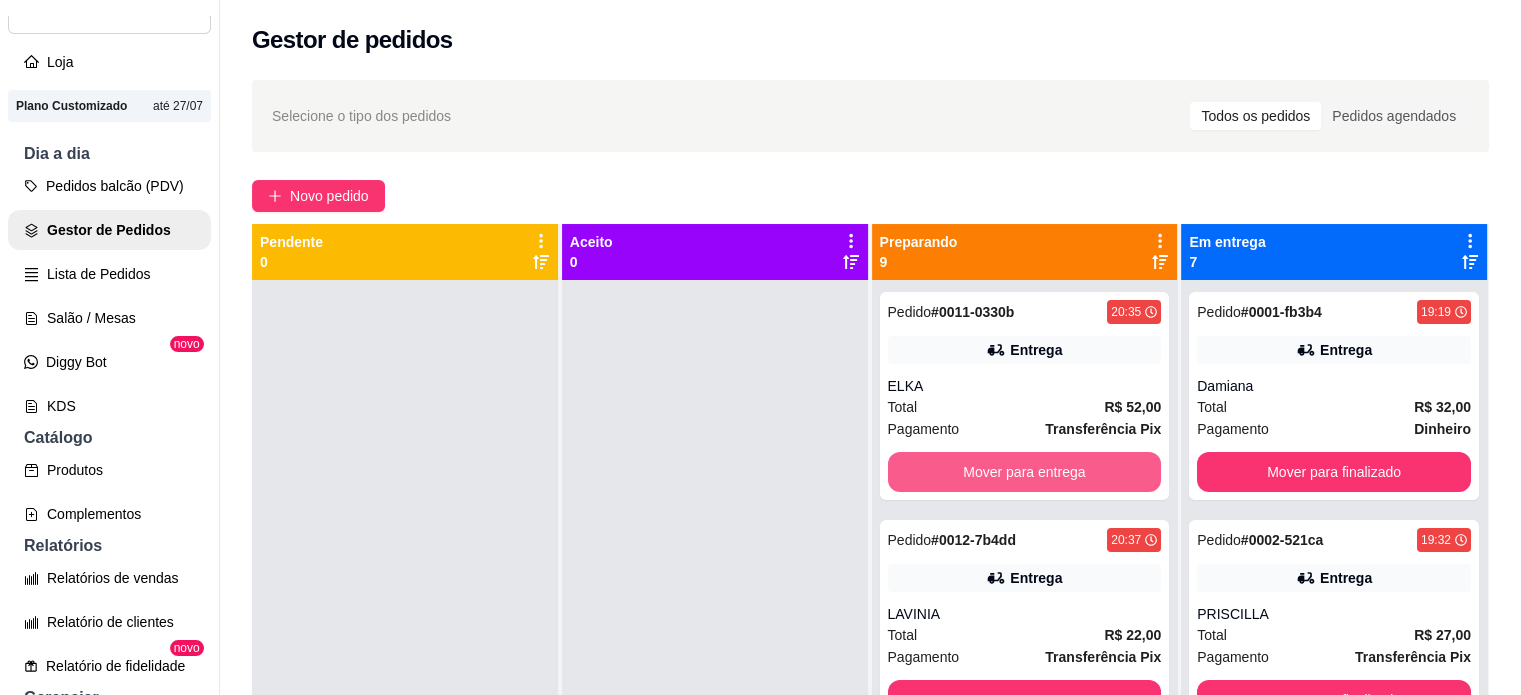 click on "Mover para entrega" at bounding box center [1025, 472] 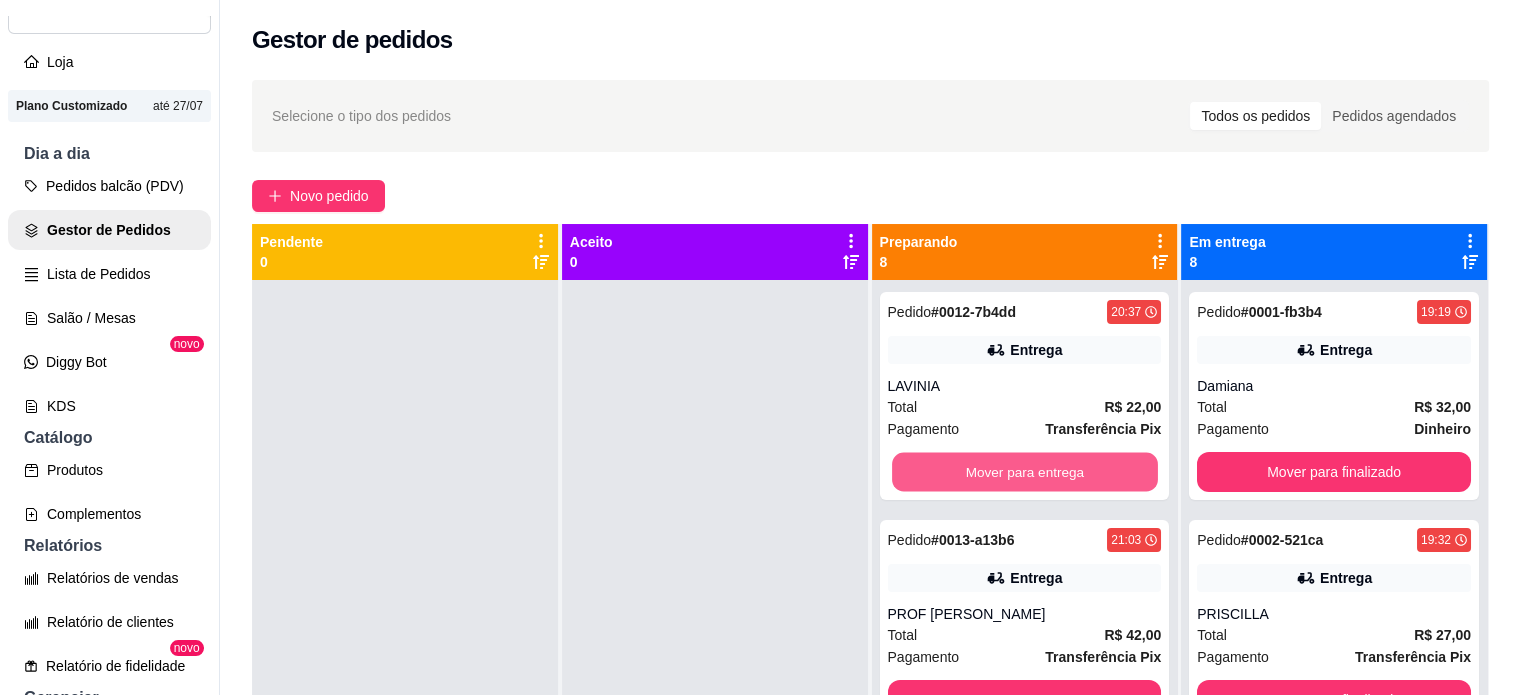 click on "Mover para entrega" at bounding box center [1025, 472] 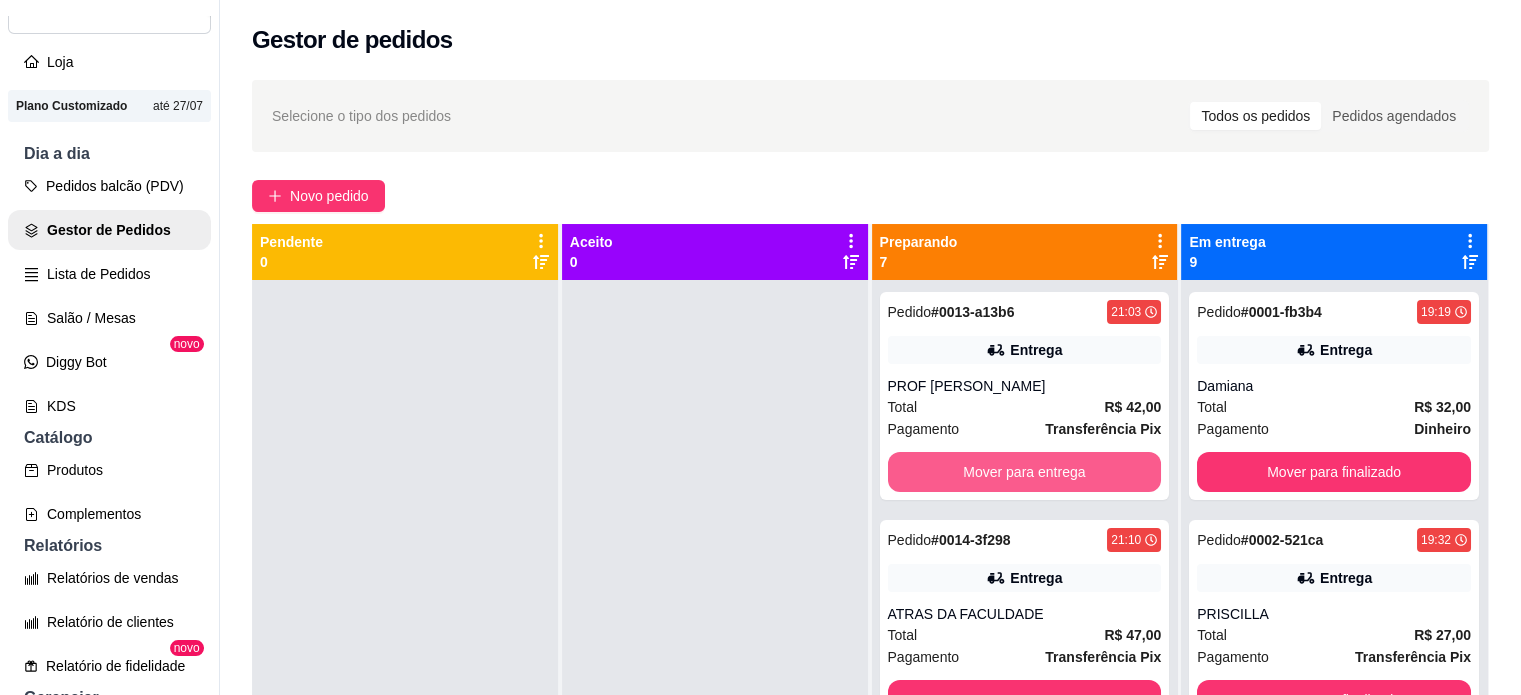 click on "Mover para entrega" at bounding box center [1025, 472] 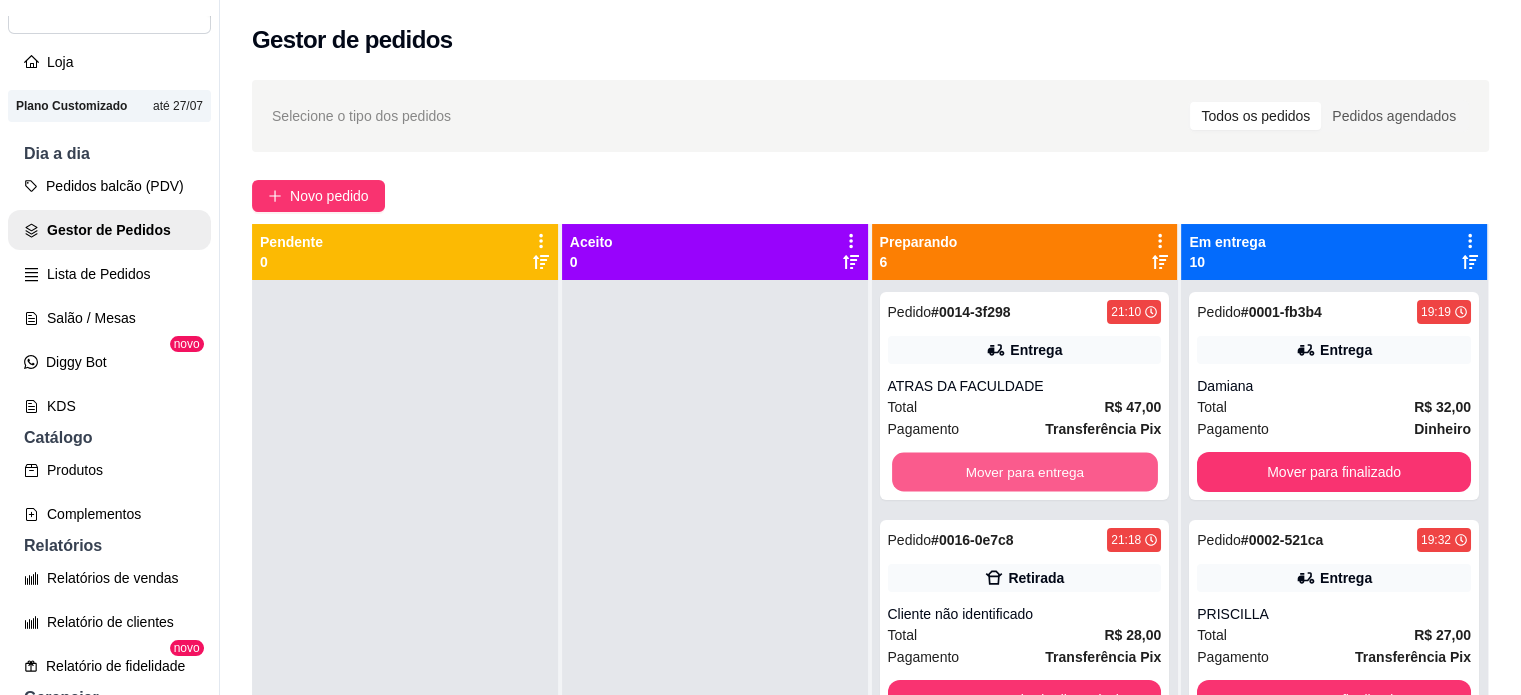 click on "Mover para entrega" at bounding box center [1025, 472] 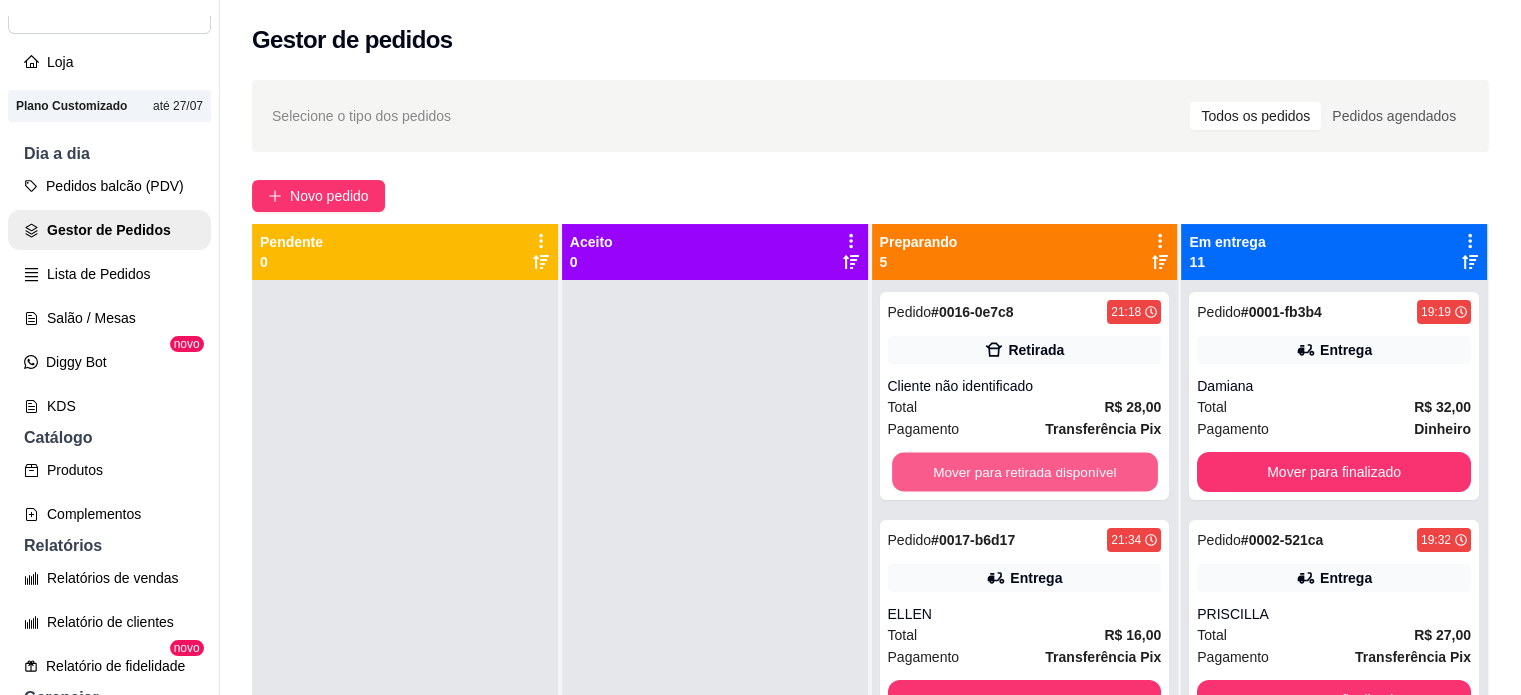 click on "Mover para retirada disponível" at bounding box center [1025, 472] 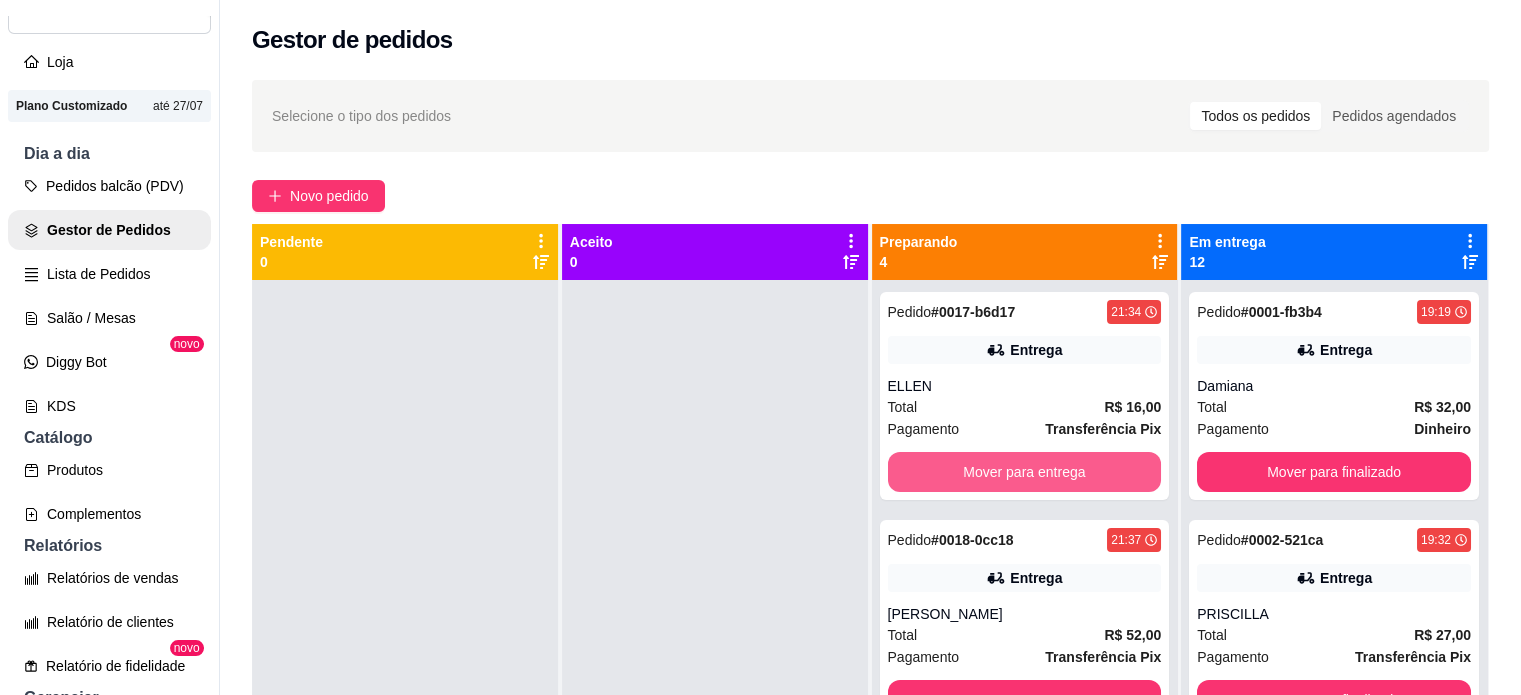 click on "Mover para entrega" at bounding box center (1025, 472) 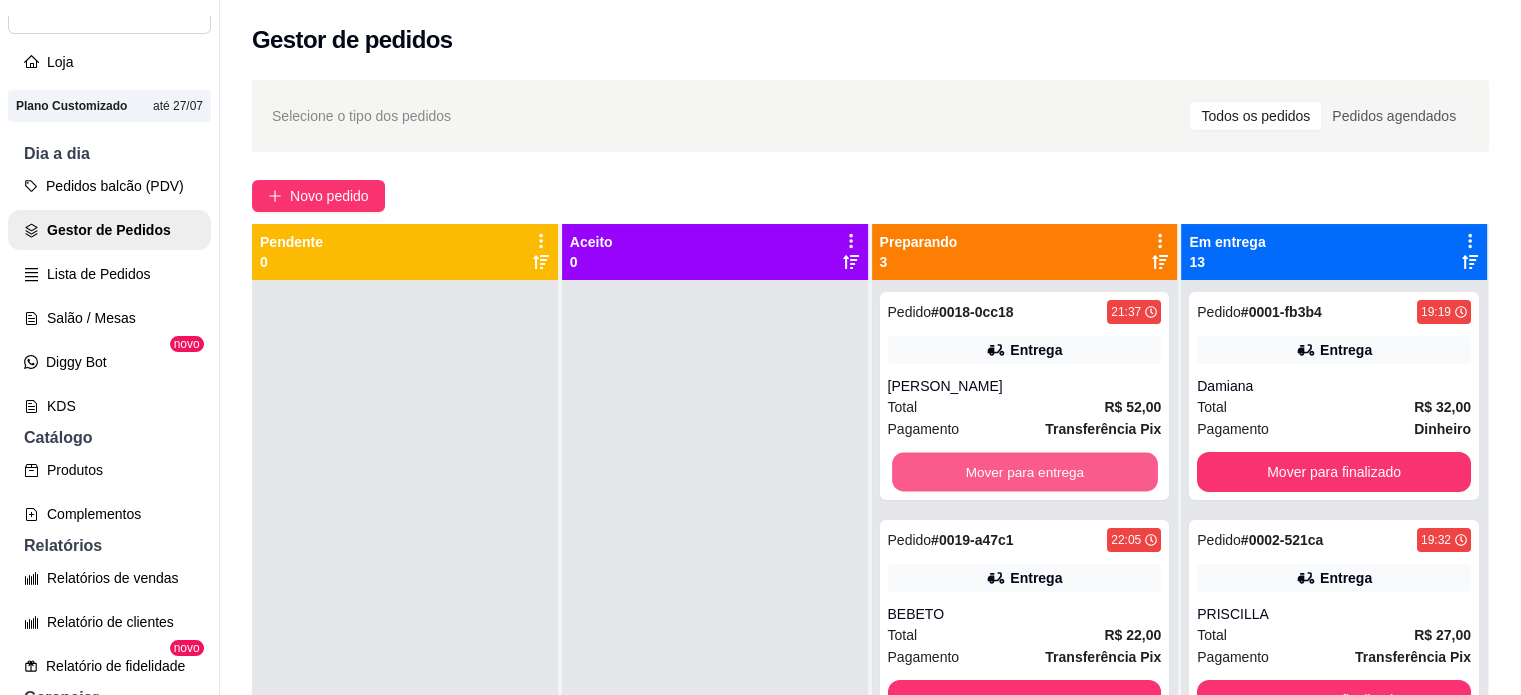 click on "Mover para entrega" at bounding box center [1025, 472] 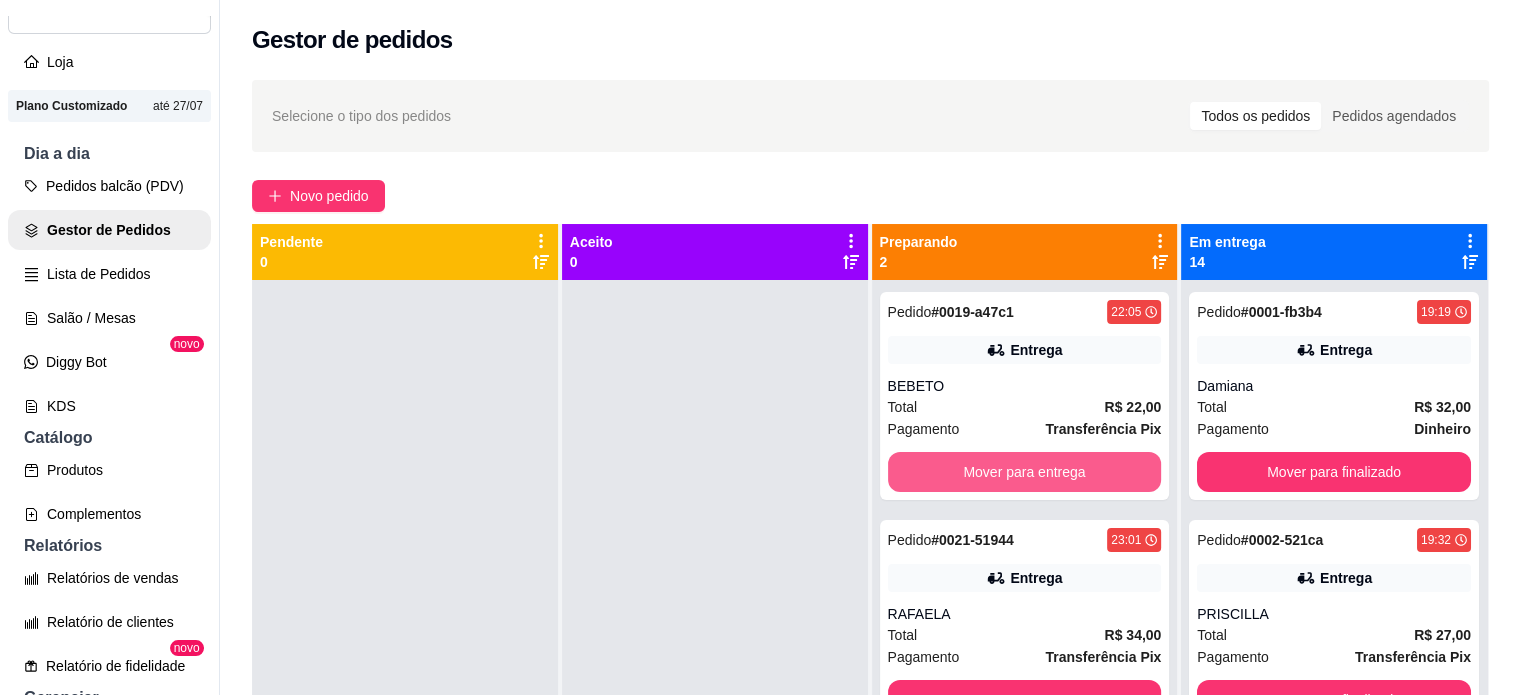 click on "Mover para entrega" at bounding box center (1025, 472) 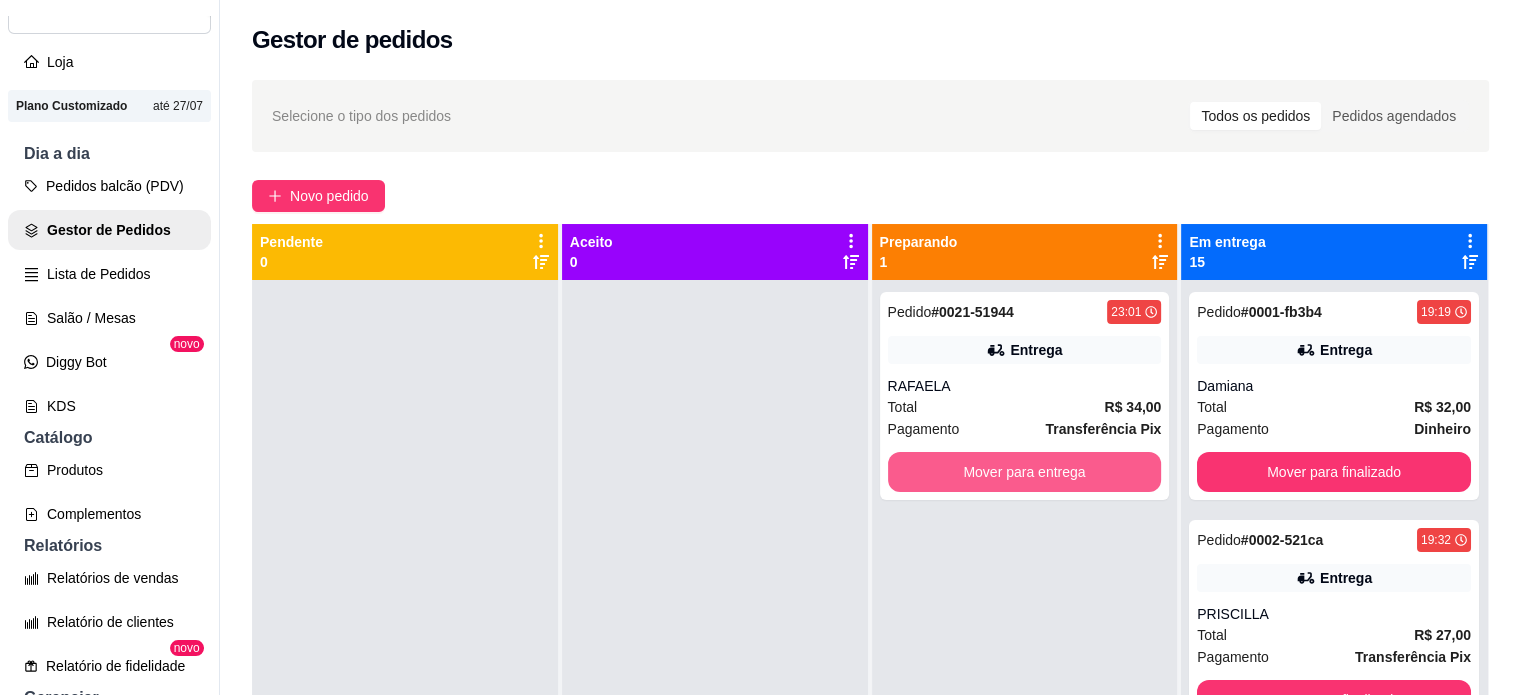 click on "Mover para entrega" at bounding box center [1025, 472] 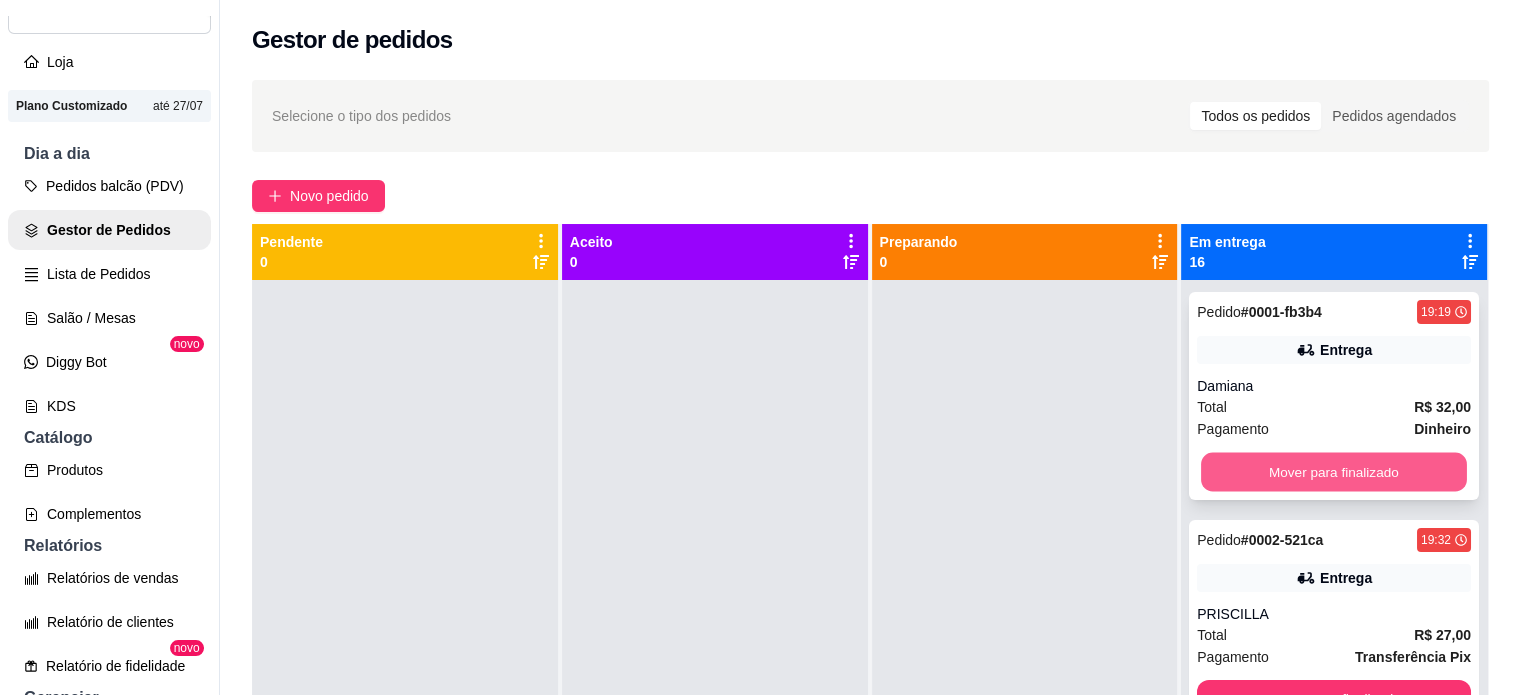 click on "Mover para finalizado" at bounding box center [1334, 472] 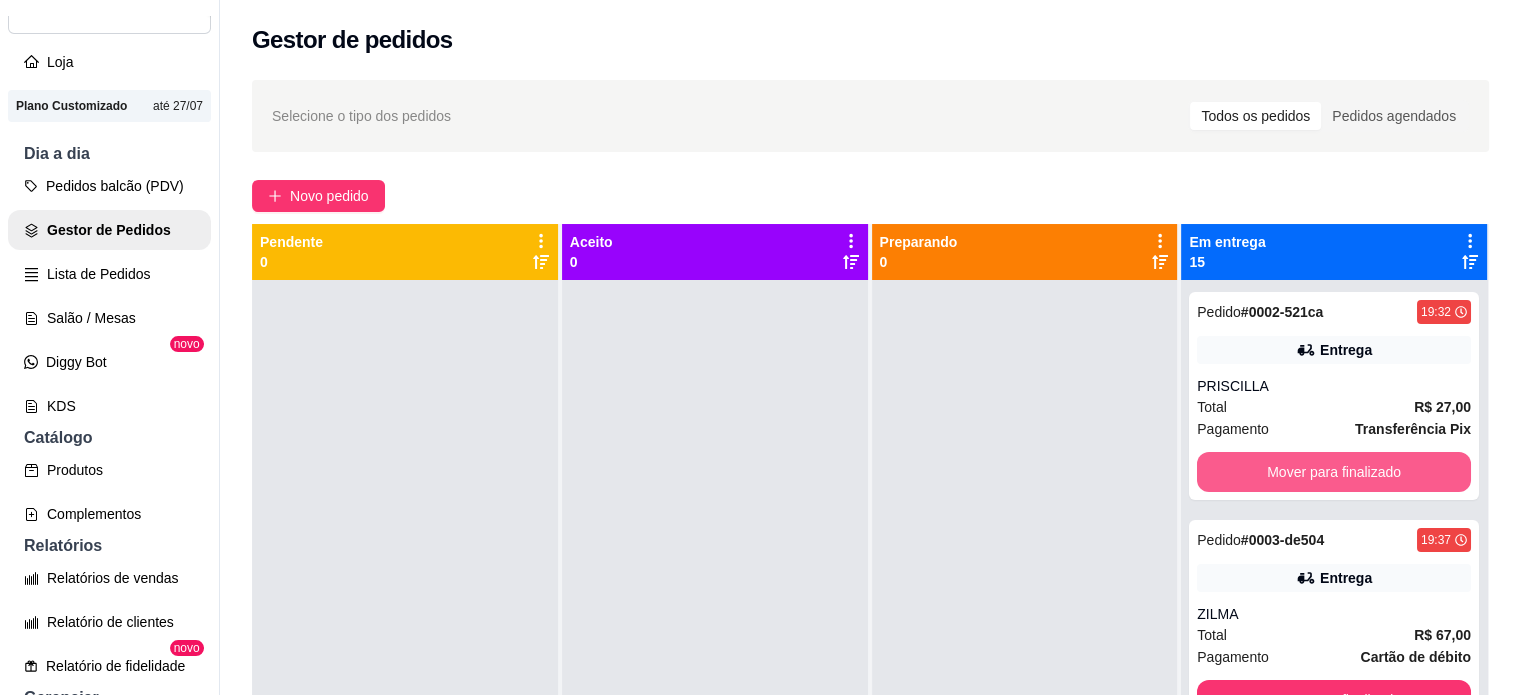 click on "Mover para finalizado" at bounding box center (1334, 472) 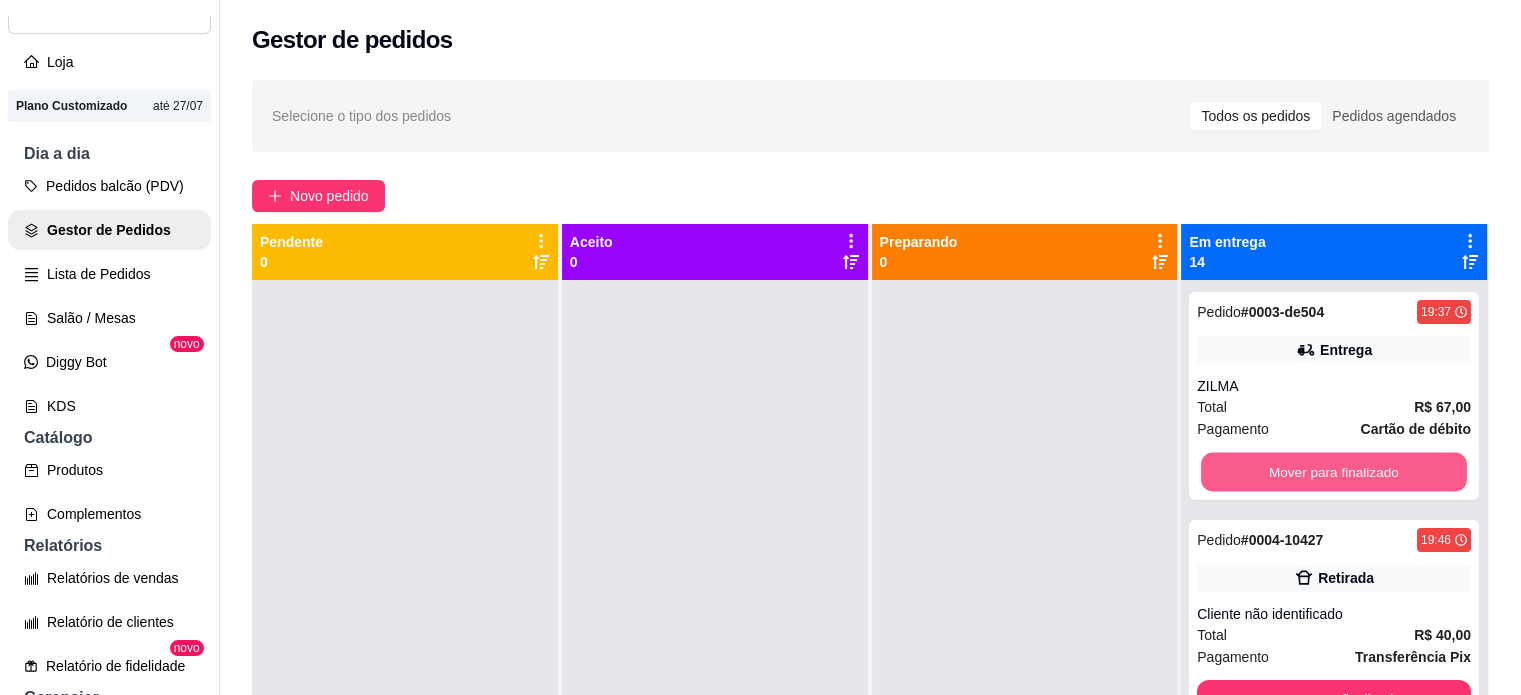 click on "Mover para finalizado" at bounding box center (1334, 472) 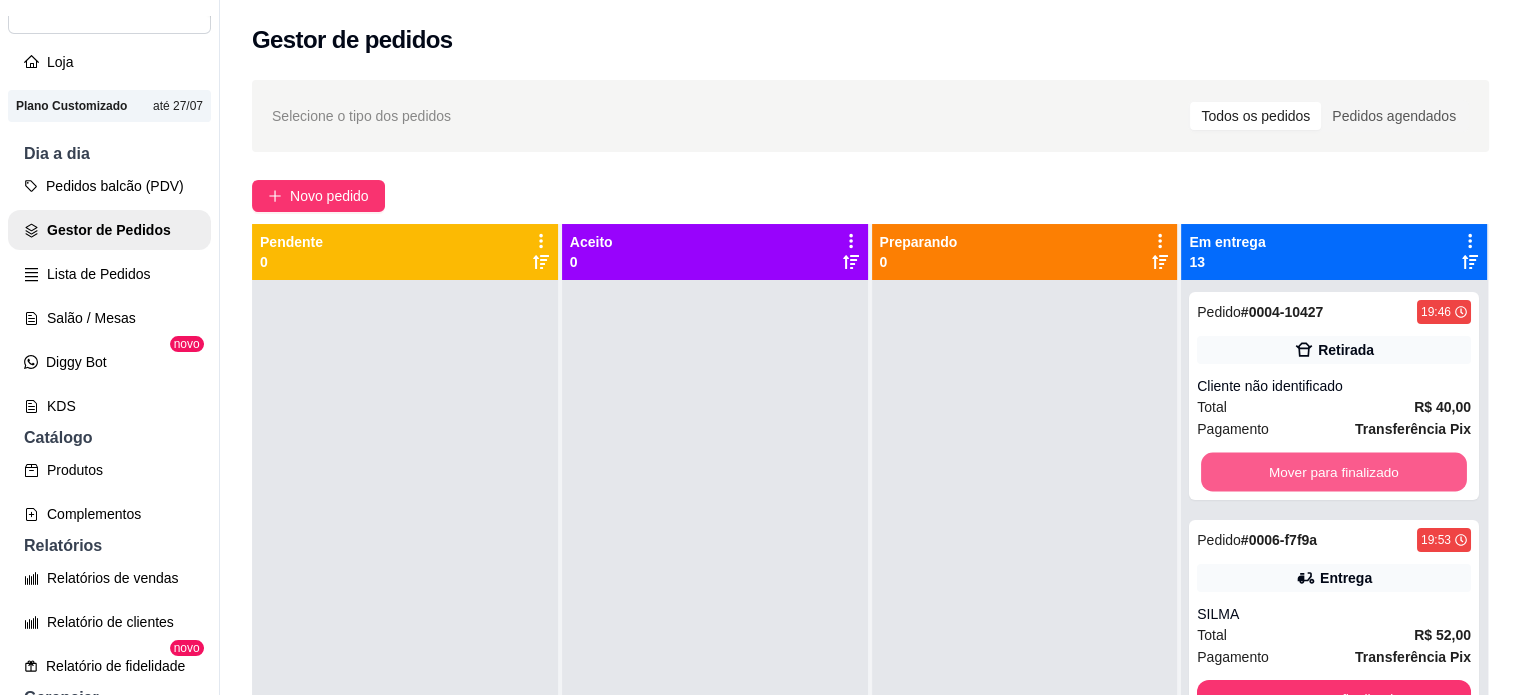 click on "Mover para finalizado" at bounding box center [1334, 472] 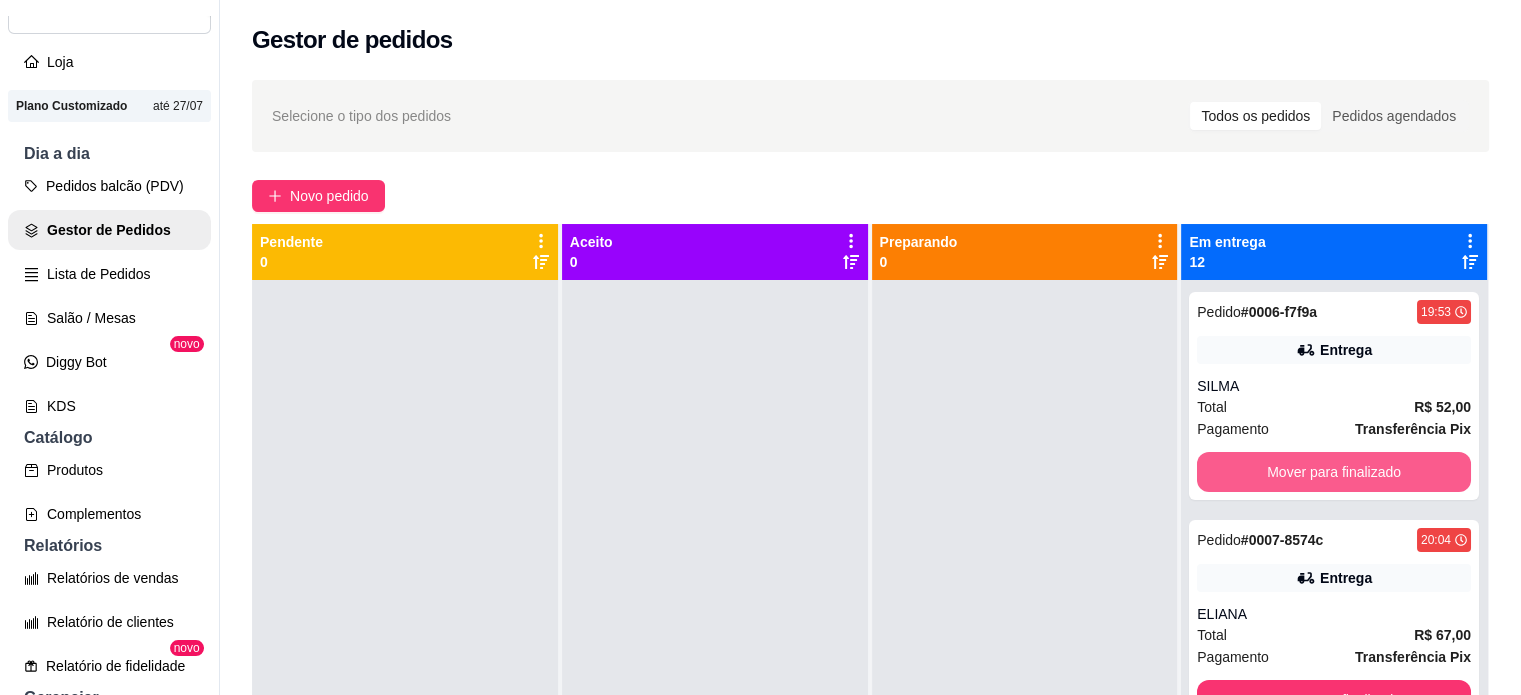 click on "Mover para finalizado" at bounding box center [1334, 472] 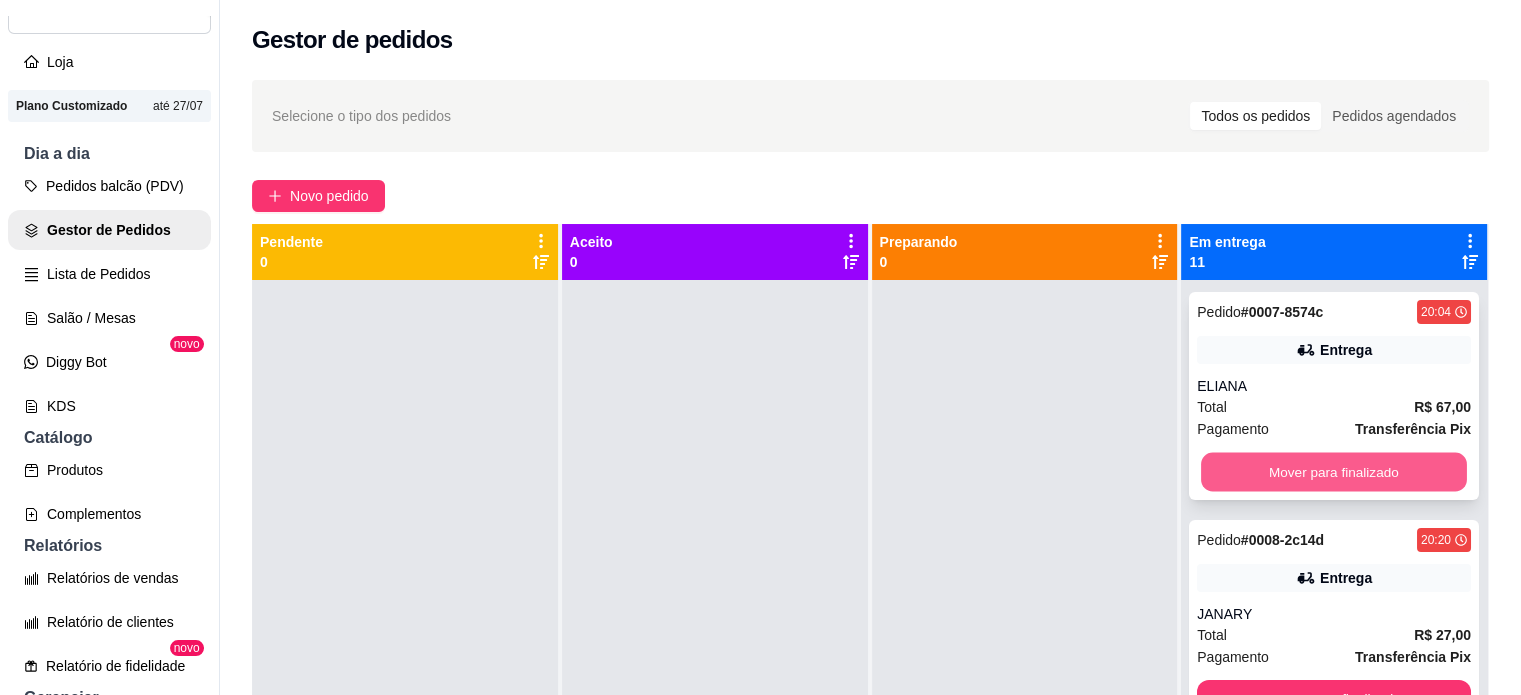 click on "Mover para finalizado" at bounding box center [1334, 472] 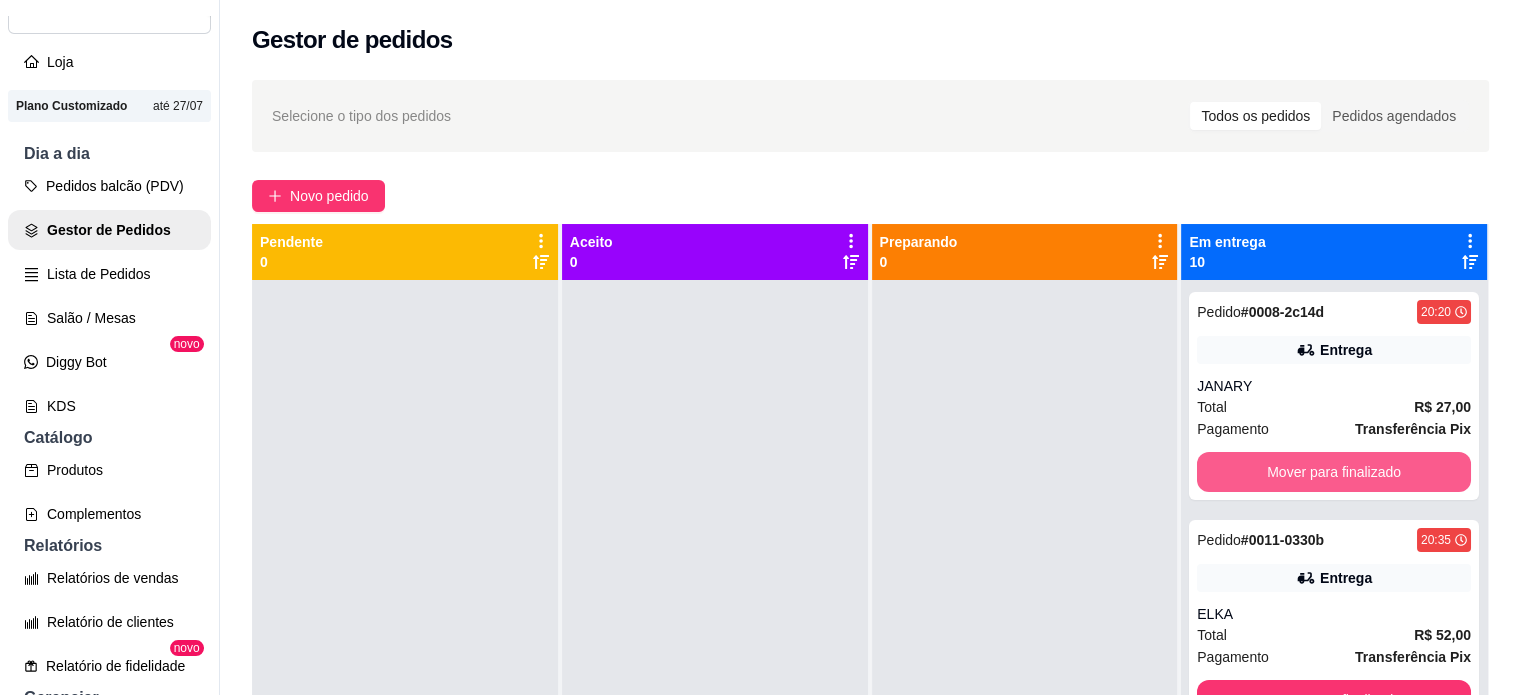 click on "Mover para finalizado" at bounding box center (1334, 472) 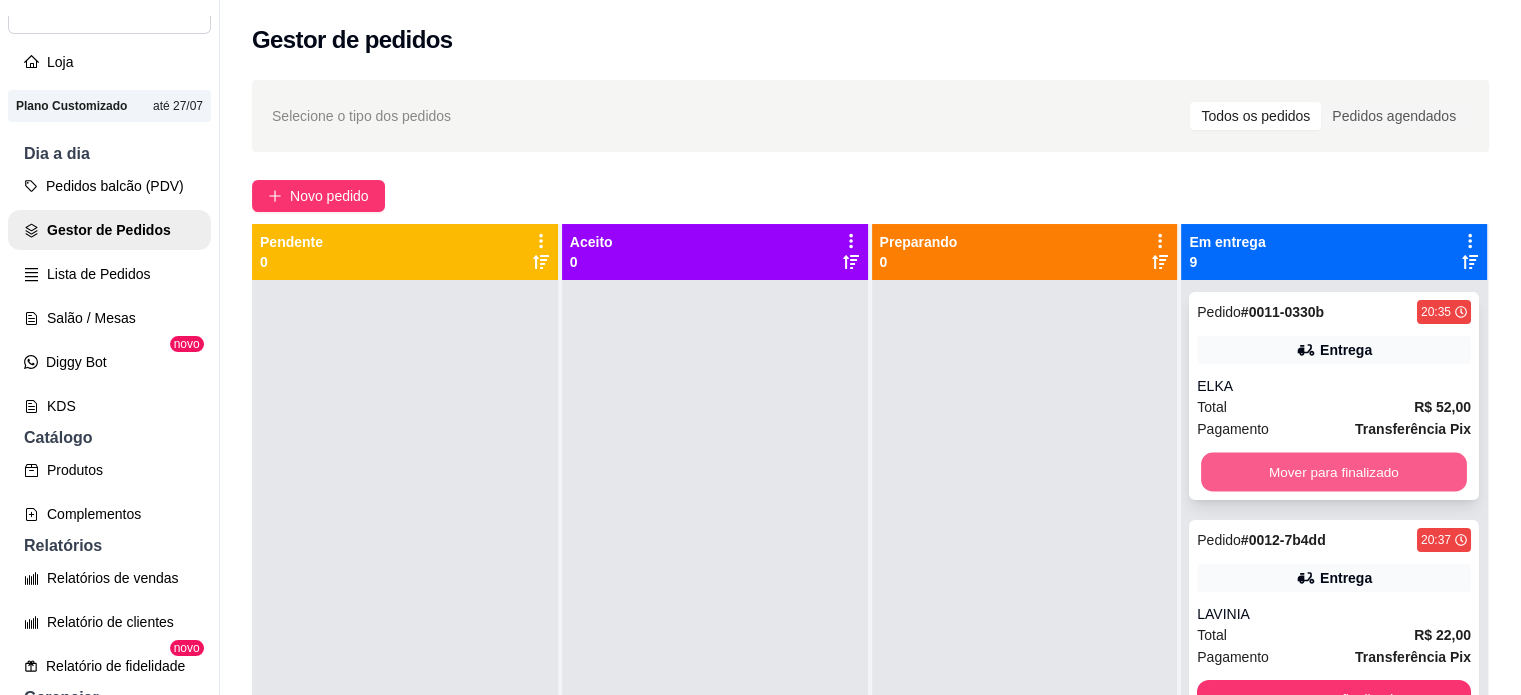 click on "Mover para finalizado" at bounding box center [1334, 472] 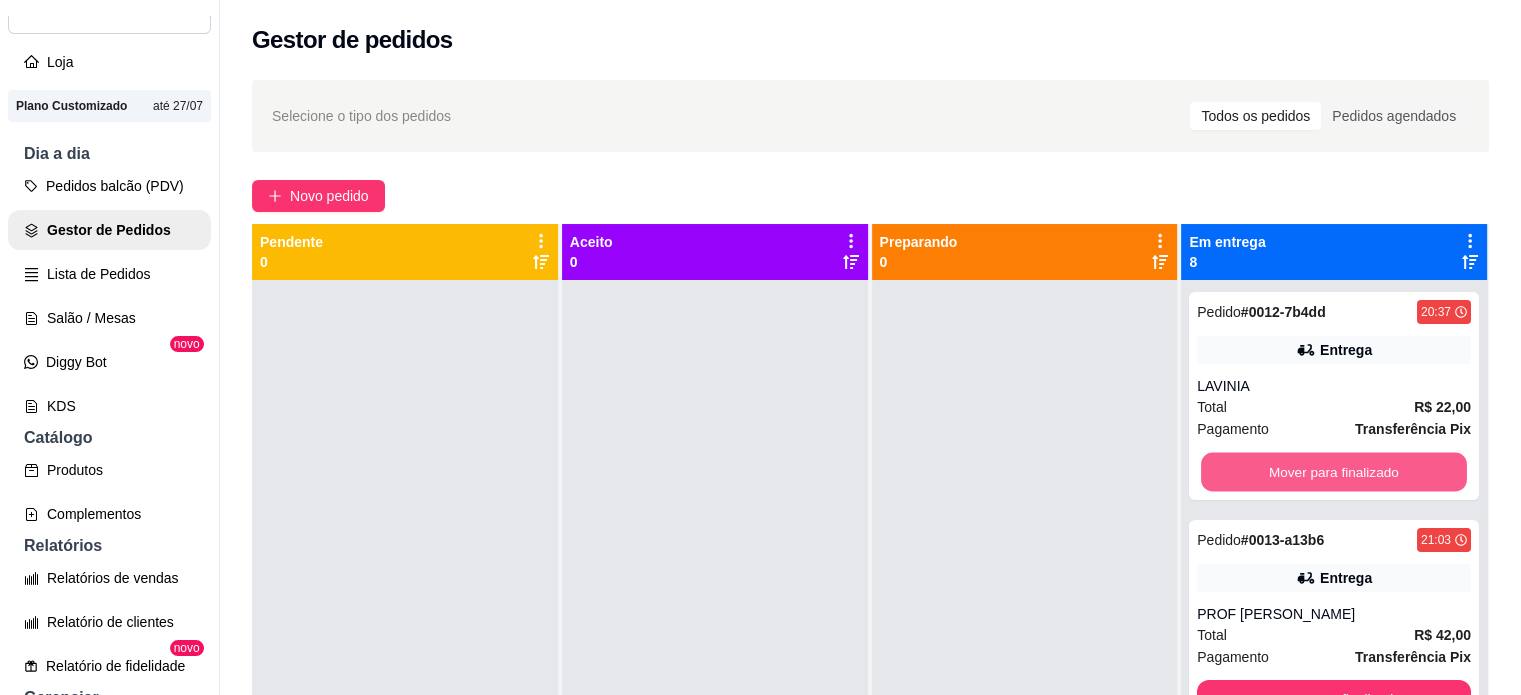 click on "Mover para finalizado" at bounding box center (1334, 472) 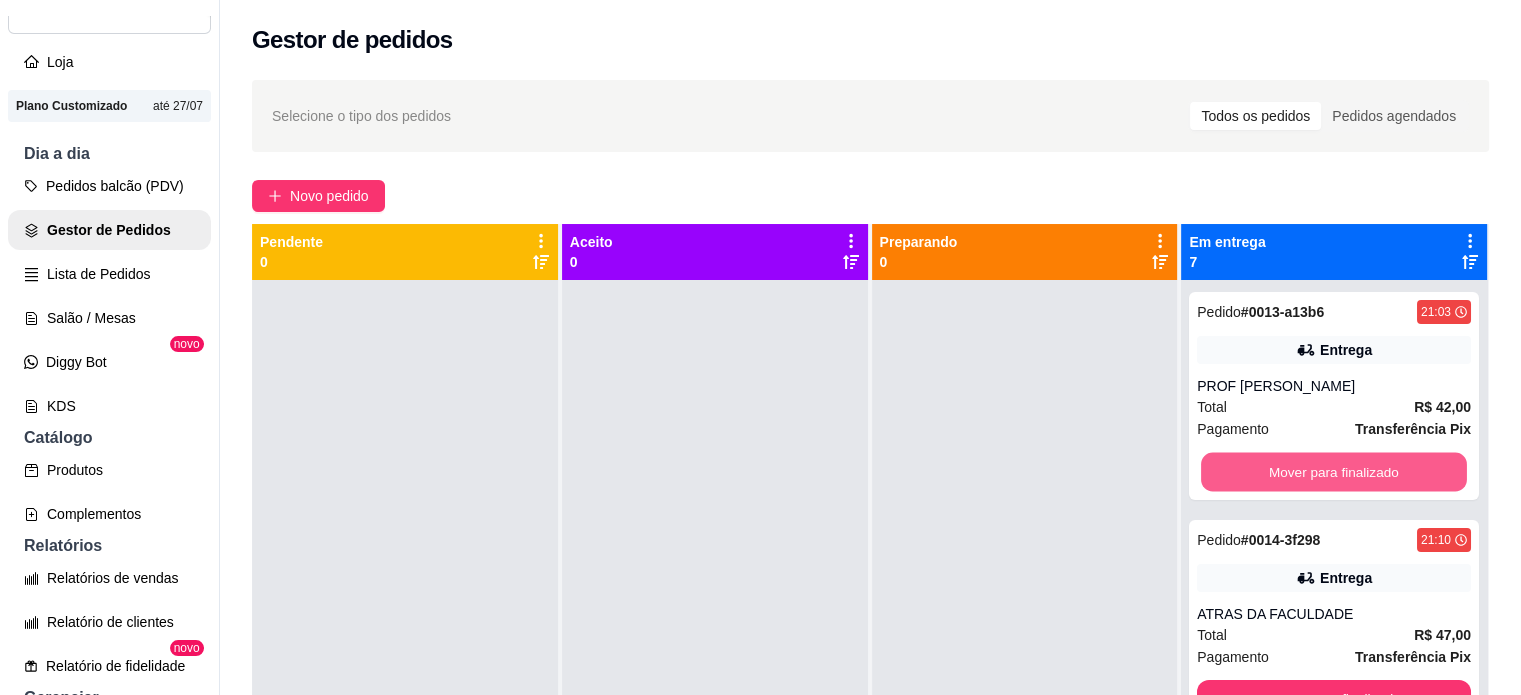 click on "Mover para finalizado" at bounding box center (1334, 472) 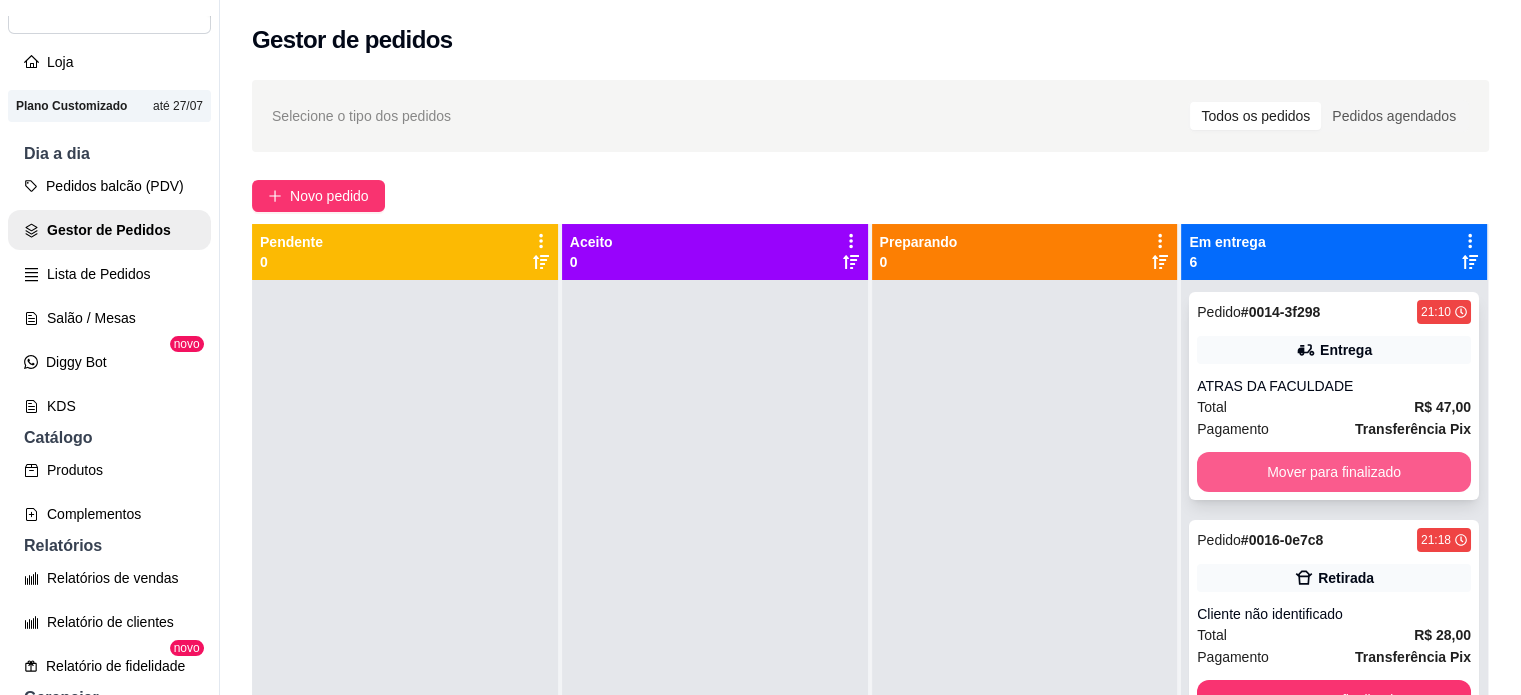 click on "Mover para finalizado" at bounding box center (1334, 472) 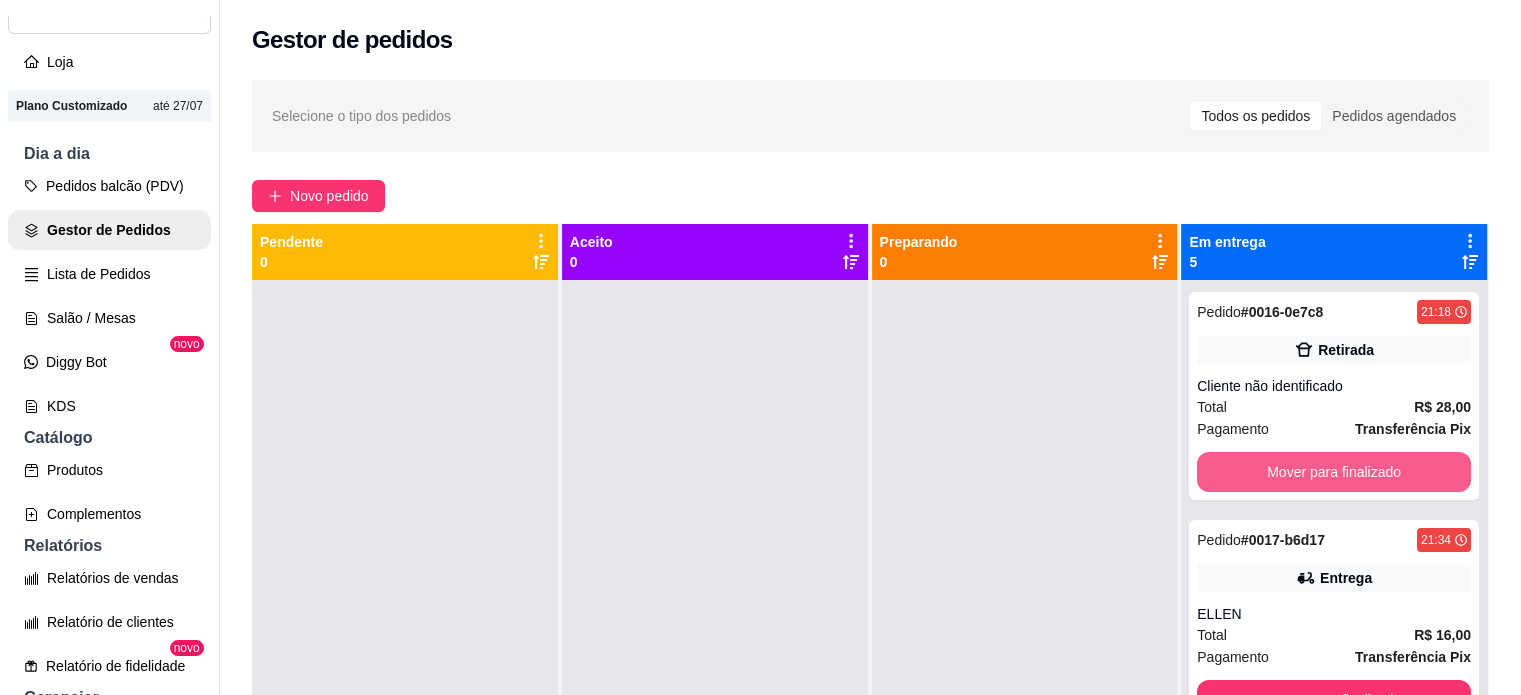 click on "Mover para finalizado" at bounding box center [1334, 472] 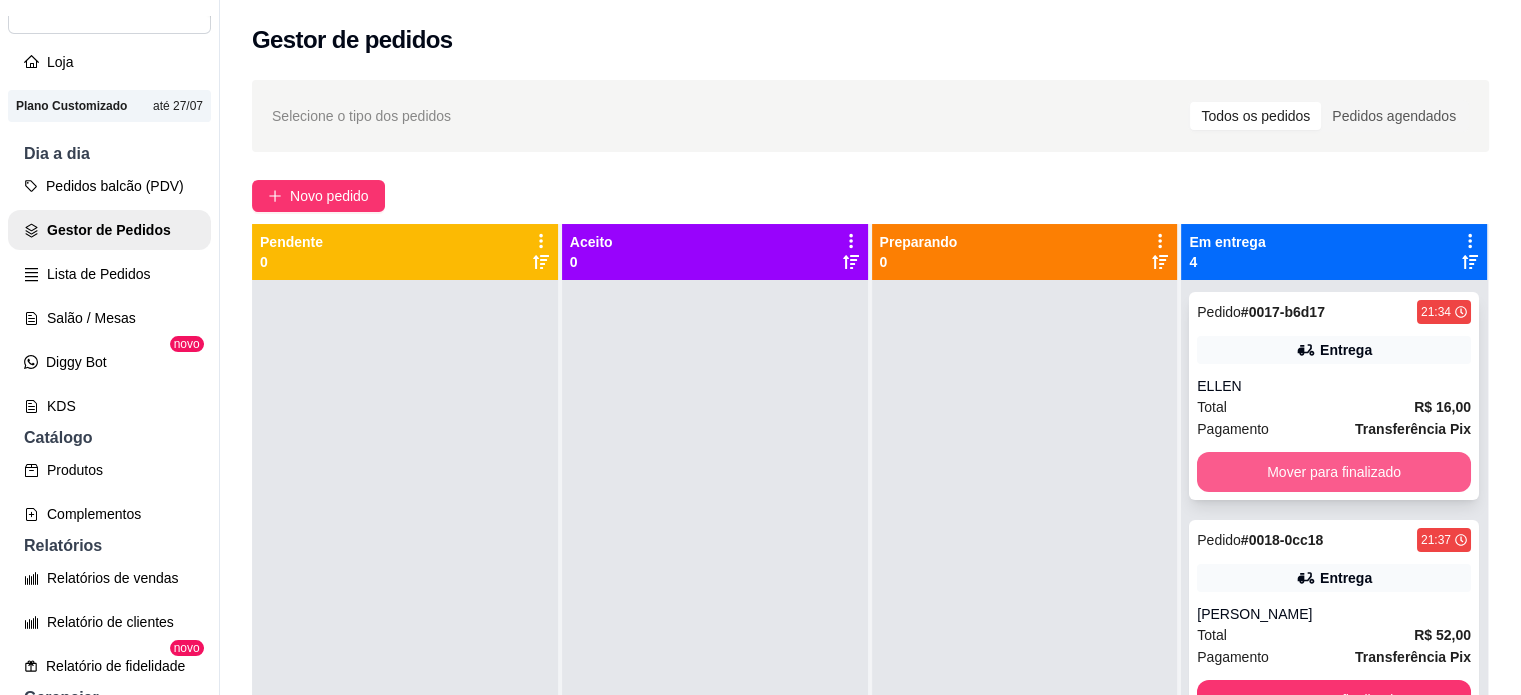 click on "Mover para finalizado" at bounding box center [1334, 472] 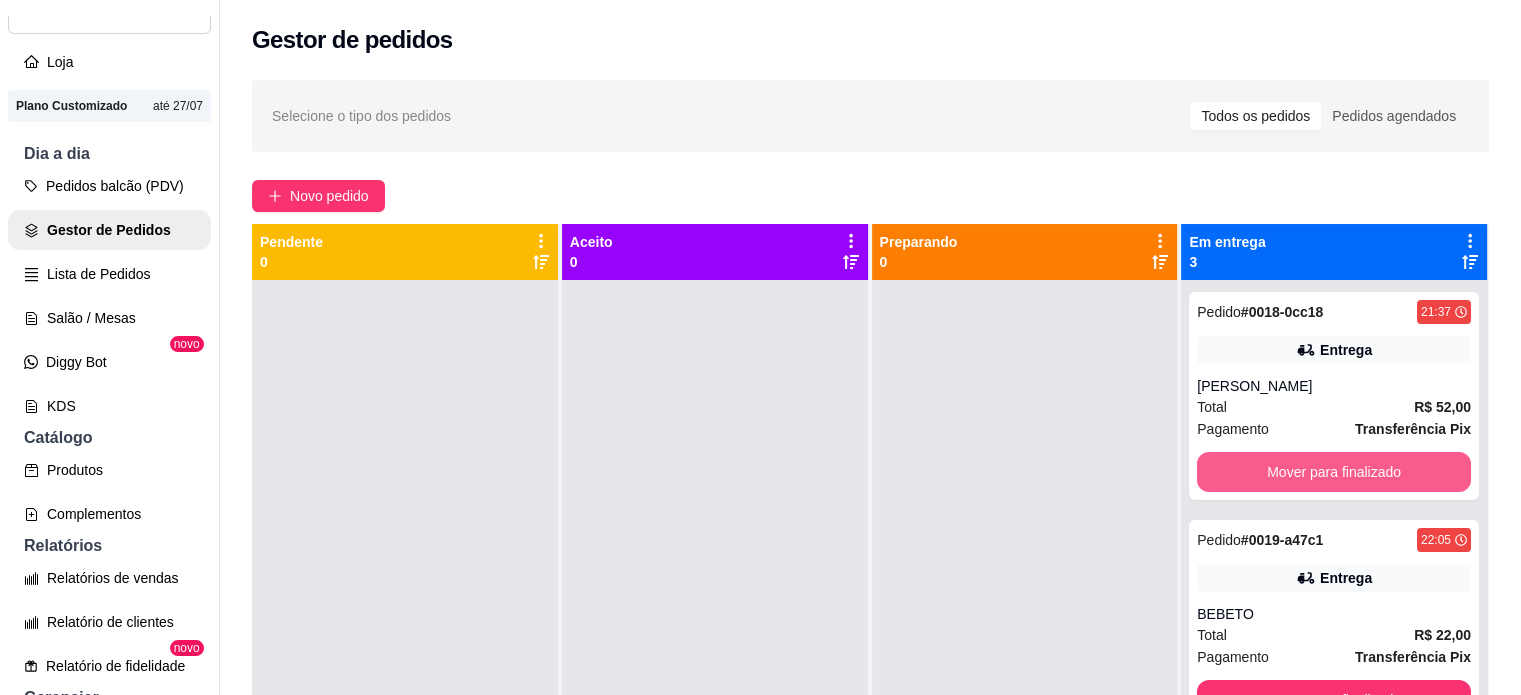 click on "Mover para finalizado" at bounding box center [1334, 472] 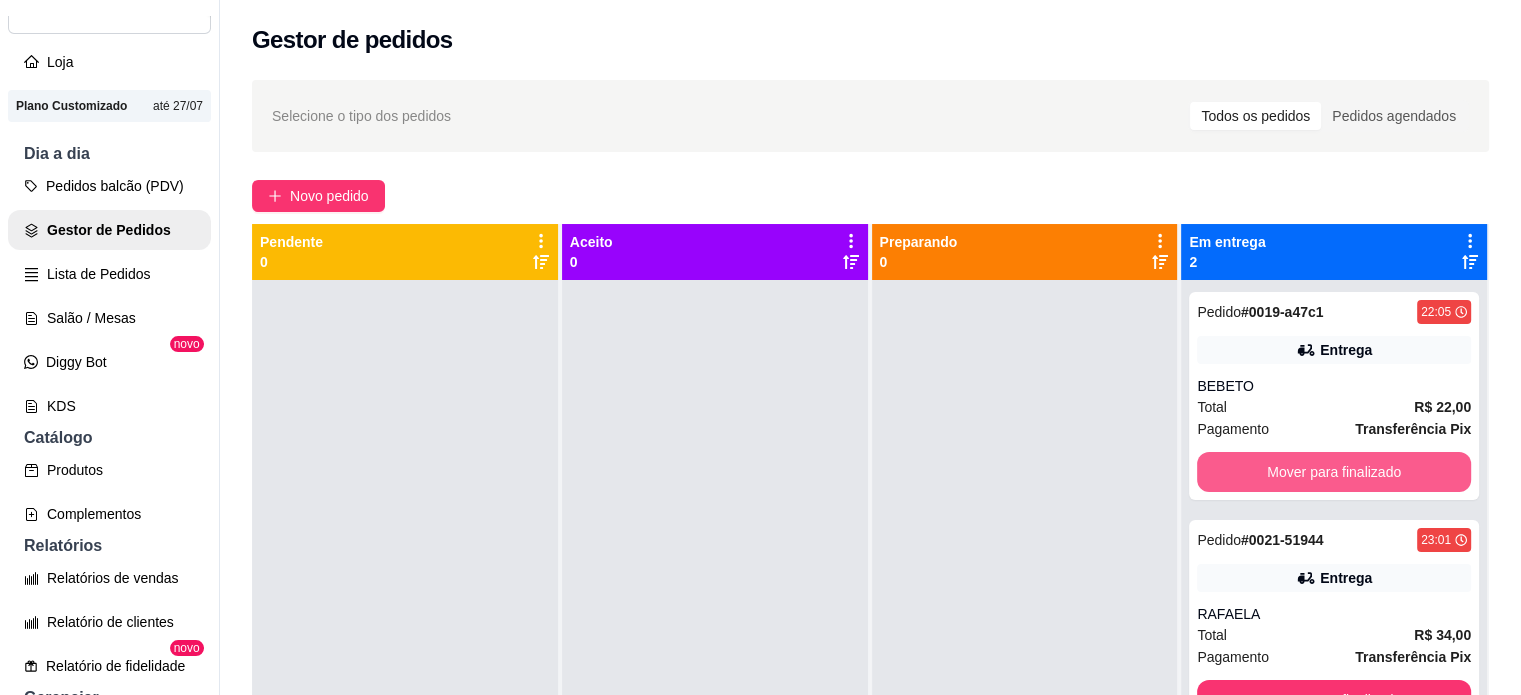 click on "Mover para finalizado" at bounding box center (1334, 472) 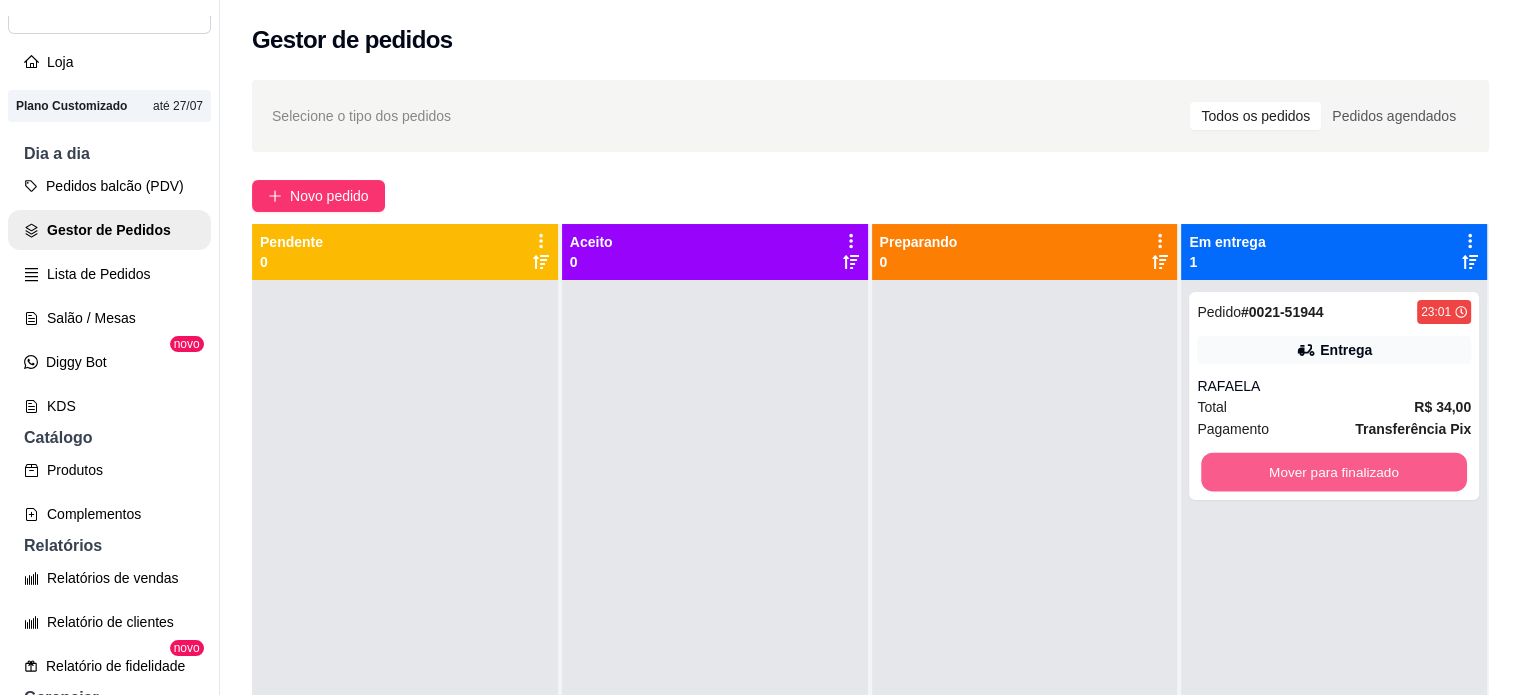 click on "Mover para finalizado" at bounding box center (1334, 472) 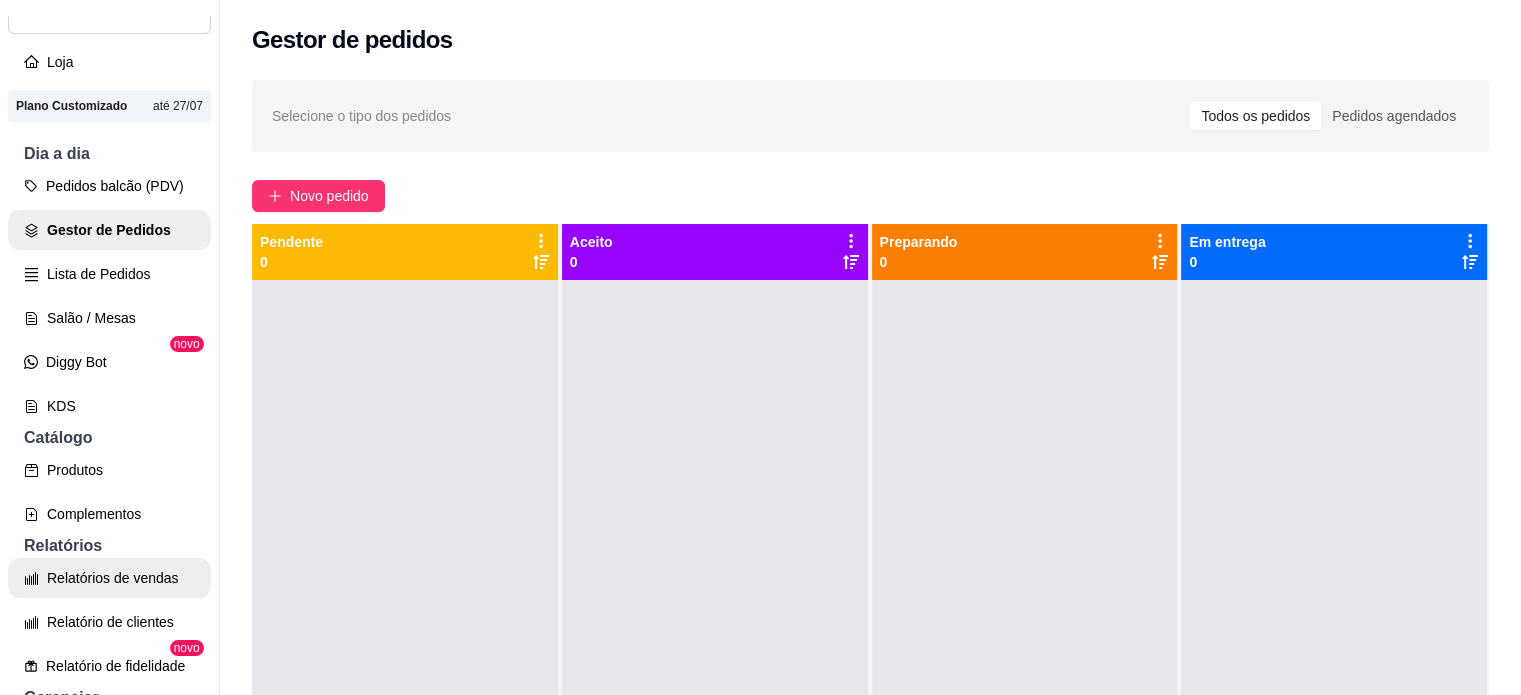 click on "Relatórios de vendas" at bounding box center [109, 578] 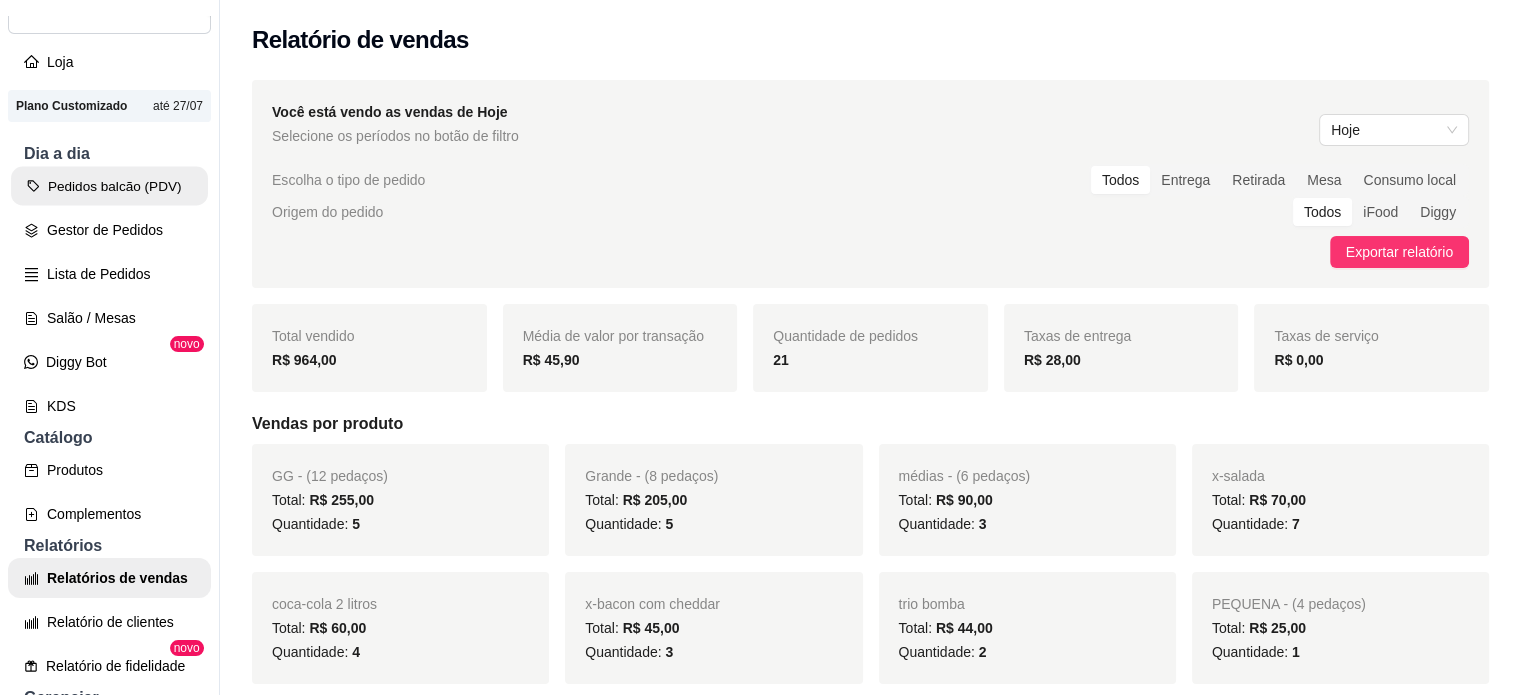 click on "Pedidos balcão (PDV)" at bounding box center [109, 186] 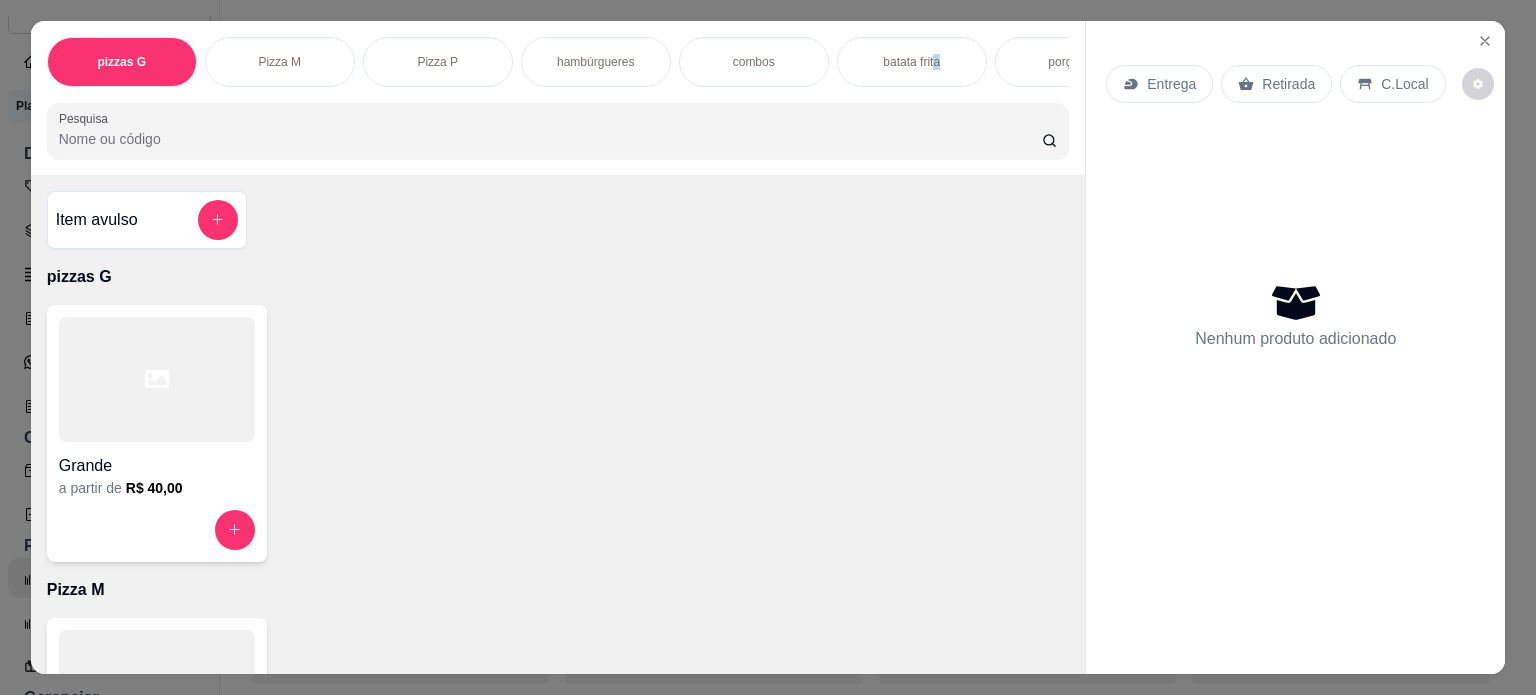 click on "batata frita" at bounding box center (911, 62) 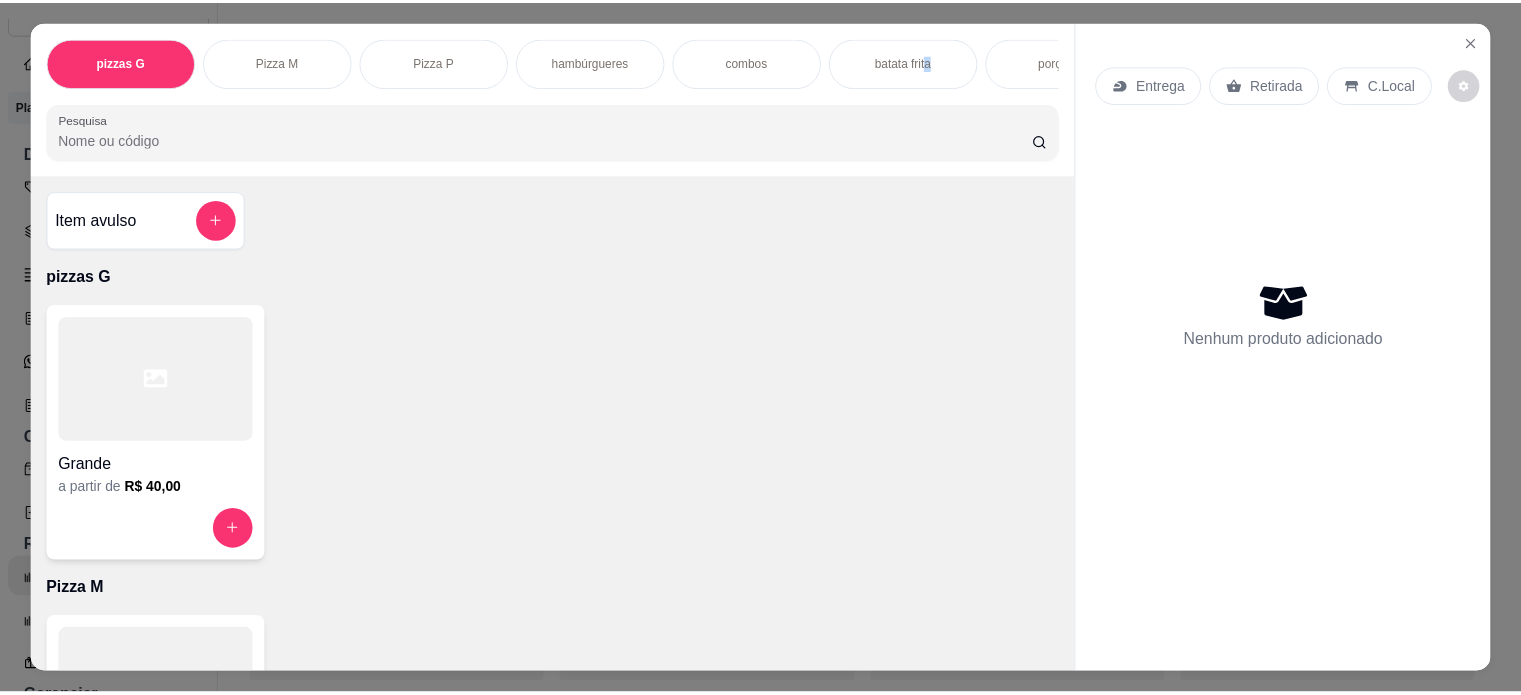 scroll, scrollTop: 50, scrollLeft: 0, axis: vertical 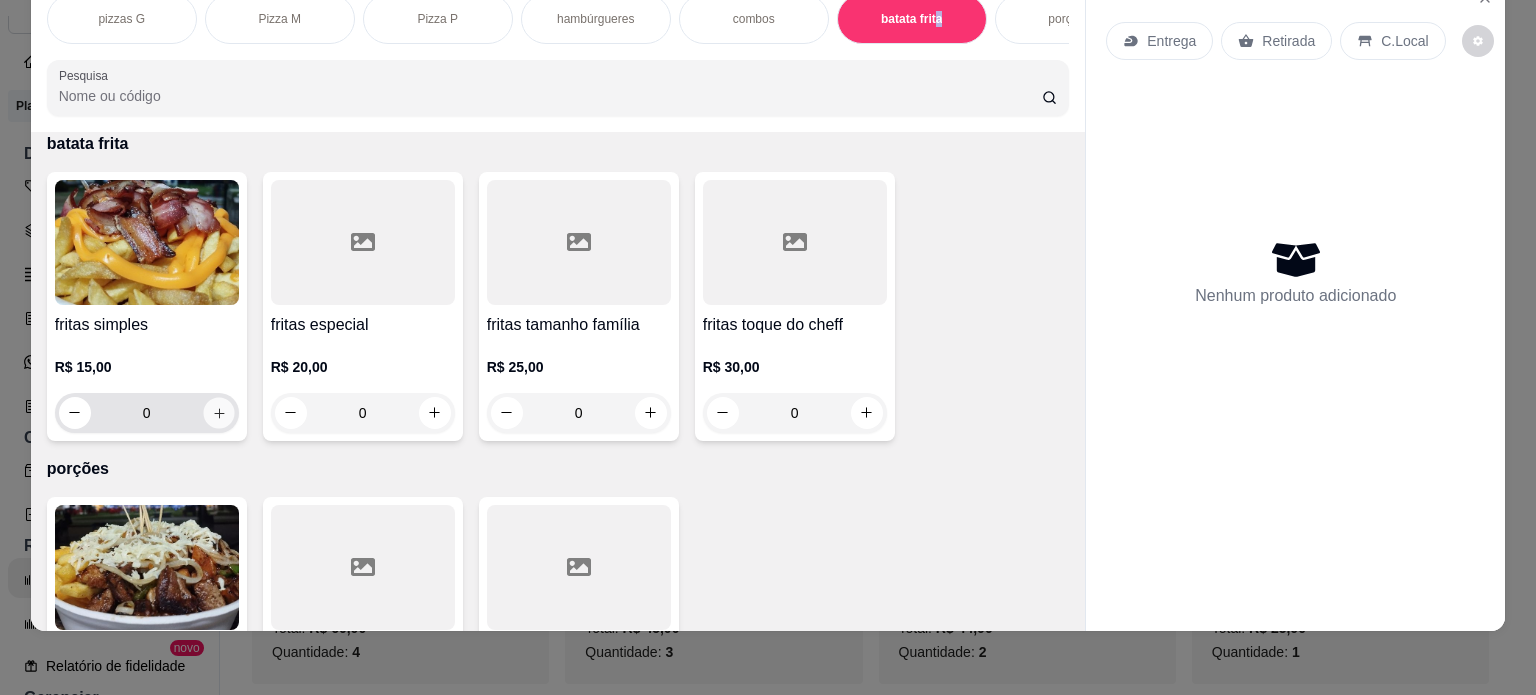 click 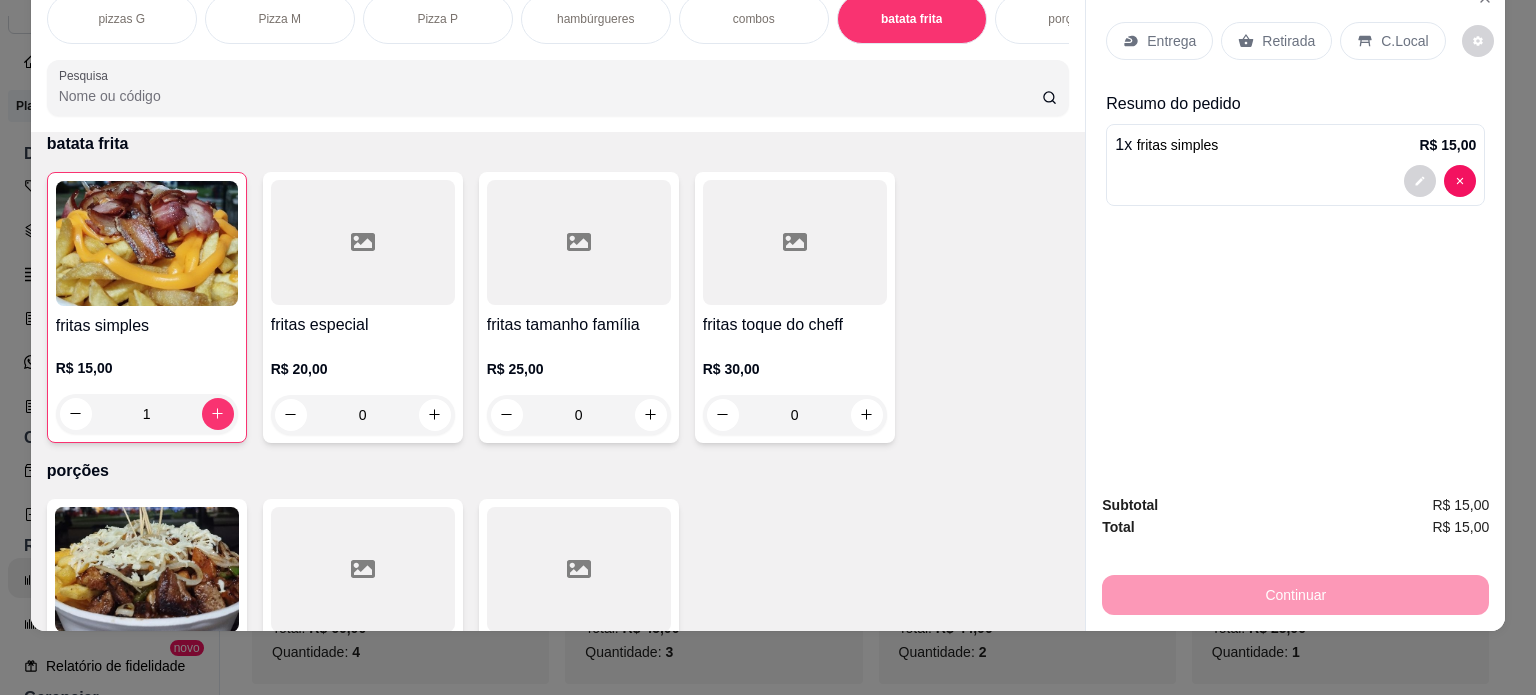 click on "Retirada" at bounding box center (1288, 41) 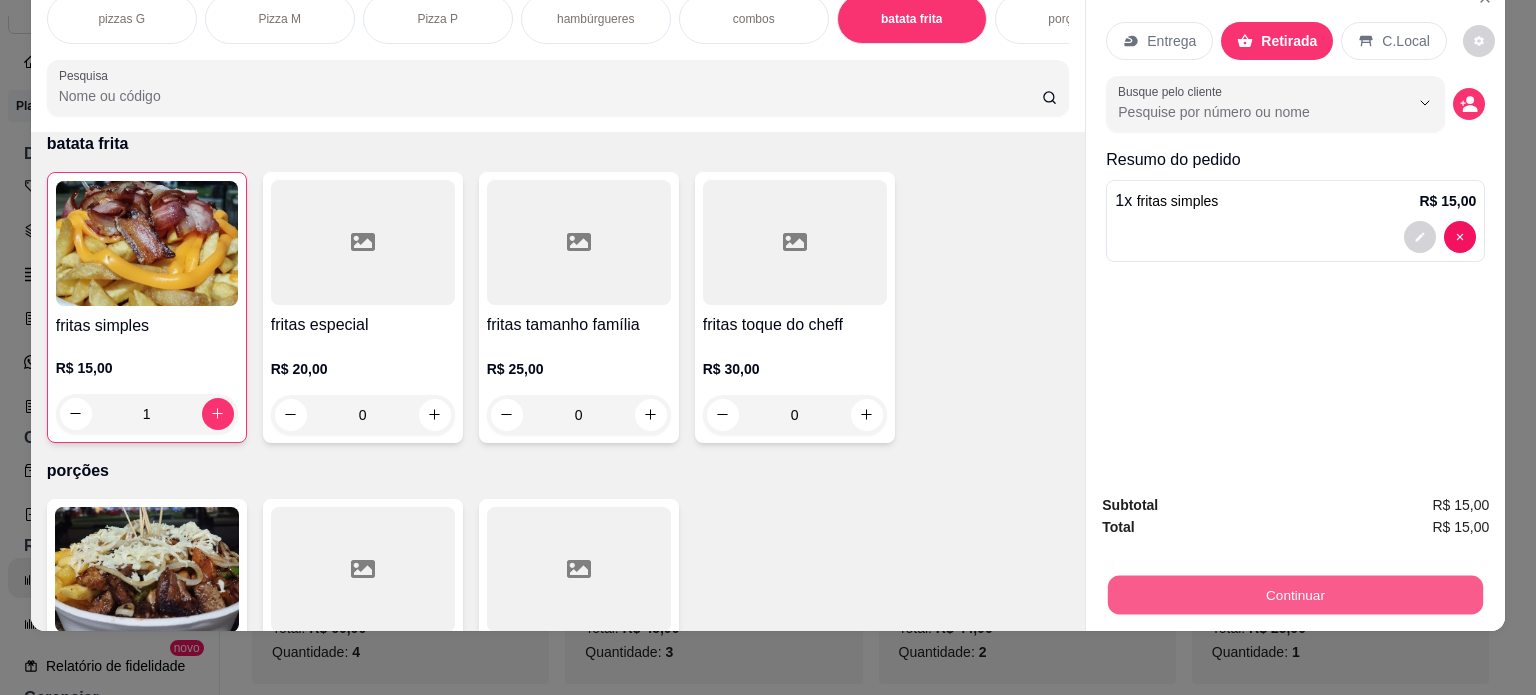 click on "Continuar" at bounding box center (1295, 595) 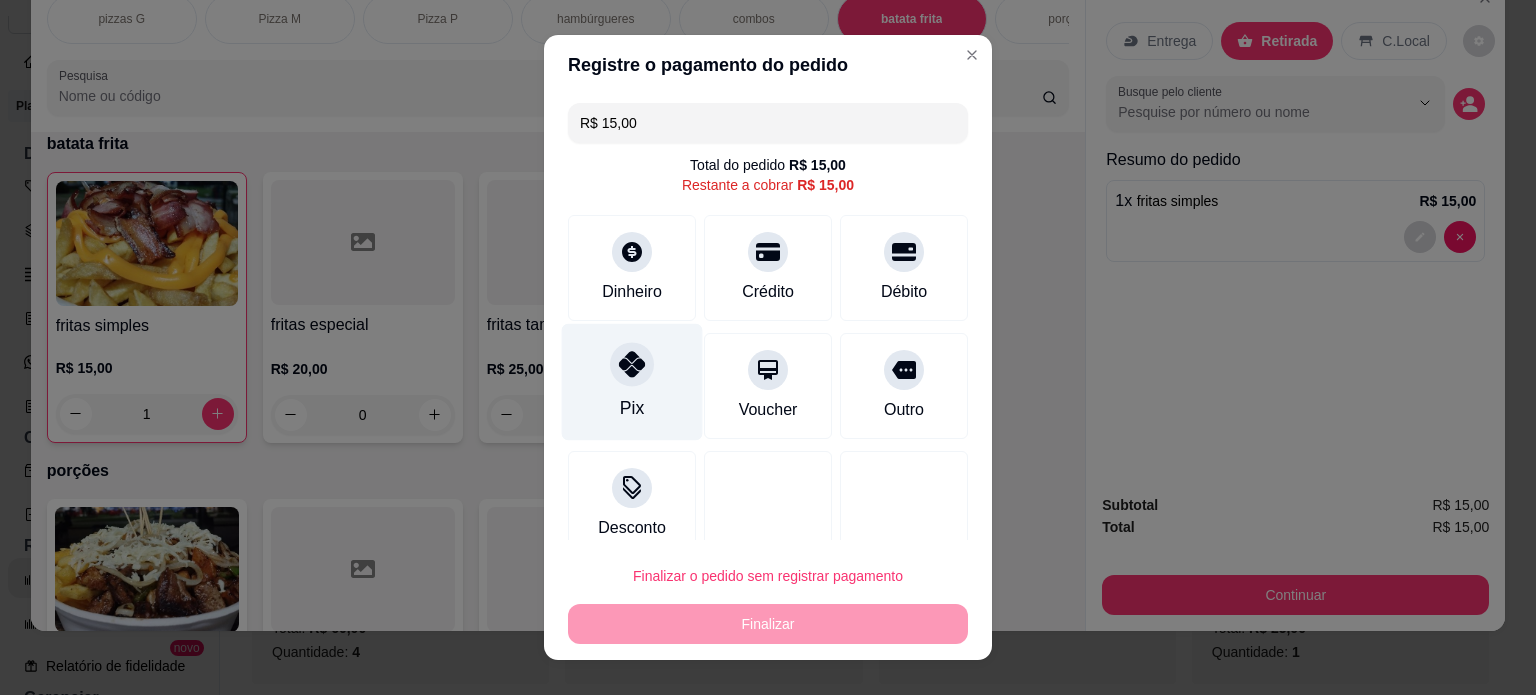 click on "Pix" at bounding box center (632, 381) 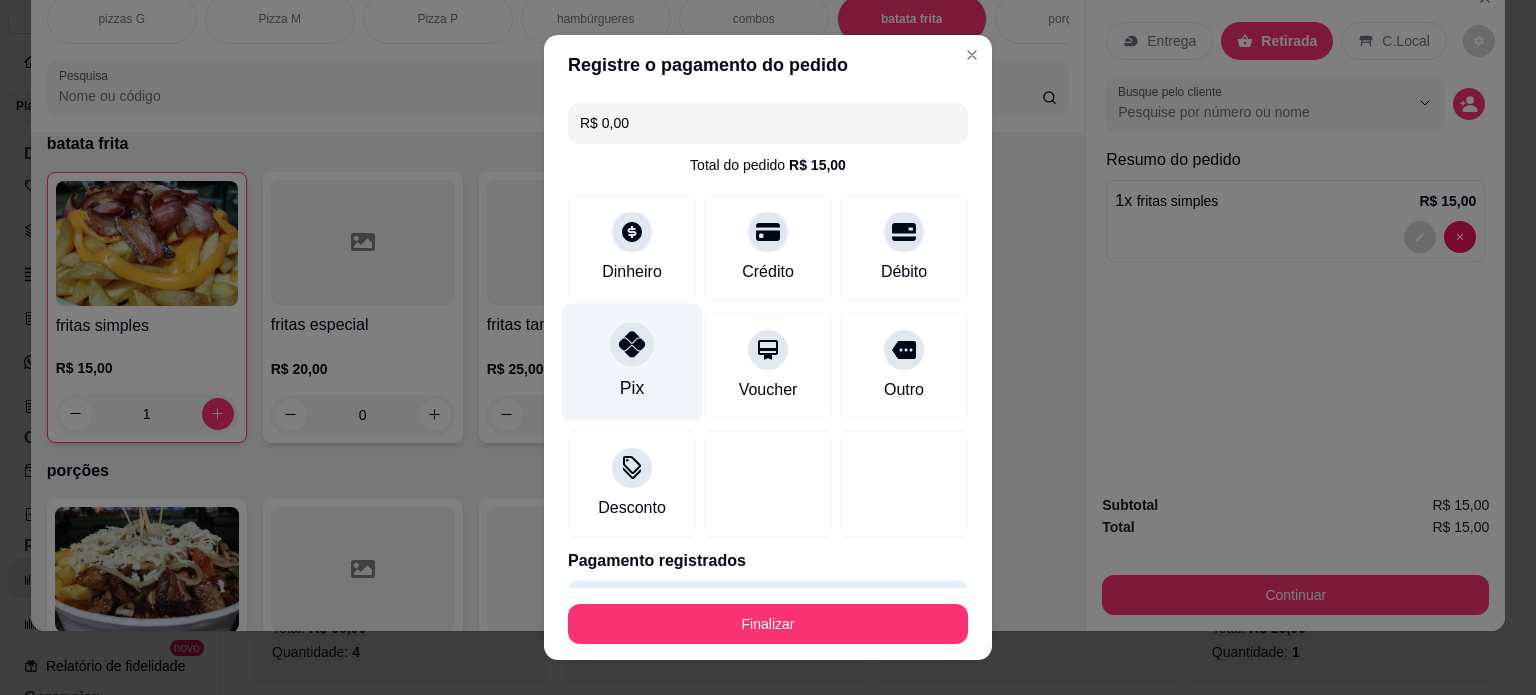 type on "R$ 0,00" 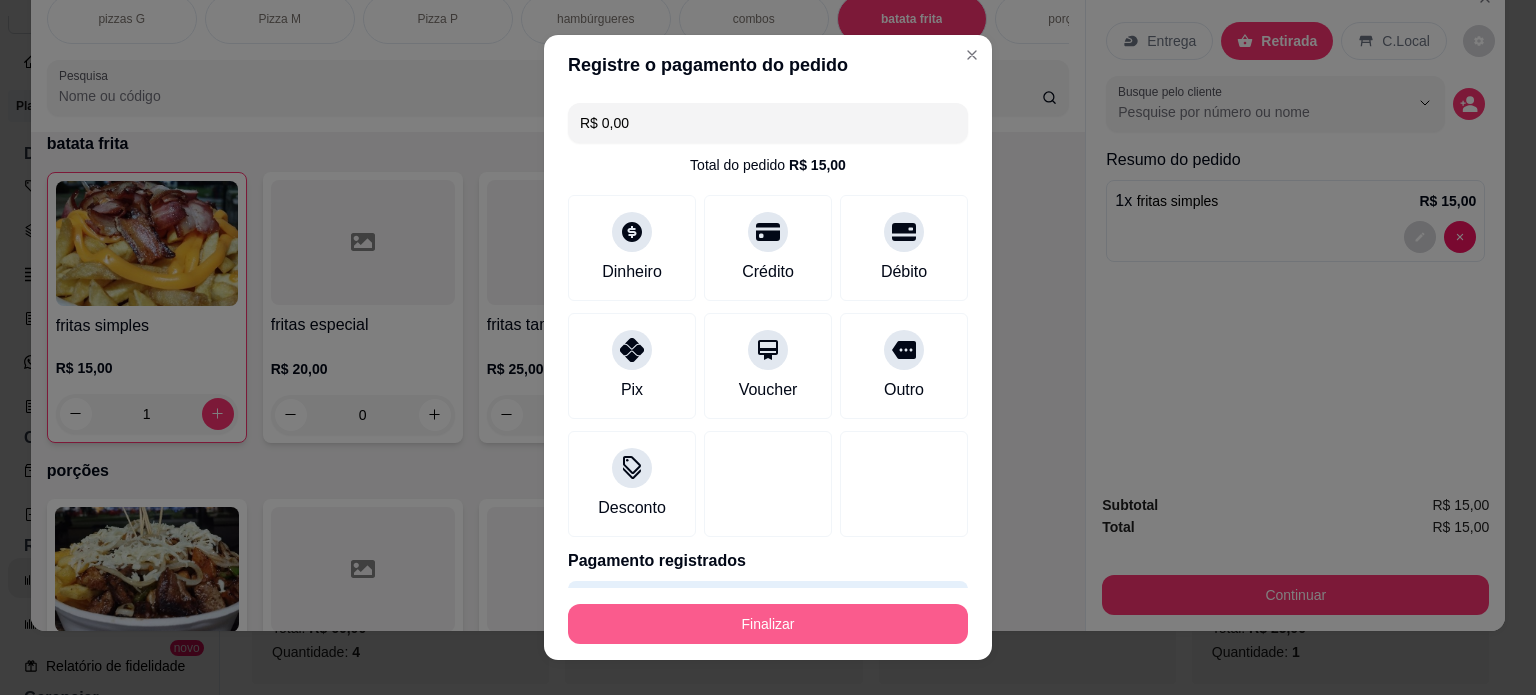 click on "Finalizar" at bounding box center [768, 624] 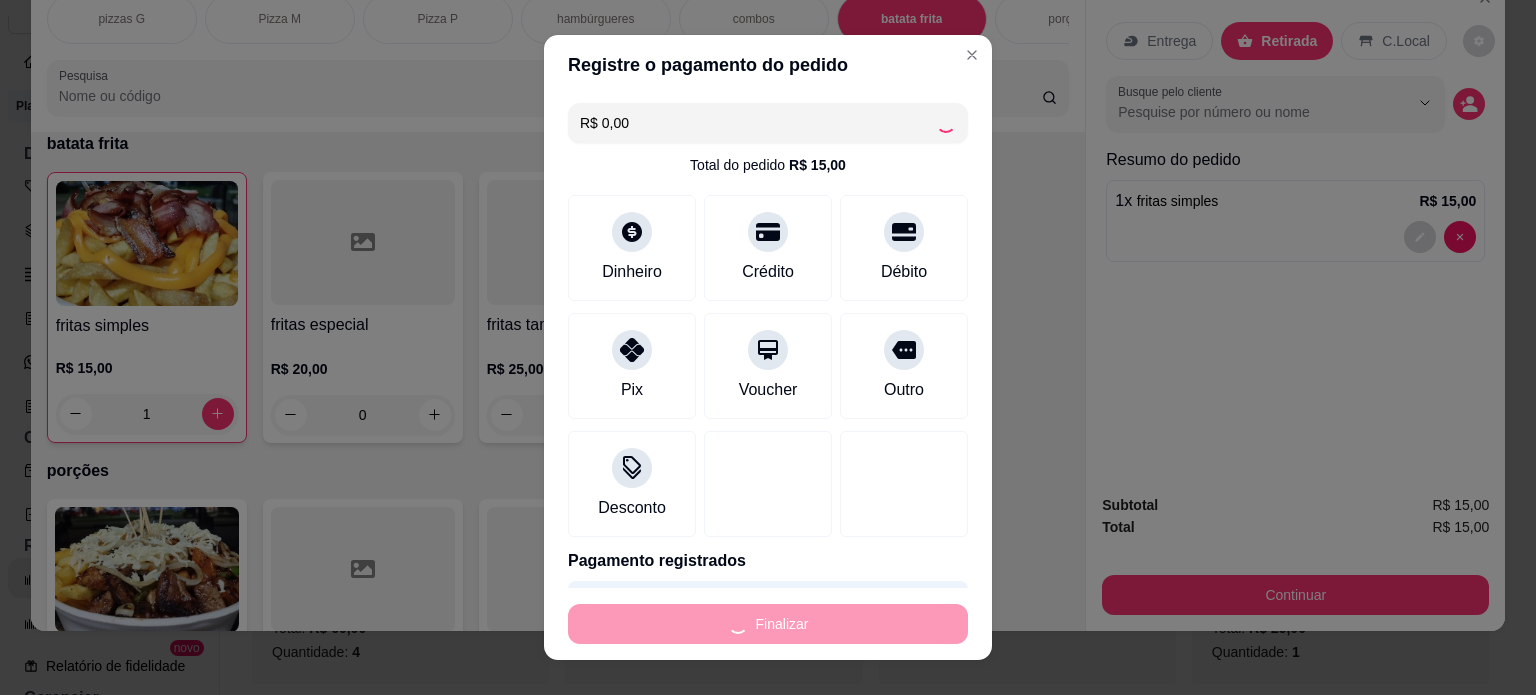type on "0" 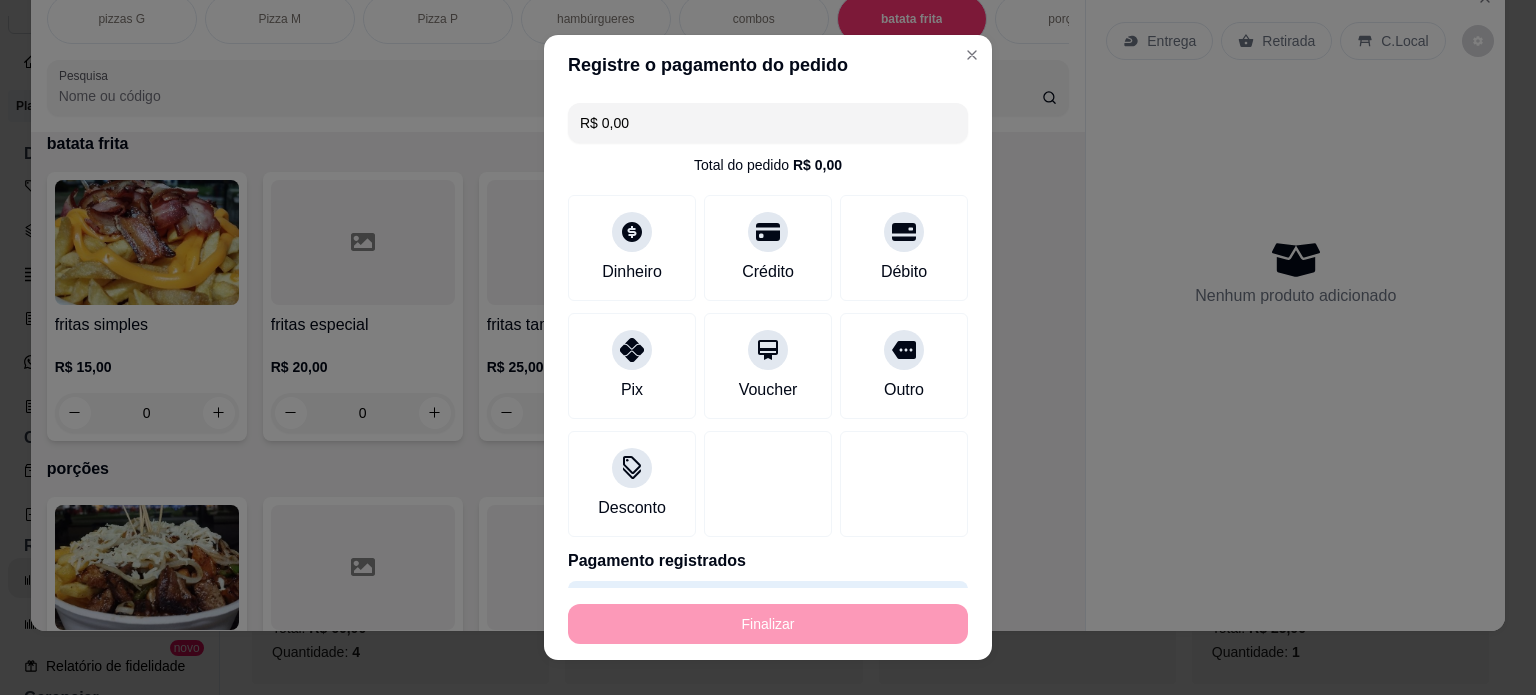 type on "-R$ 15,00" 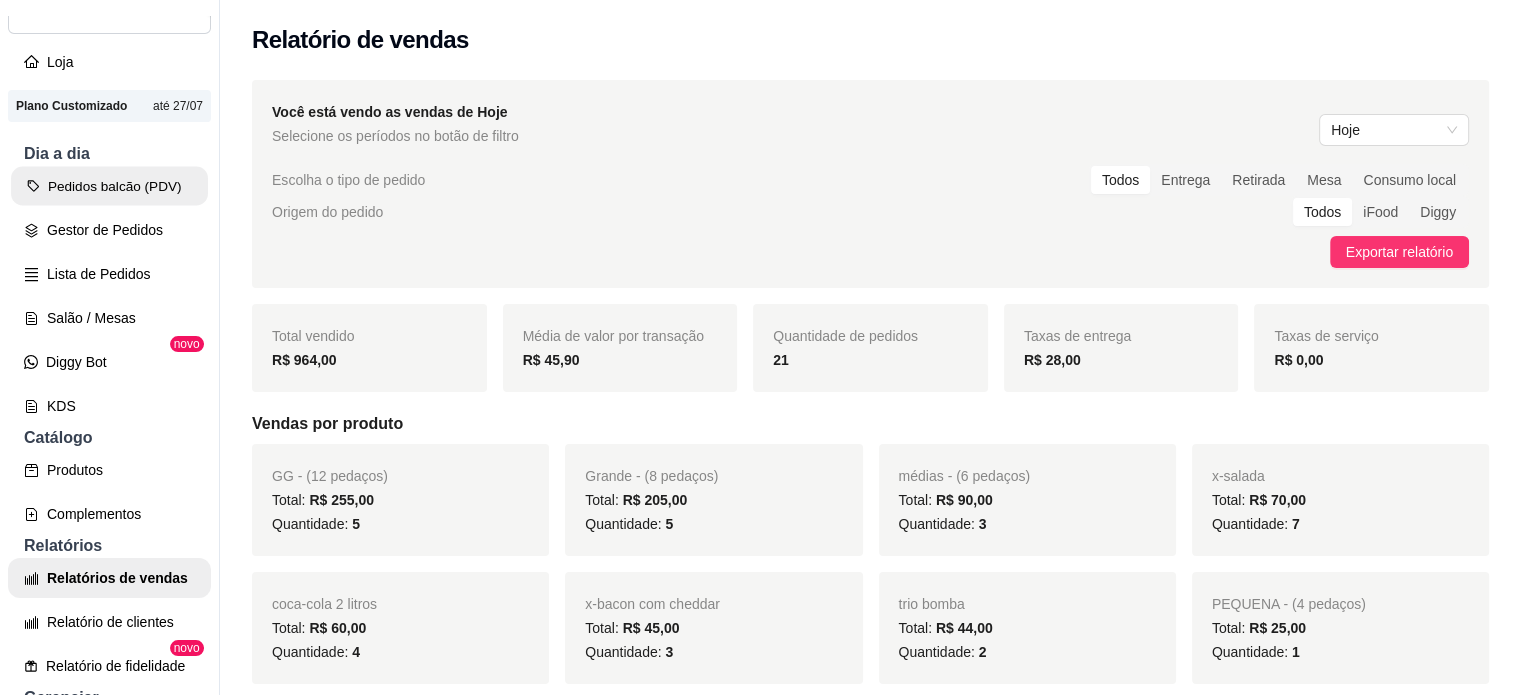 click on "Pedidos balcão (PDV)" at bounding box center (109, 186) 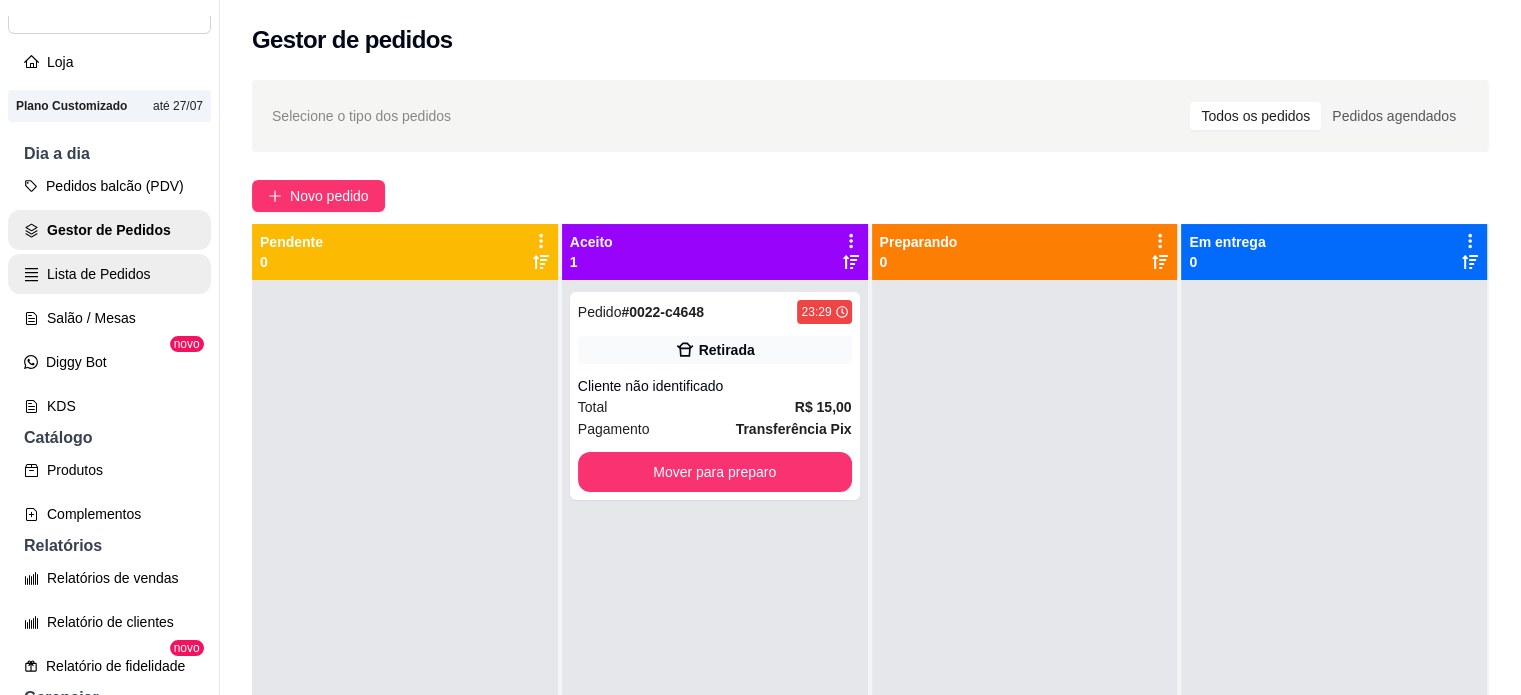 click on "Lista de Pedidos" at bounding box center (109, 274) 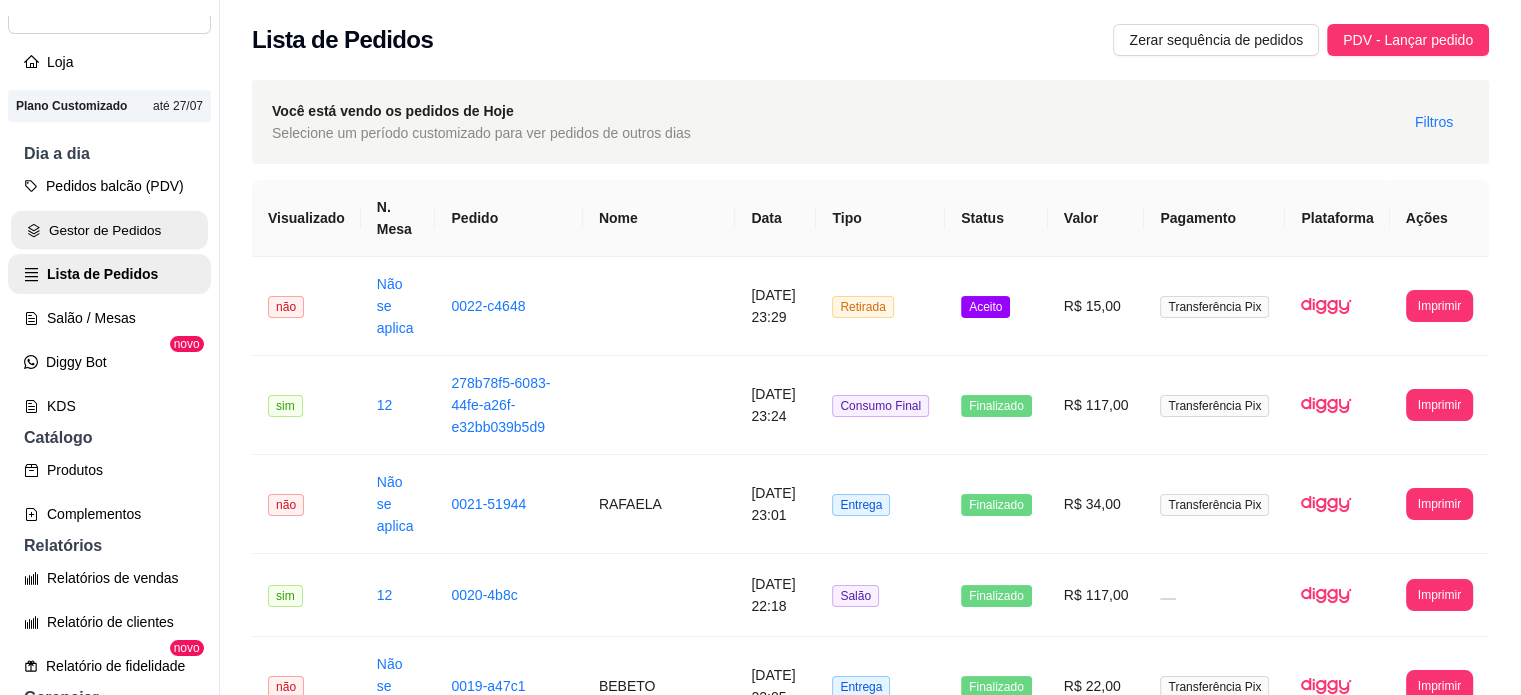 click on "Gestor de Pedidos" at bounding box center (109, 230) 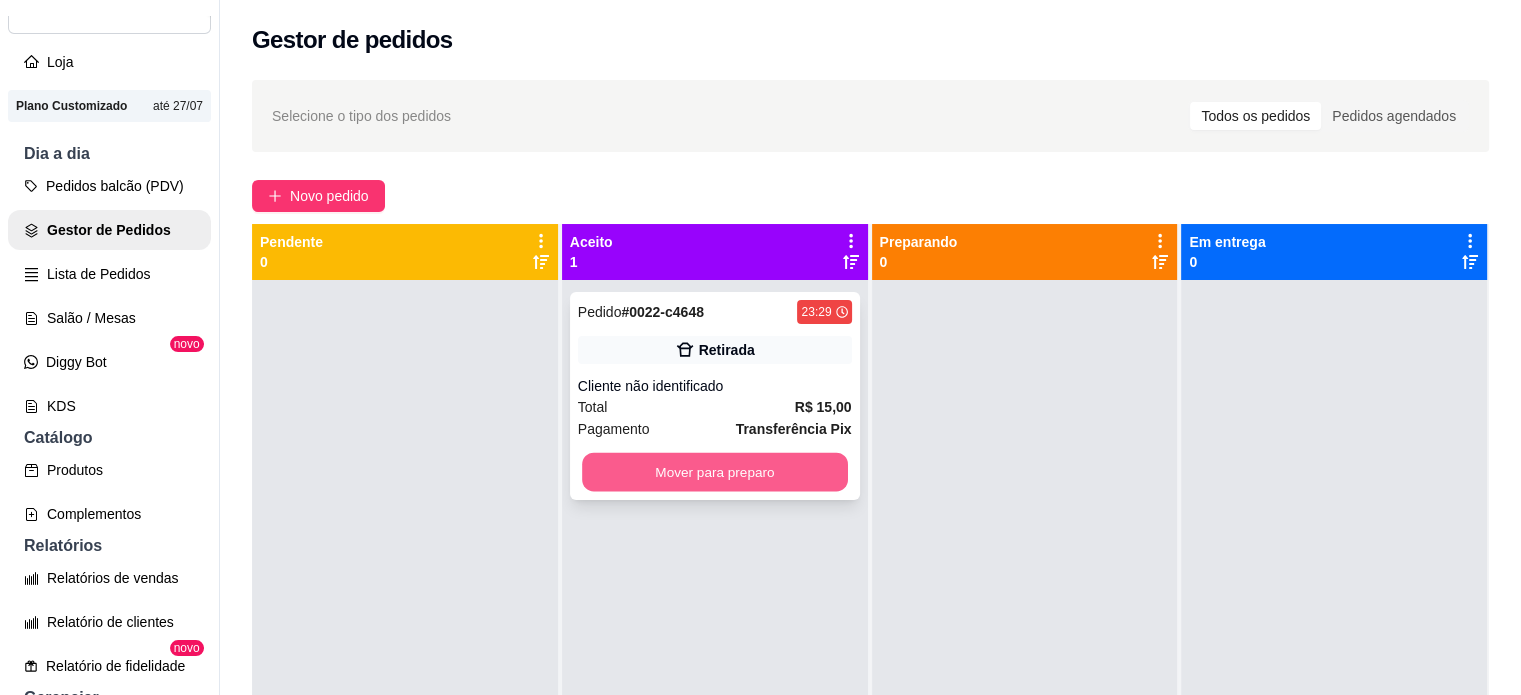 click on "Mover para preparo" at bounding box center (715, 472) 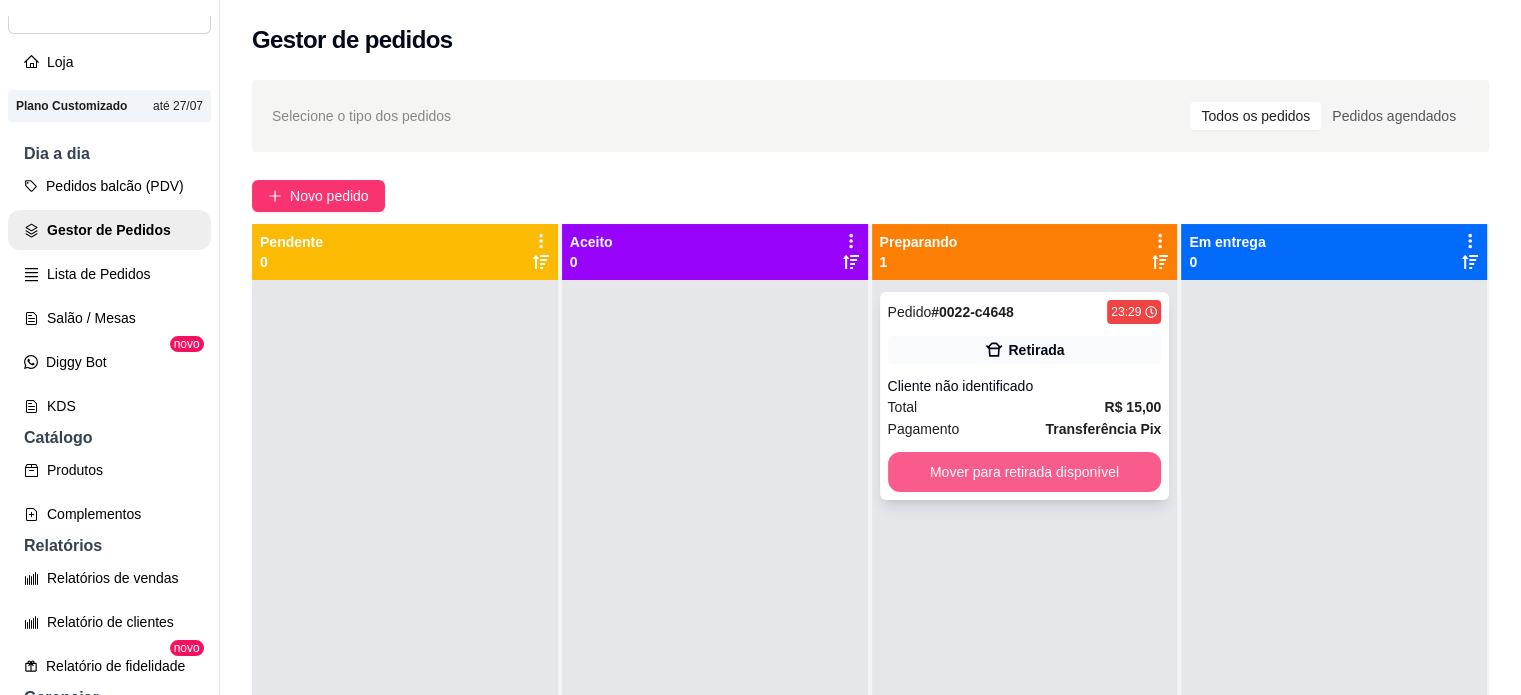 click on "Mover para retirada disponível" at bounding box center (1025, 472) 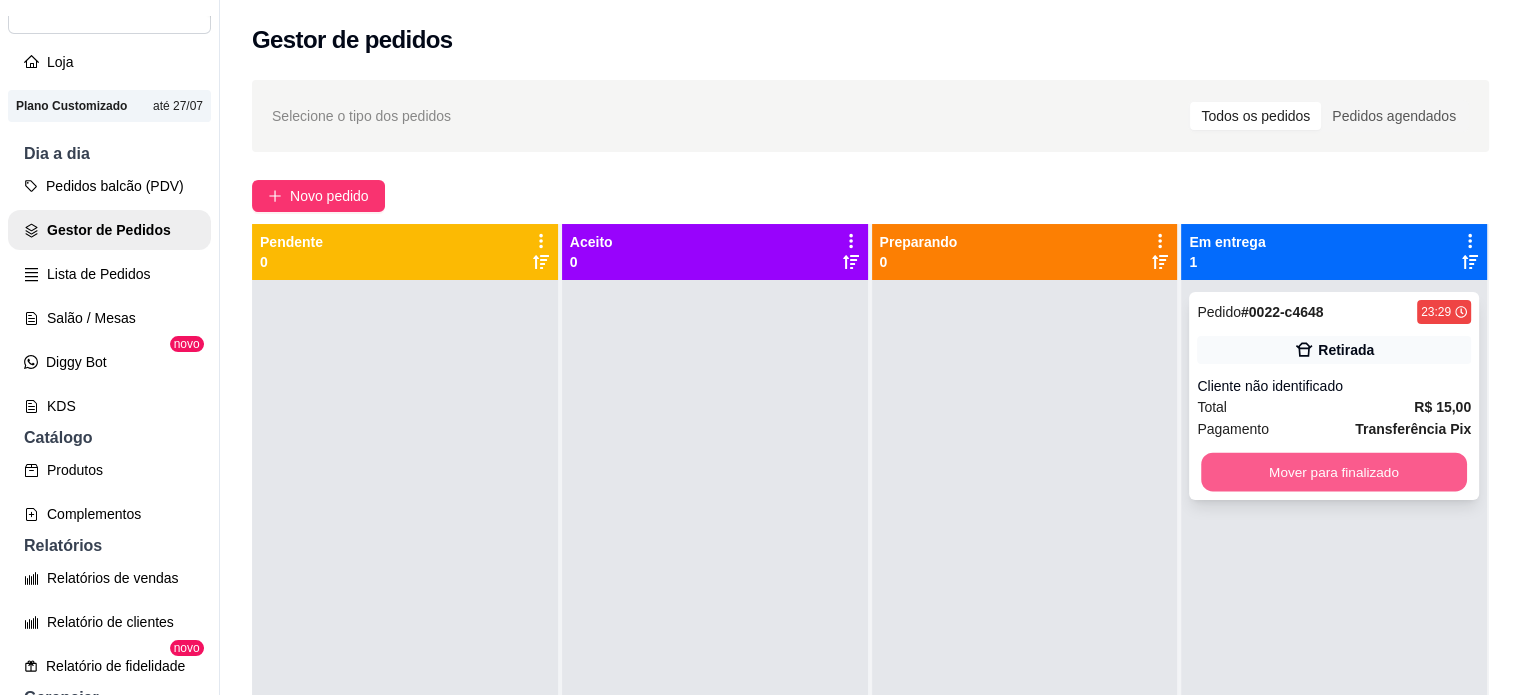 click on "Mover para finalizado" at bounding box center [1334, 472] 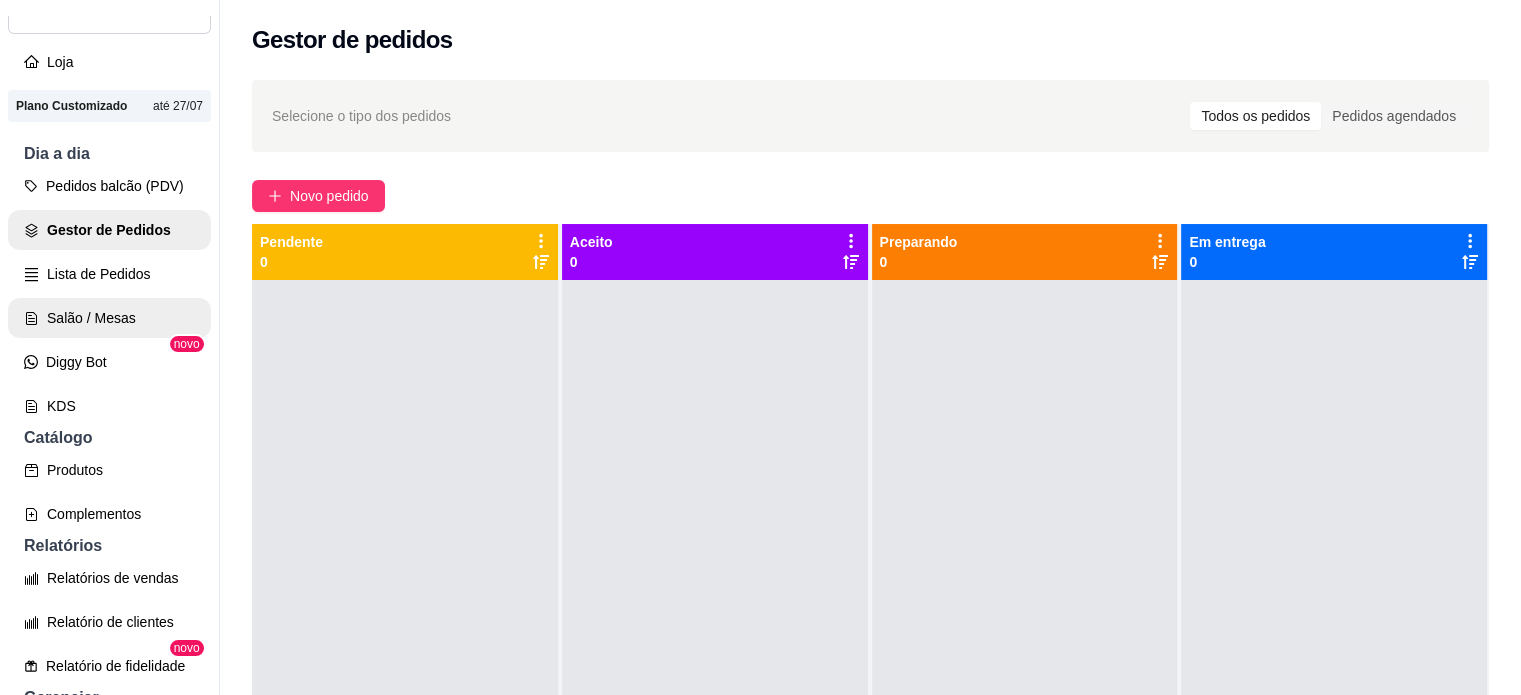 click on "Salão / Mesas" at bounding box center [109, 318] 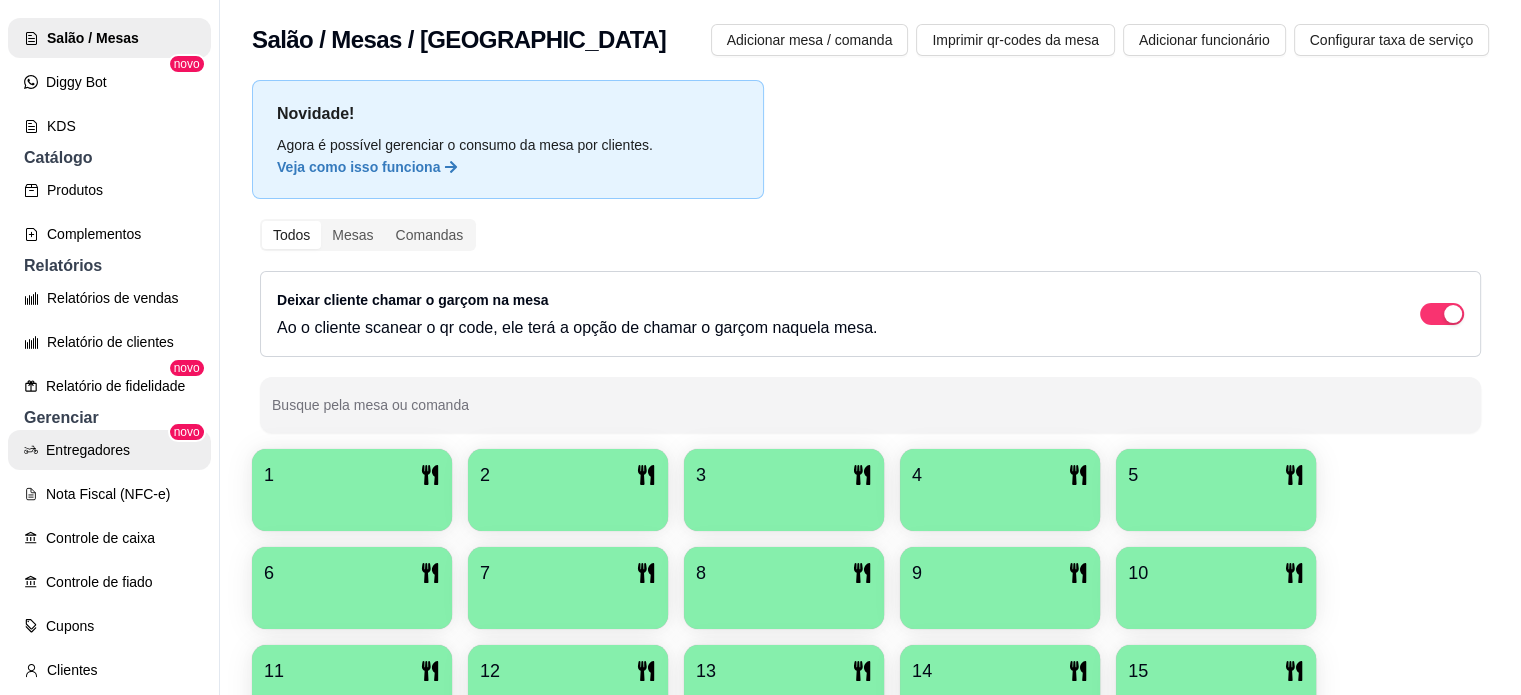 scroll, scrollTop: 500, scrollLeft: 0, axis: vertical 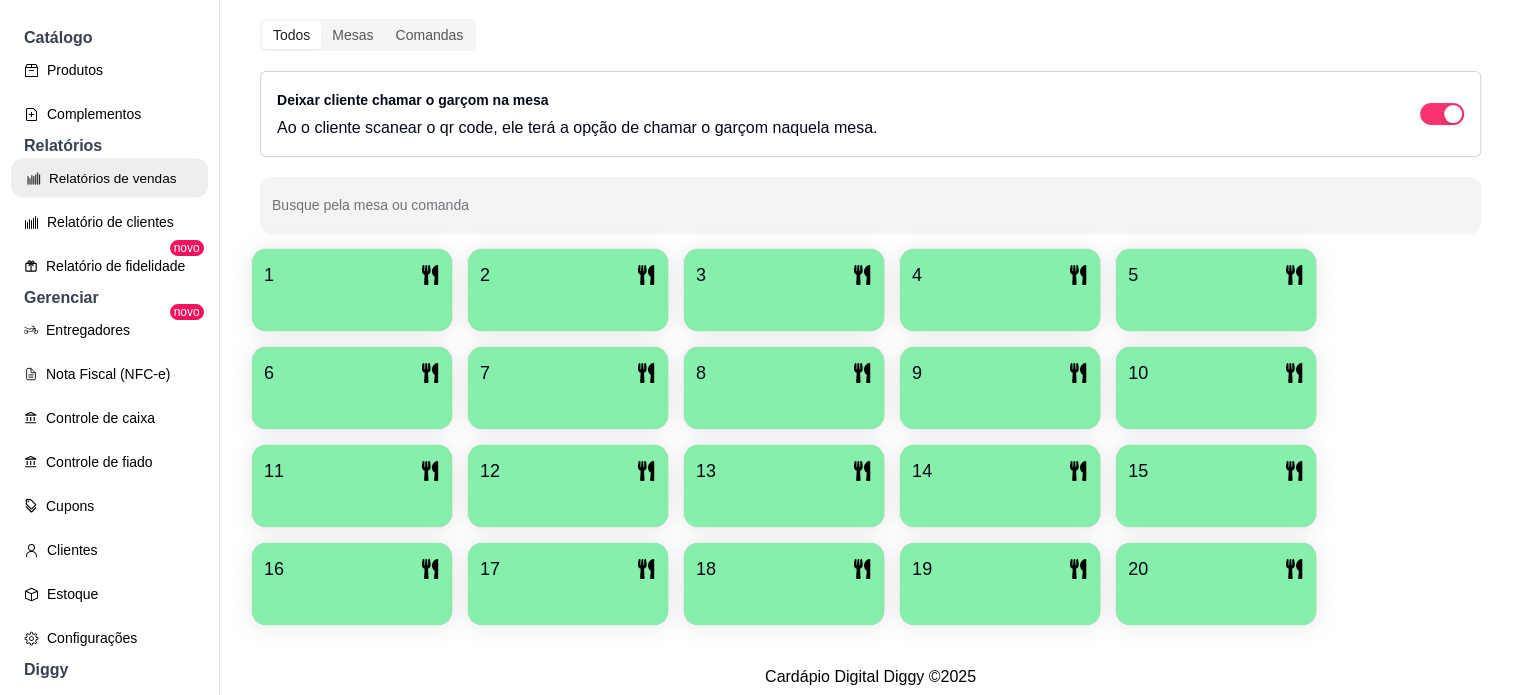 click on "Relatórios de vendas" at bounding box center [109, 178] 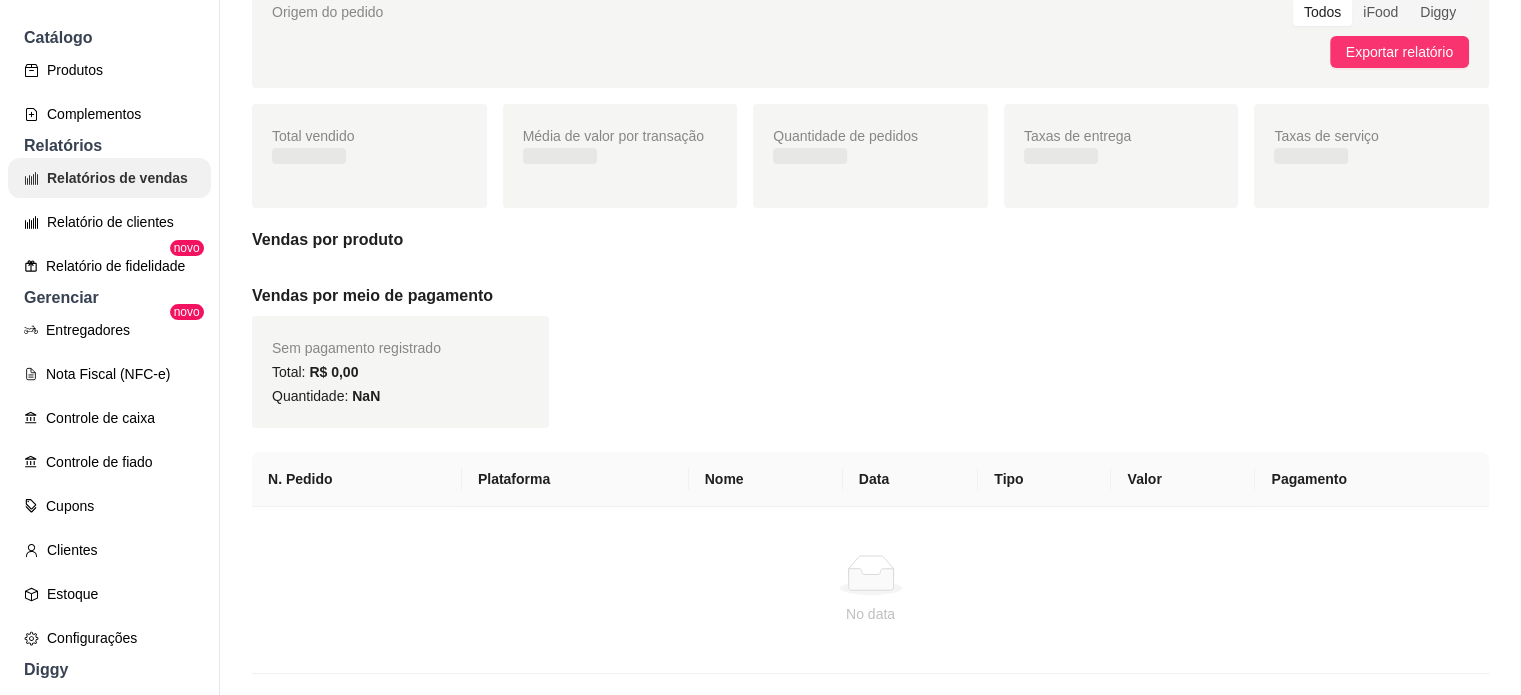 scroll, scrollTop: 0, scrollLeft: 0, axis: both 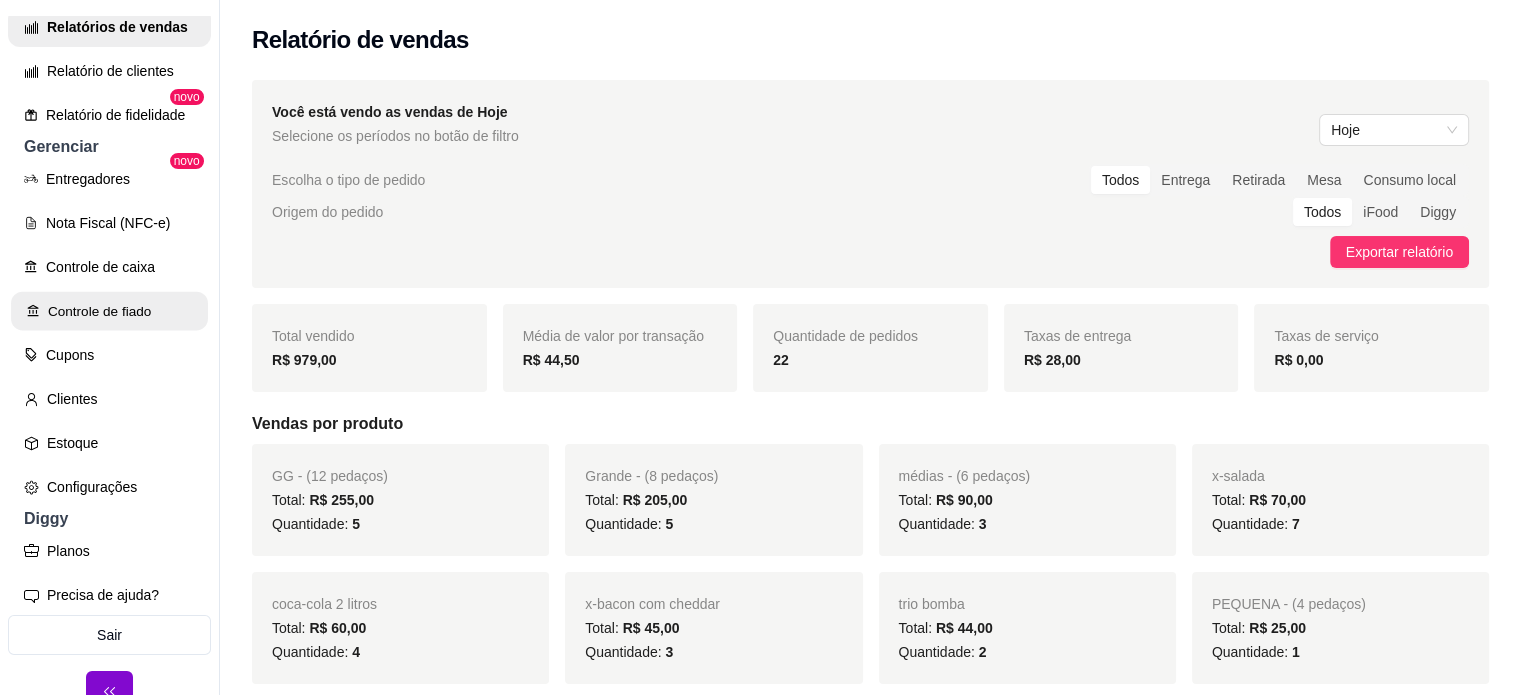 click on "Controle de fiado" at bounding box center [109, 311] 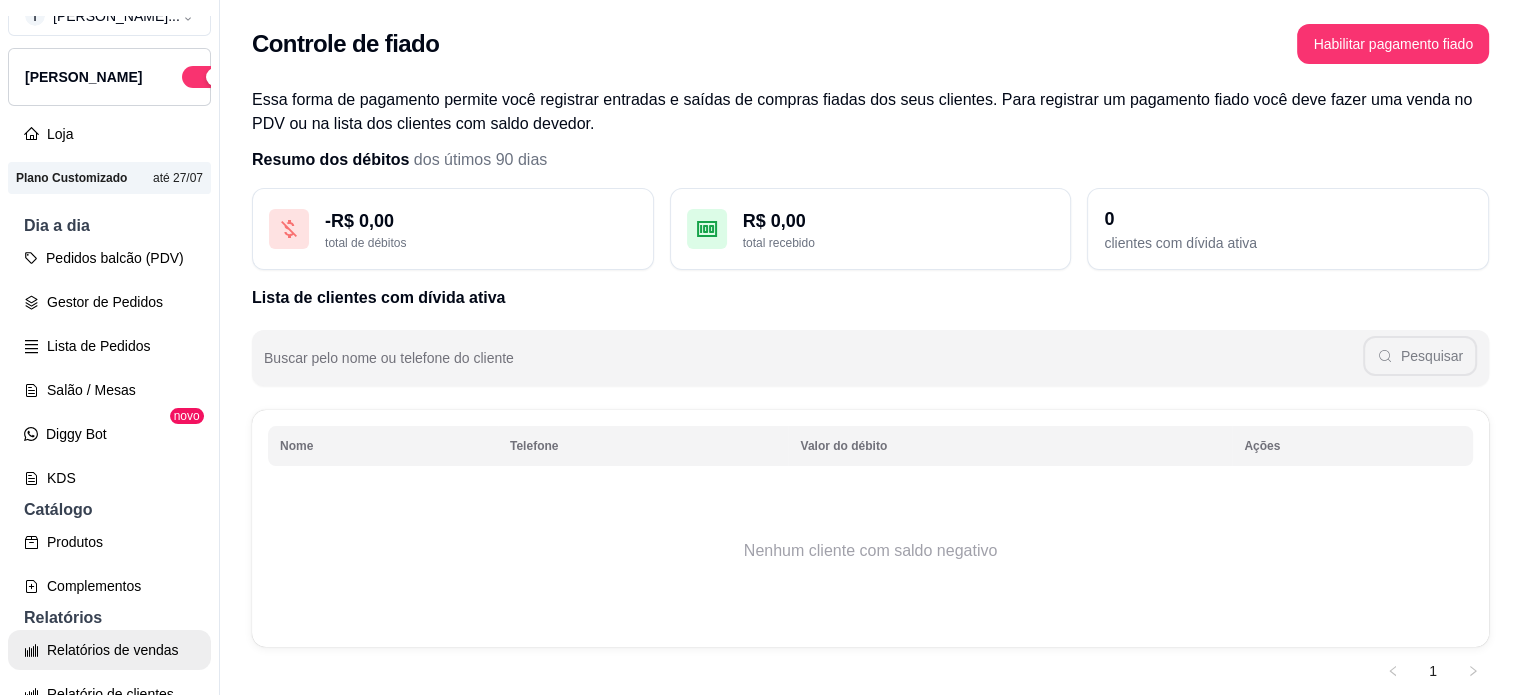 scroll, scrollTop: 0, scrollLeft: 0, axis: both 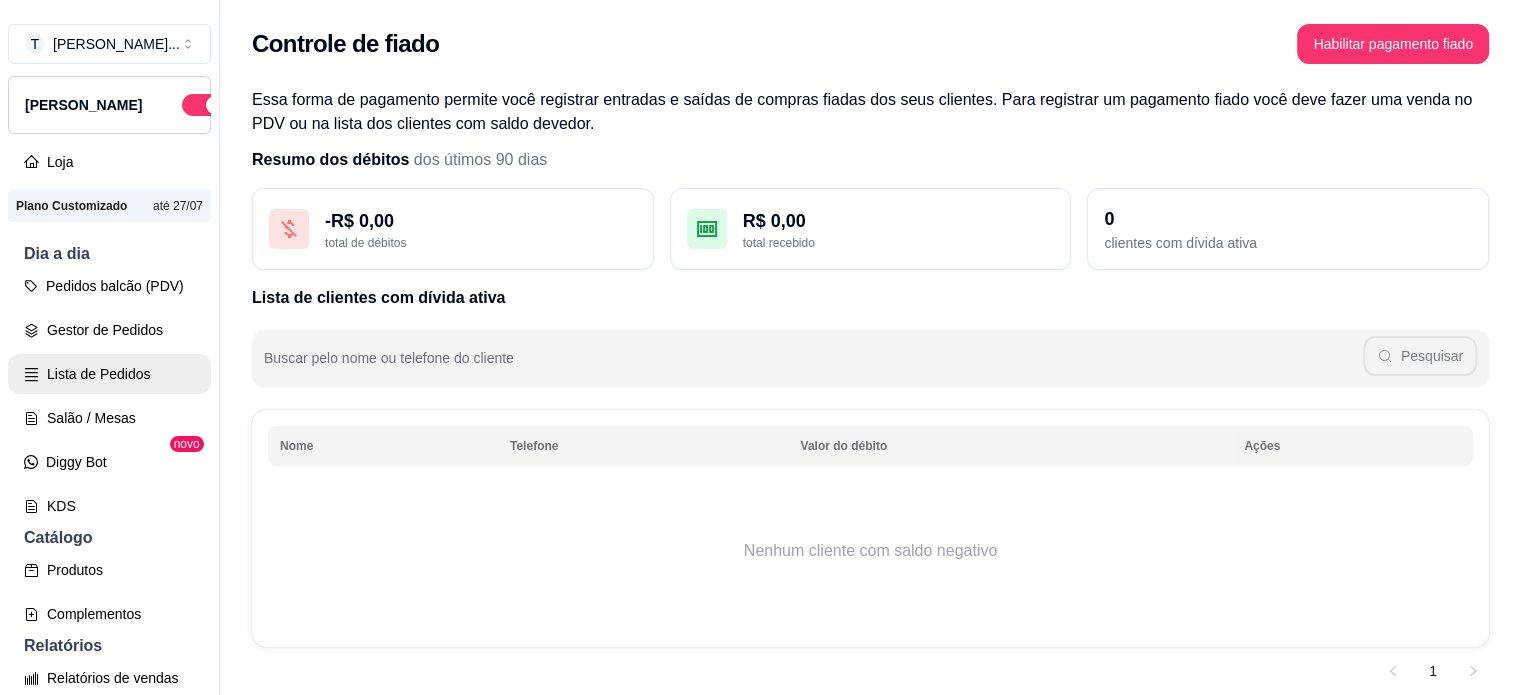 click on "Lista de Pedidos" at bounding box center (109, 374) 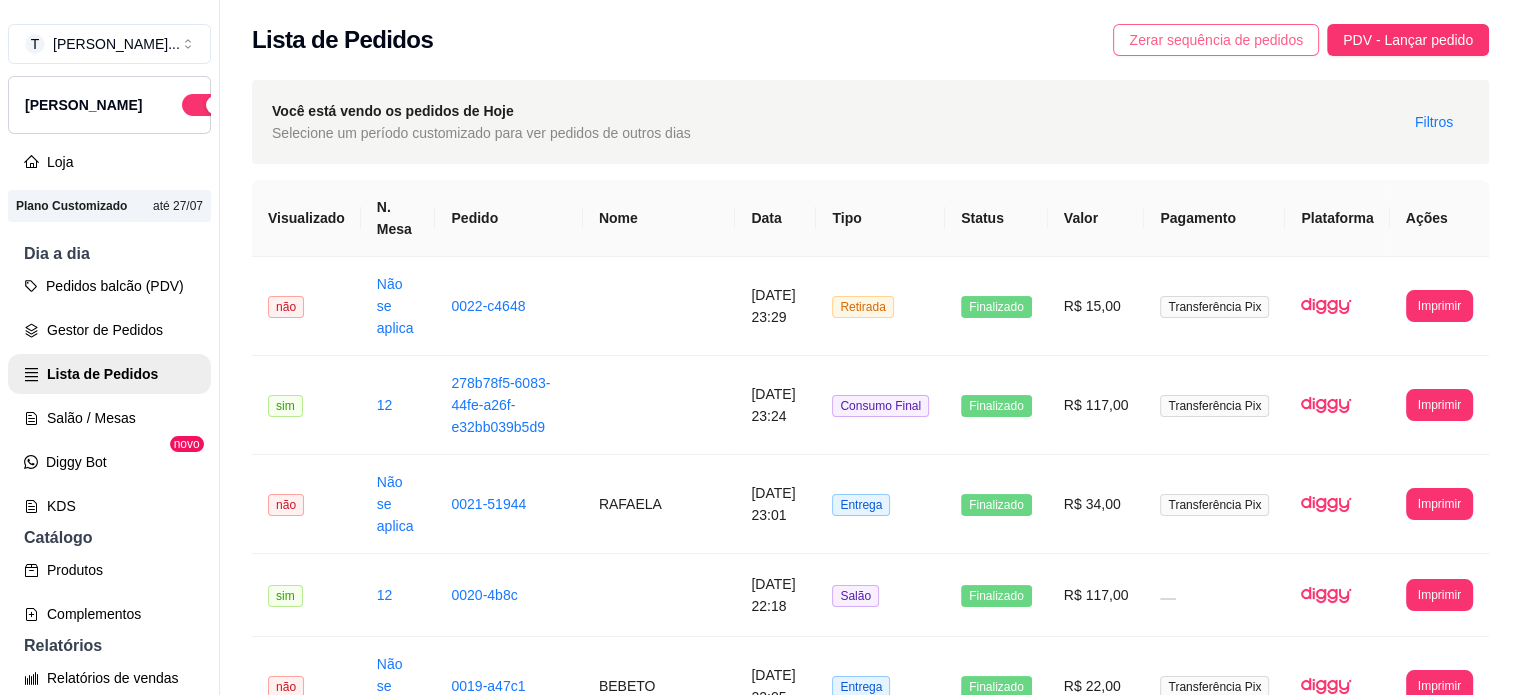 click on "Zerar sequência de pedidos" at bounding box center (1216, 40) 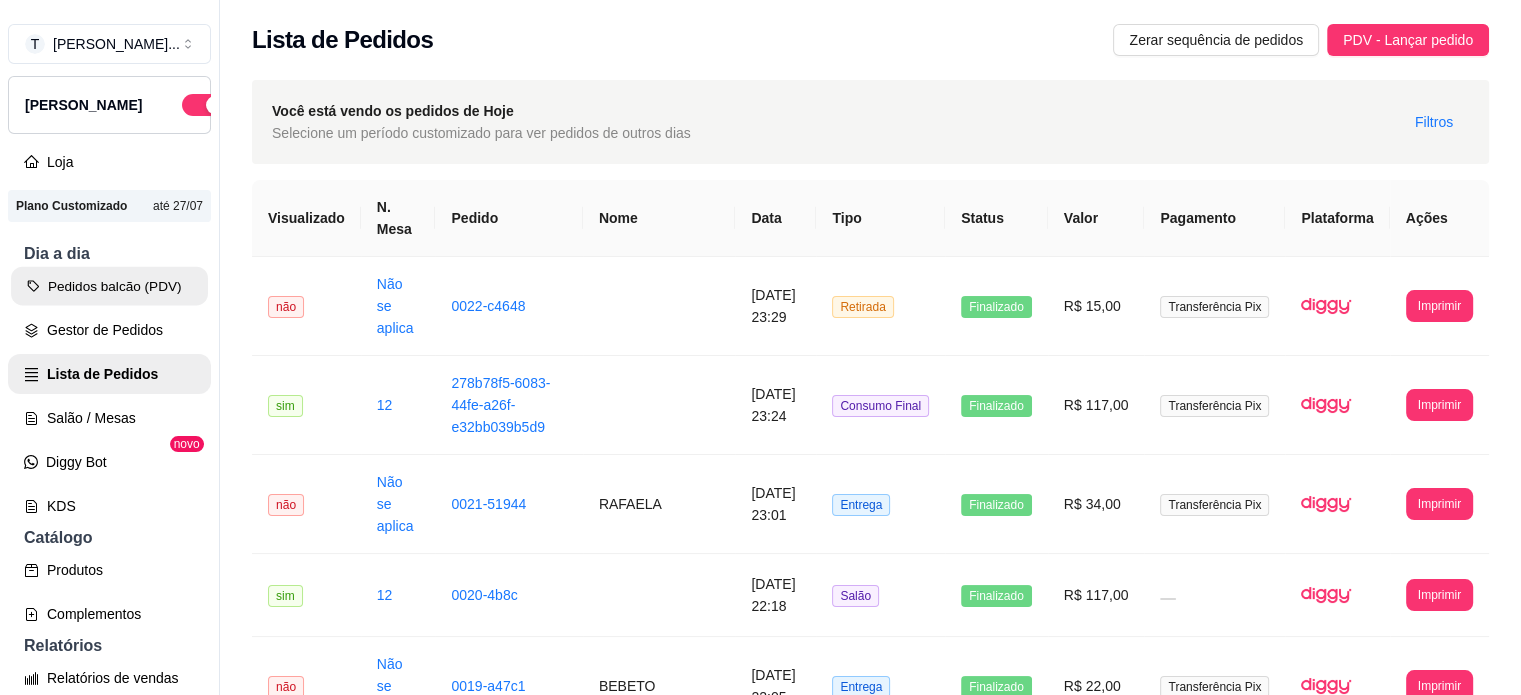 click on "Pedidos balcão (PDV)" at bounding box center (109, 286) 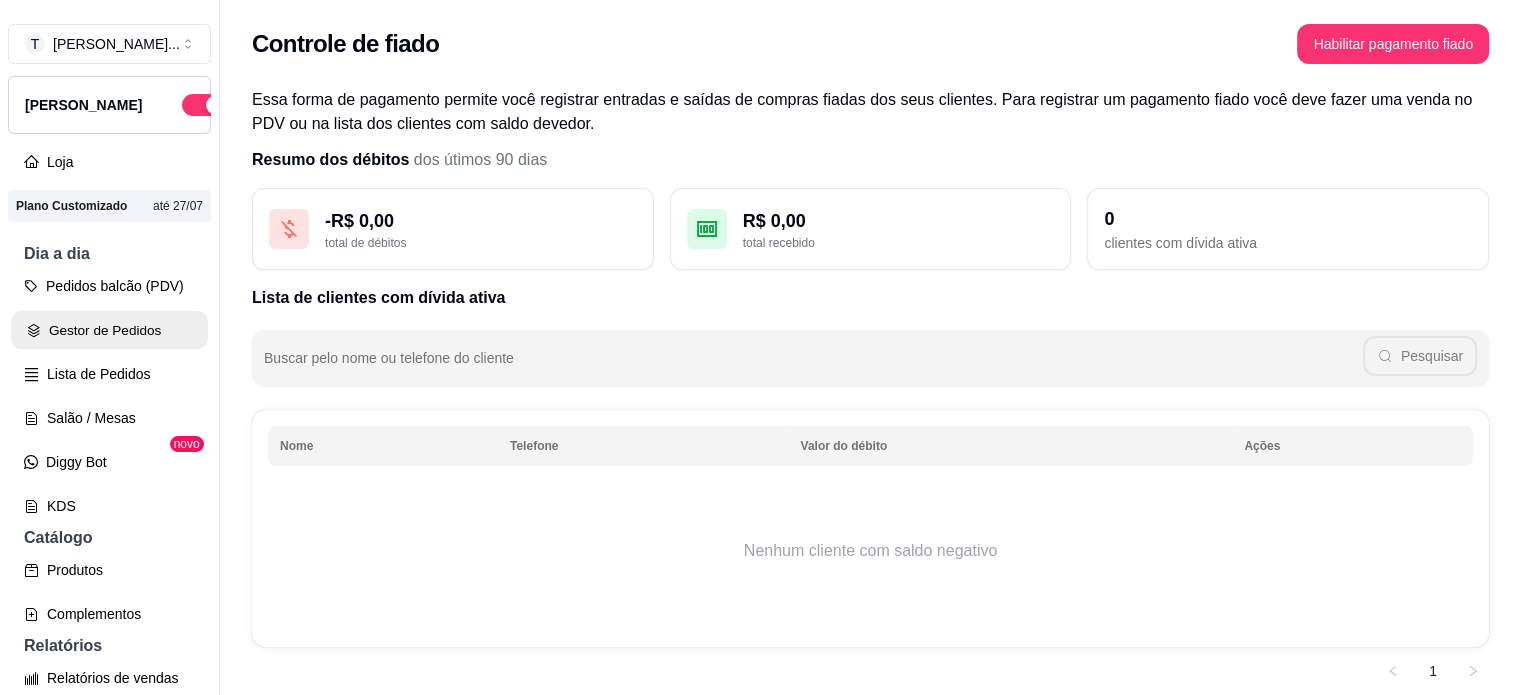 click on "Gestor de Pedidos" at bounding box center (109, 330) 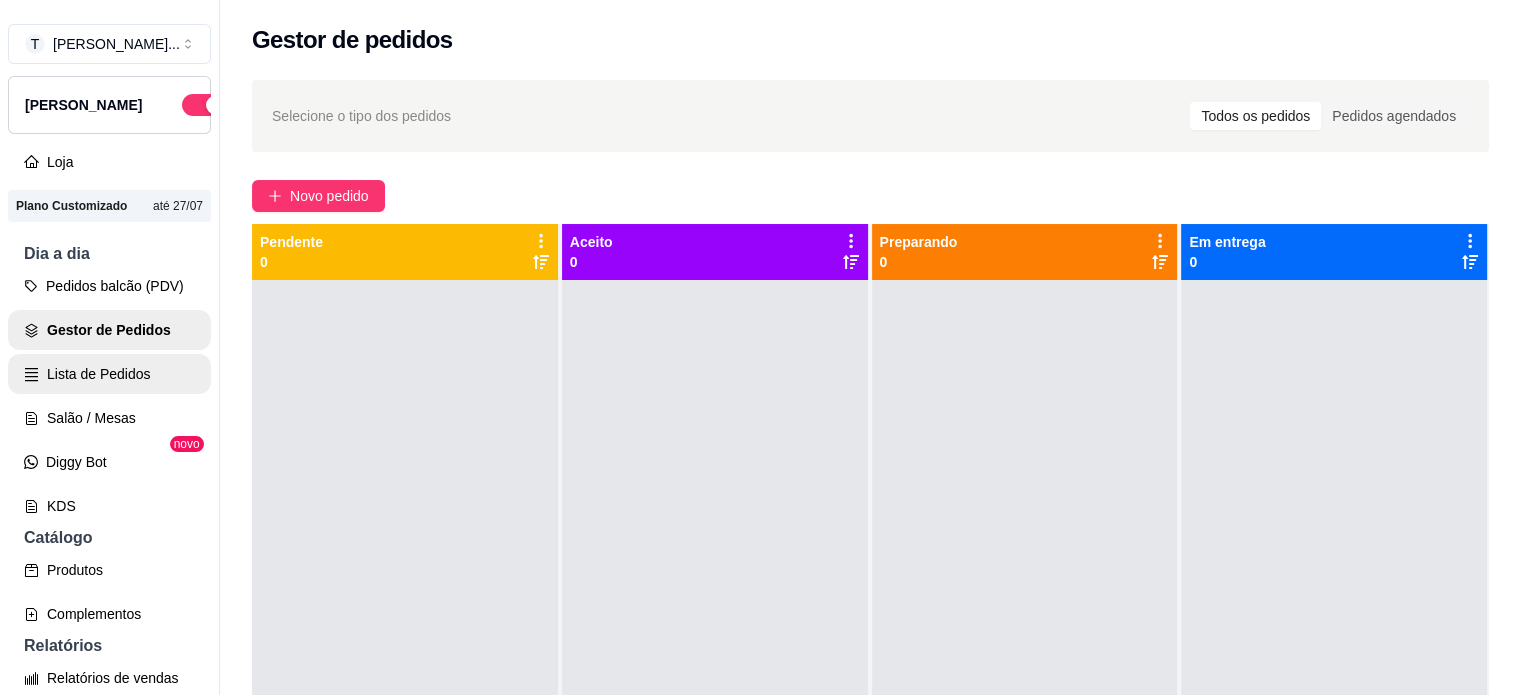 click on "Lista de Pedidos" at bounding box center [109, 374] 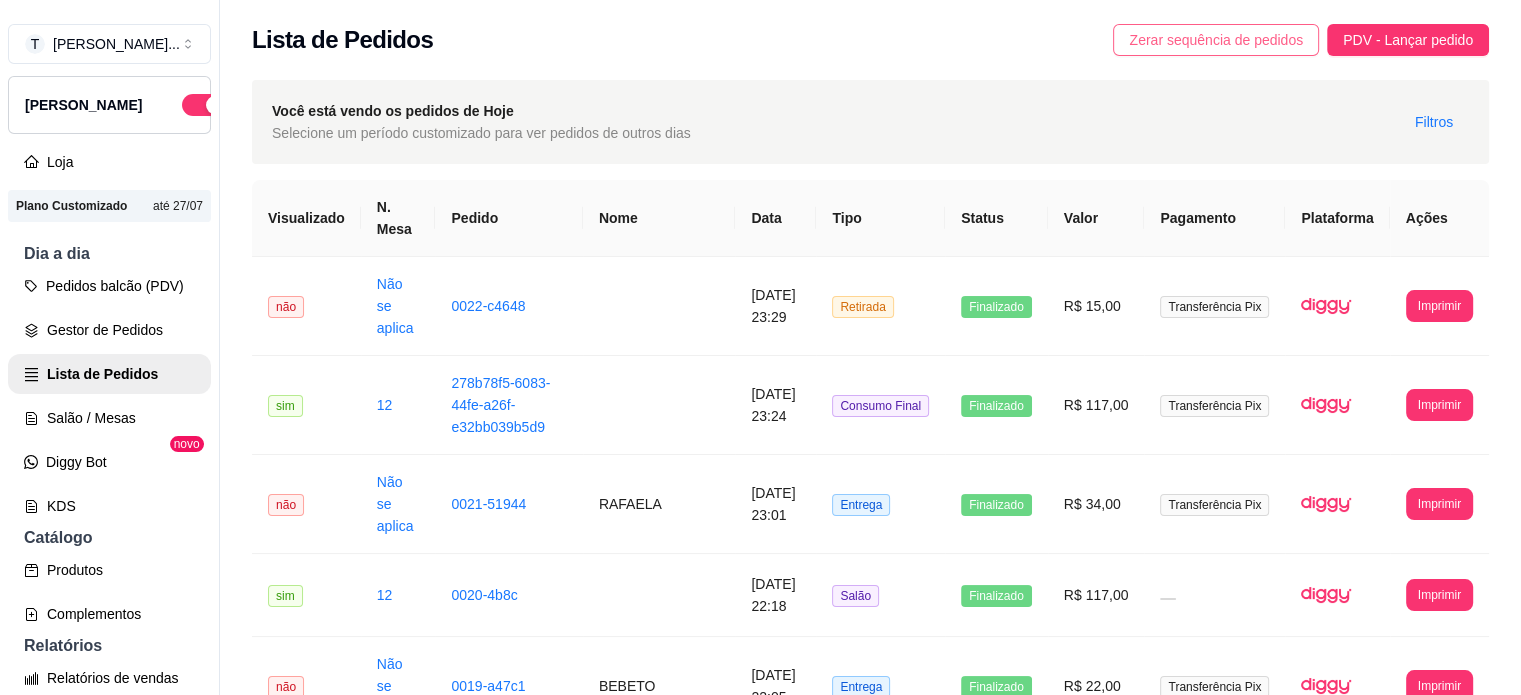 click on "Zerar sequência de pedidos" at bounding box center (1216, 40) 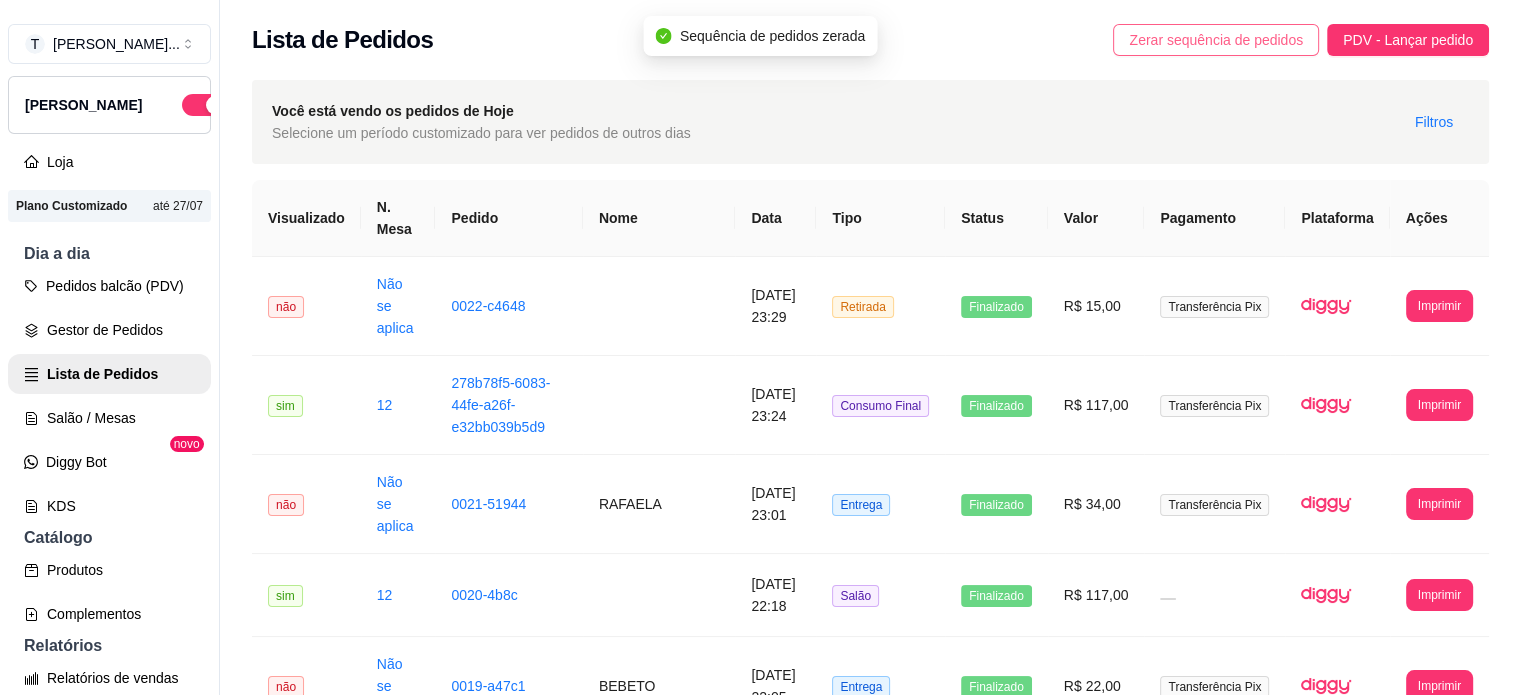 click on "Zerar sequência de pedidos" at bounding box center [1216, 40] 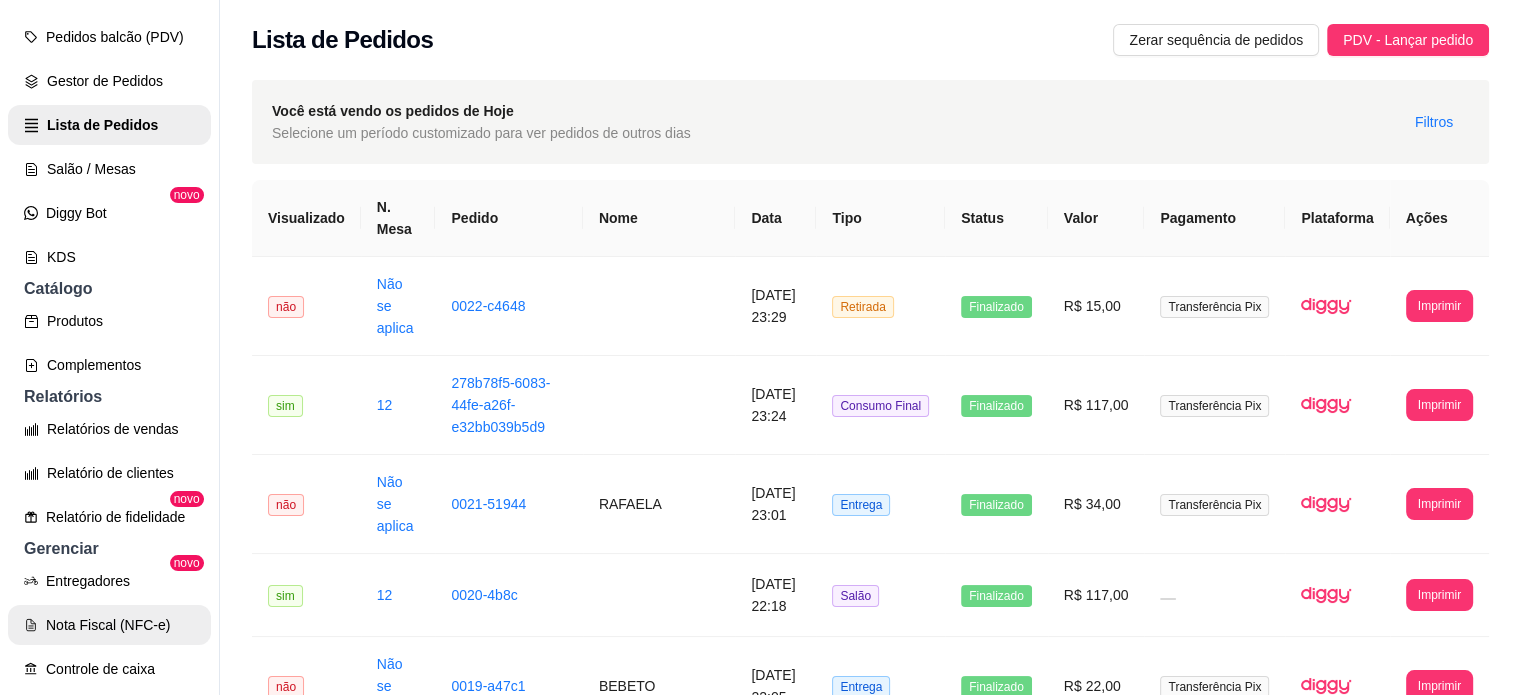scroll, scrollTop: 300, scrollLeft: 0, axis: vertical 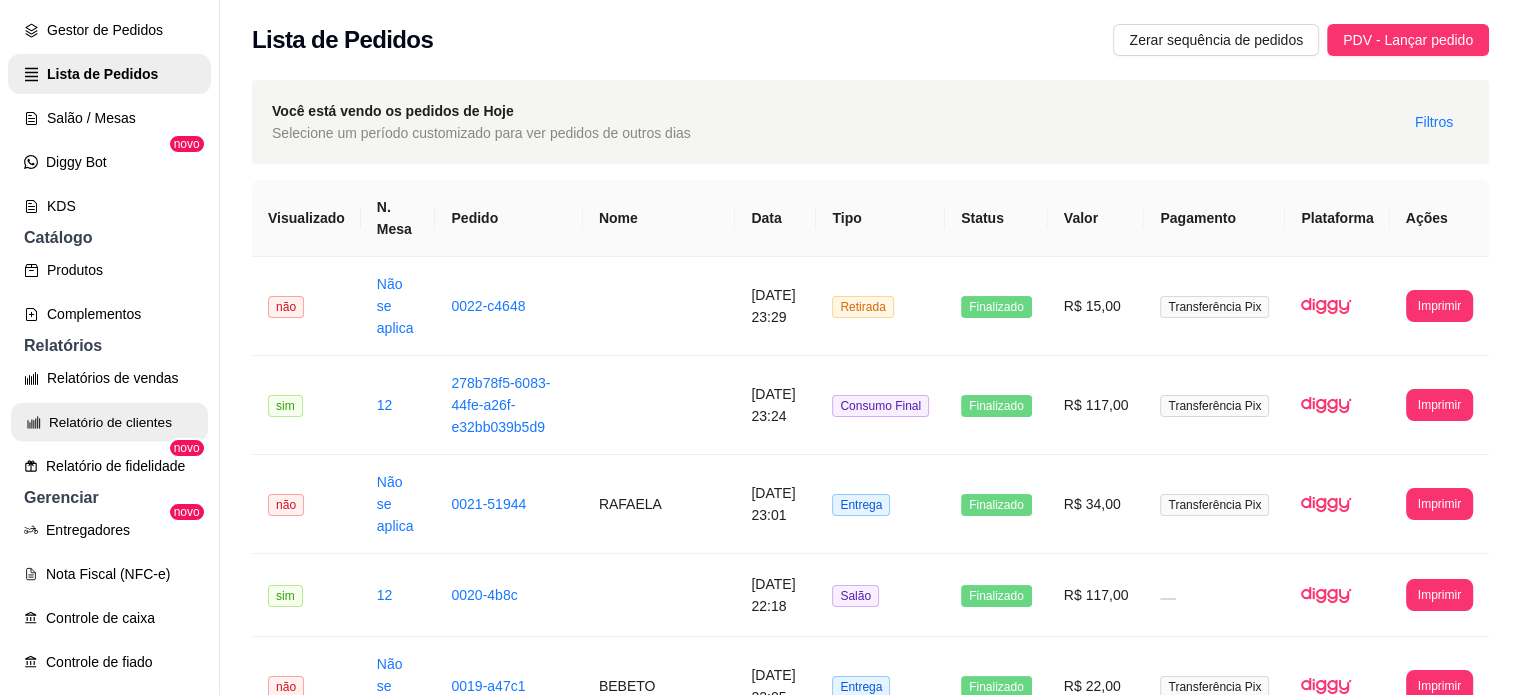 click on "Relatório de clientes" at bounding box center [109, 422] 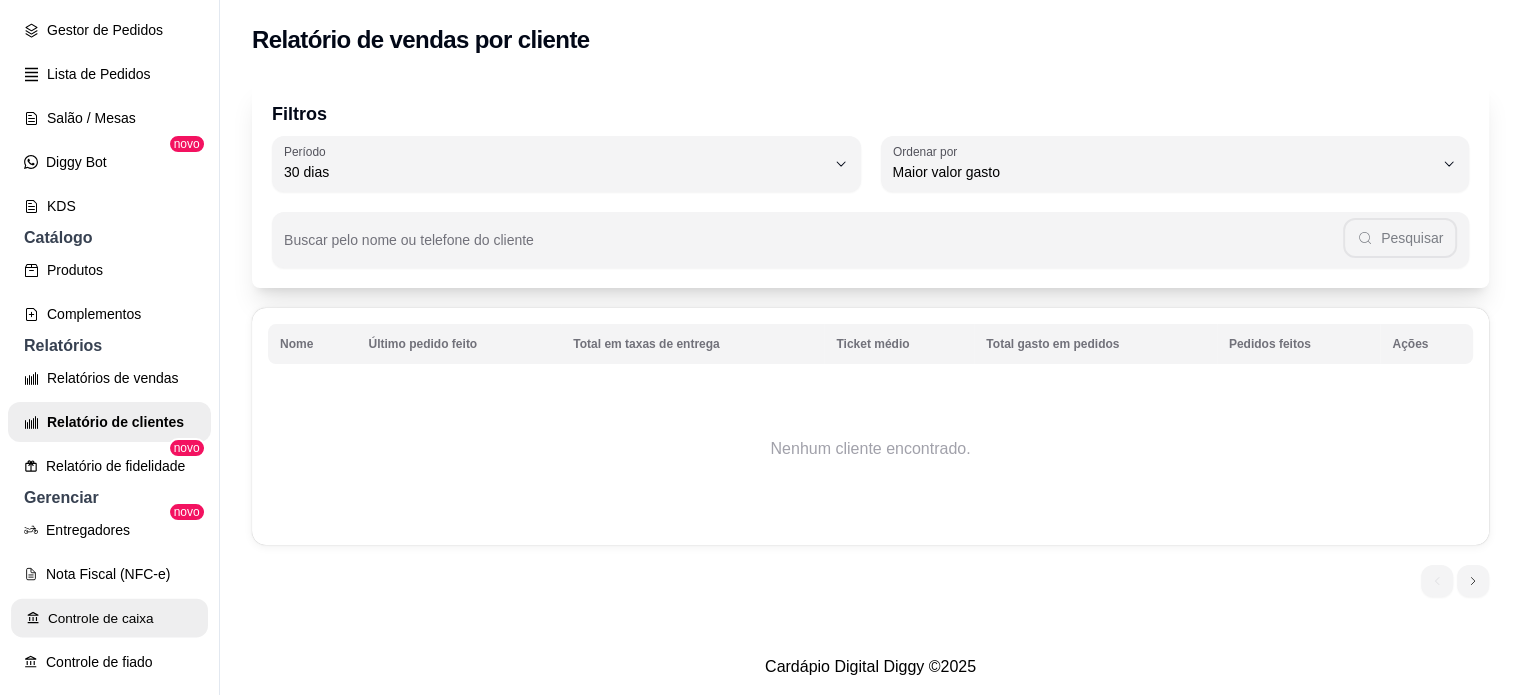 click on "Controle de caixa" at bounding box center (109, 618) 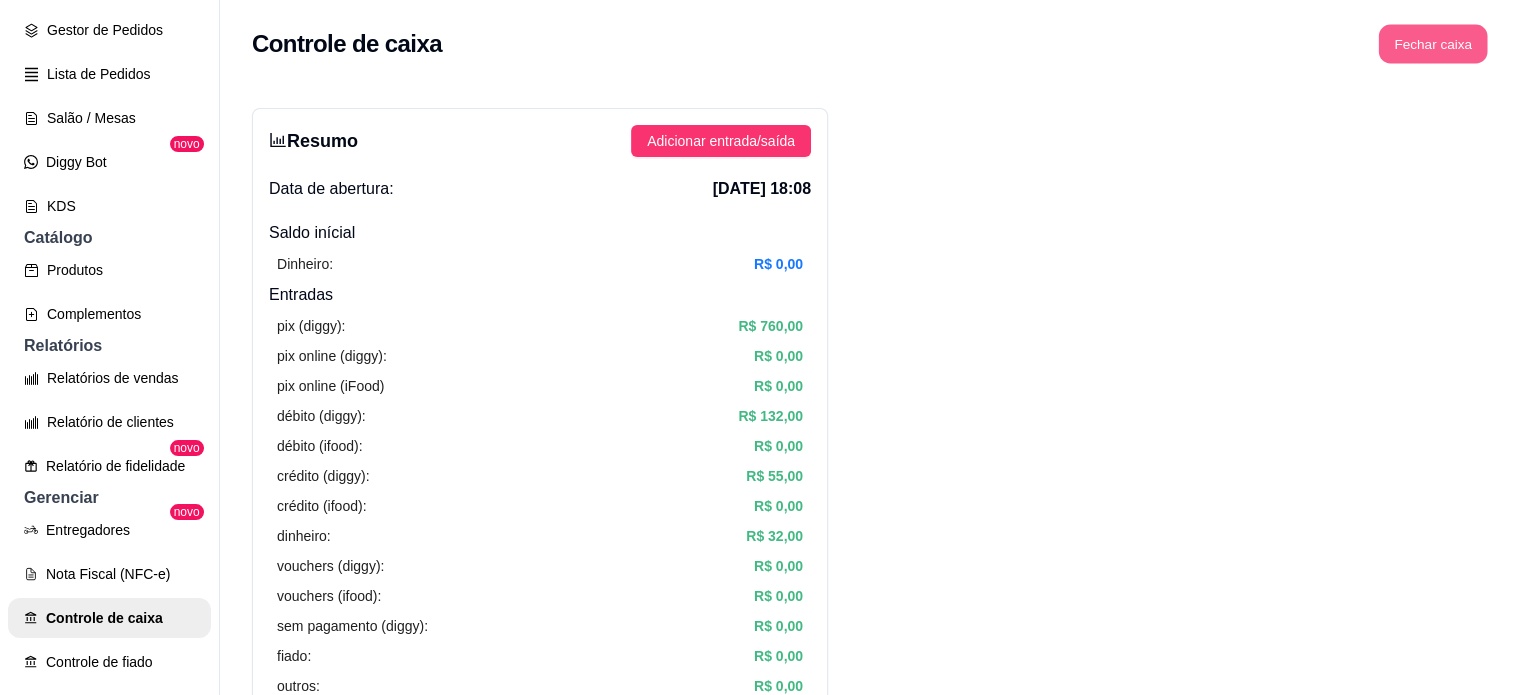click on "Fechar caixa" at bounding box center (1433, 44) 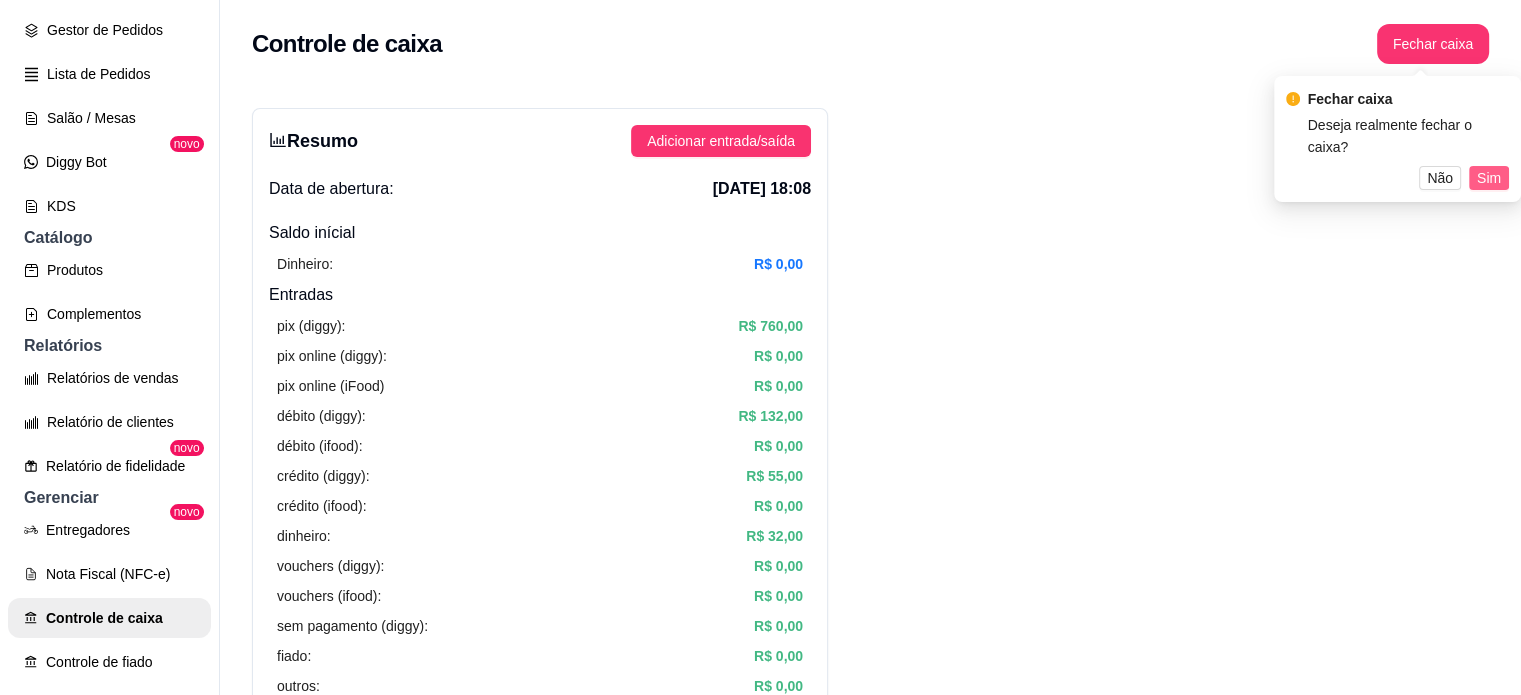click on "Sim" at bounding box center [1489, 178] 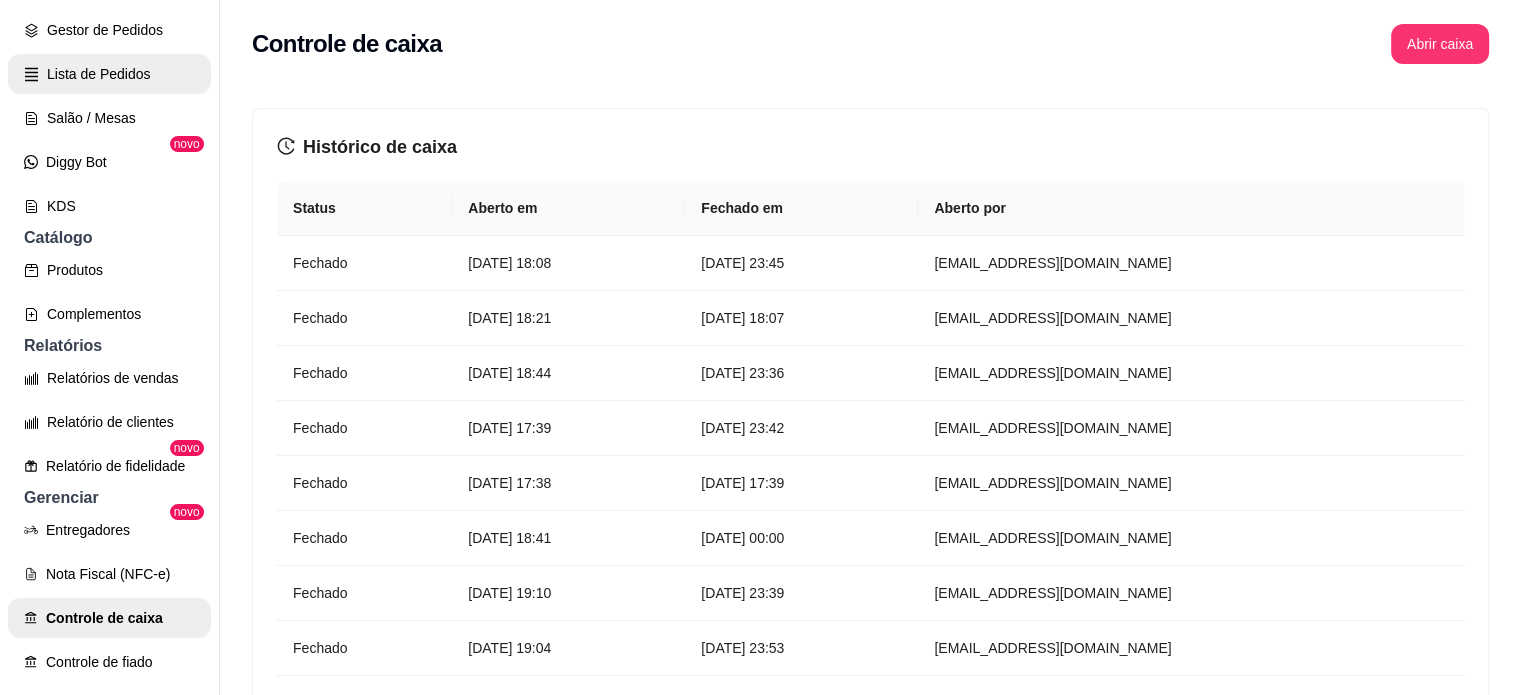 click on "Lista de Pedidos" at bounding box center (109, 74) 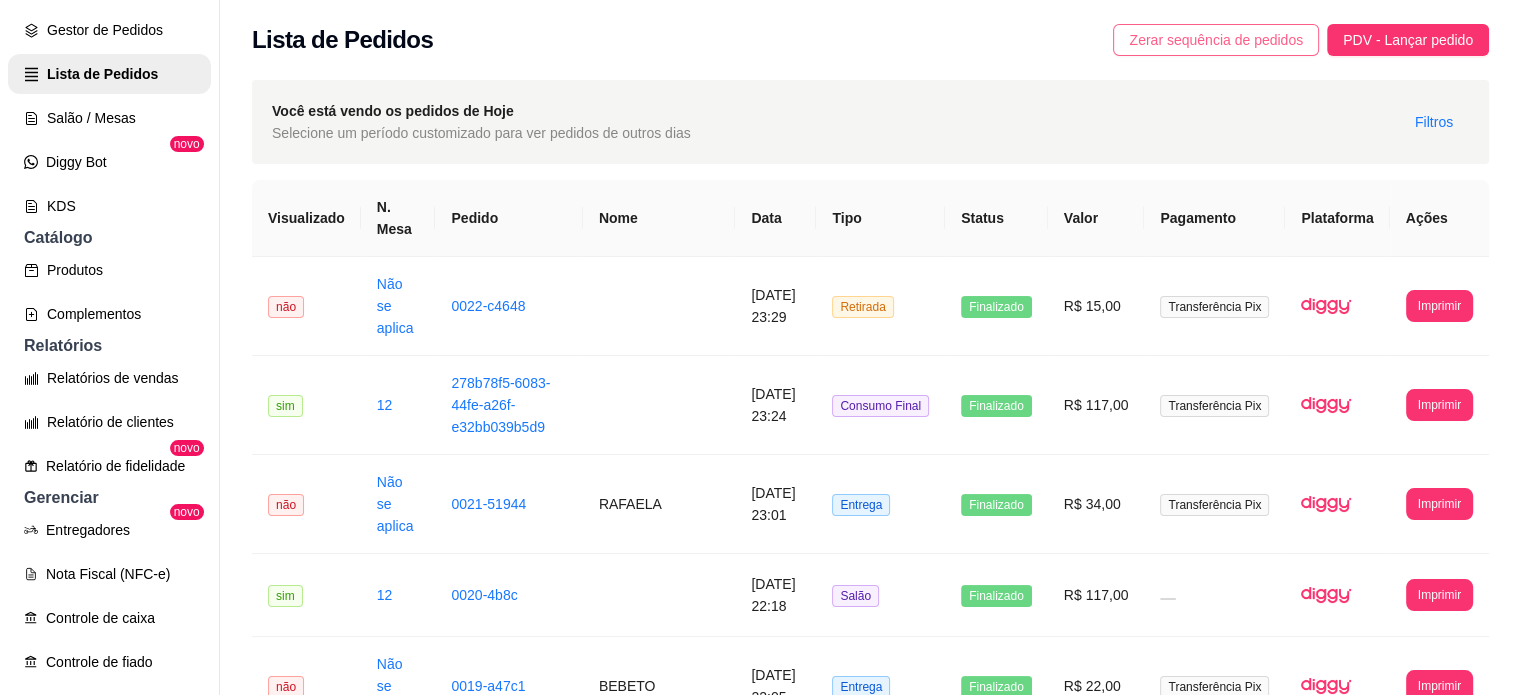 click on "Zerar sequência de pedidos" at bounding box center (1216, 40) 